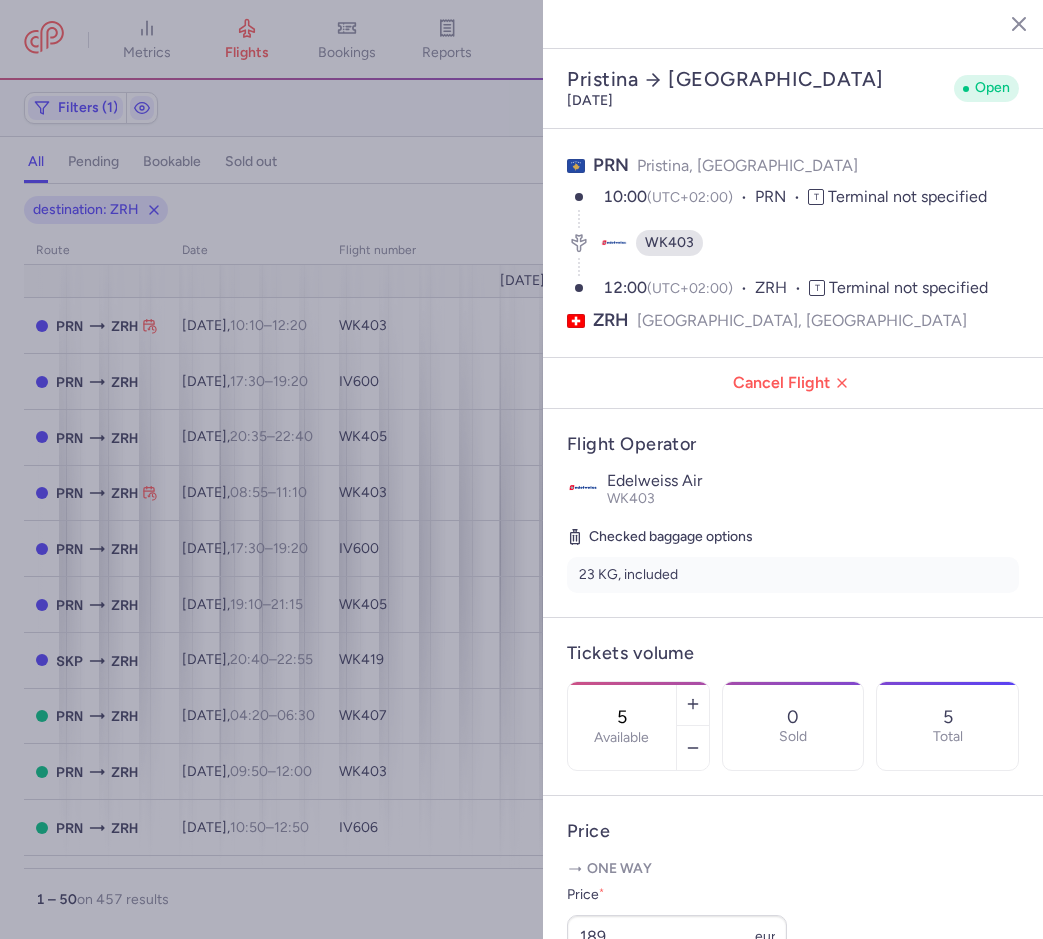 select on "days" 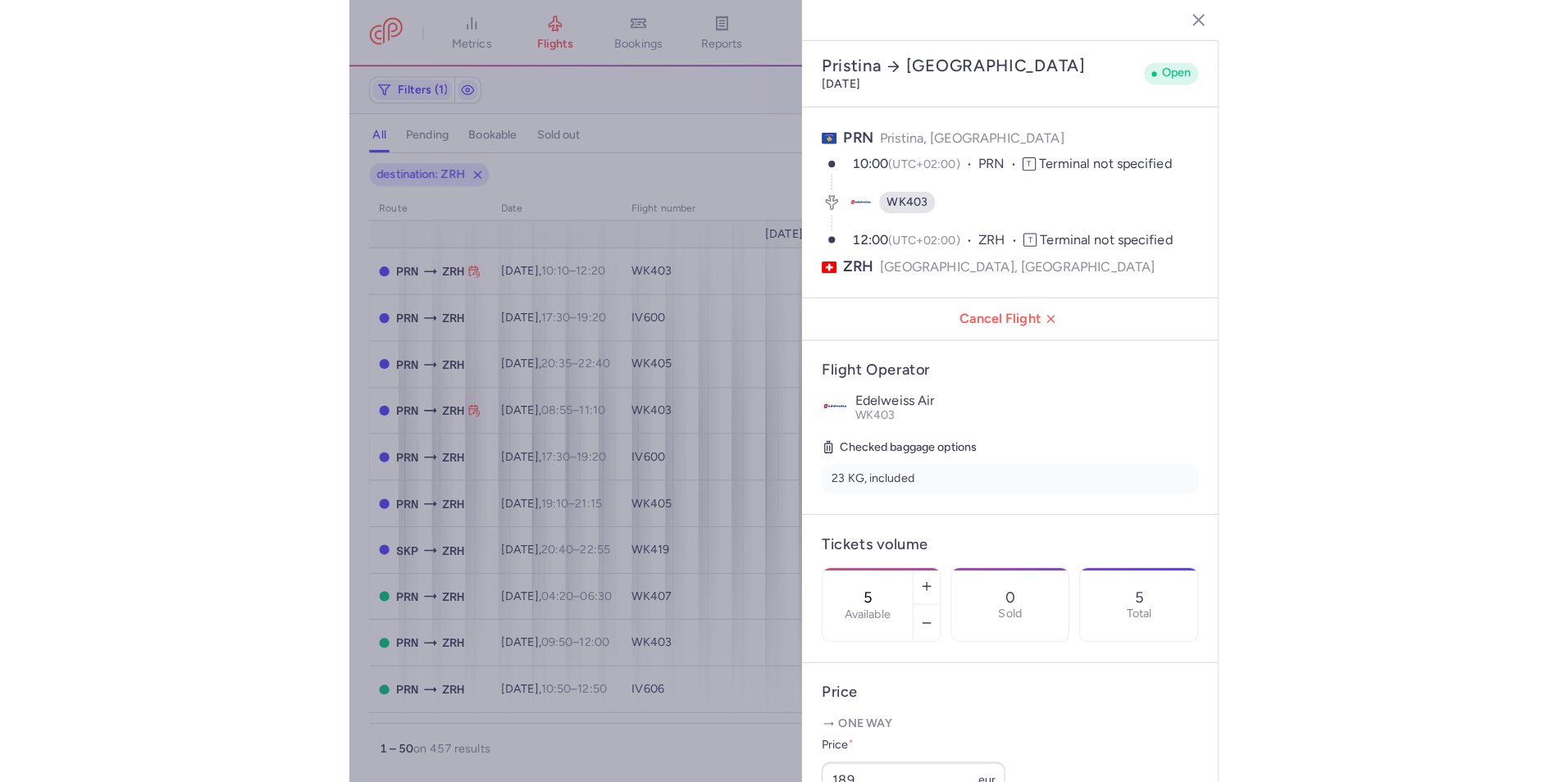 scroll, scrollTop: 0, scrollLeft: 0, axis: both 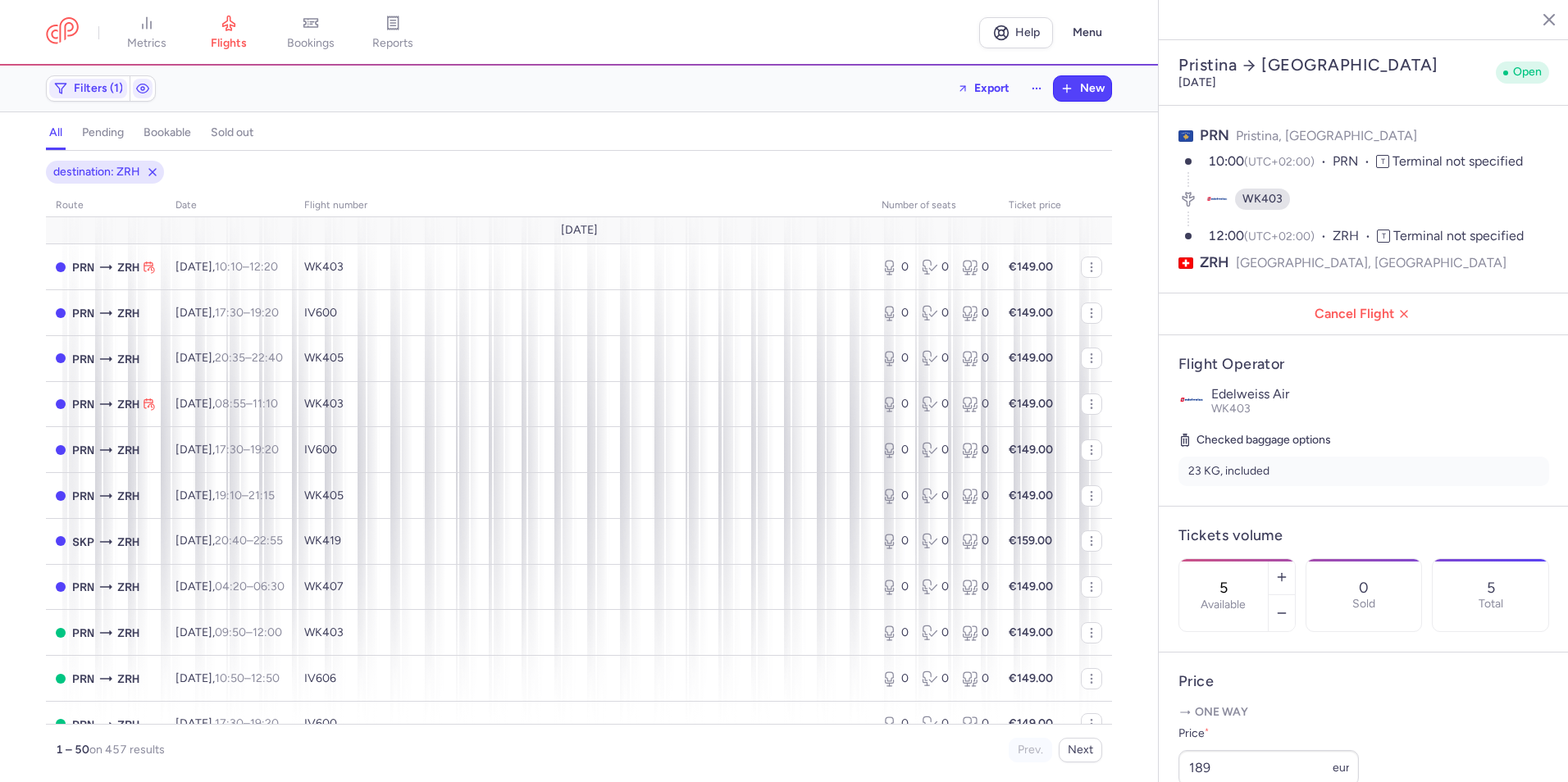 select on "days" 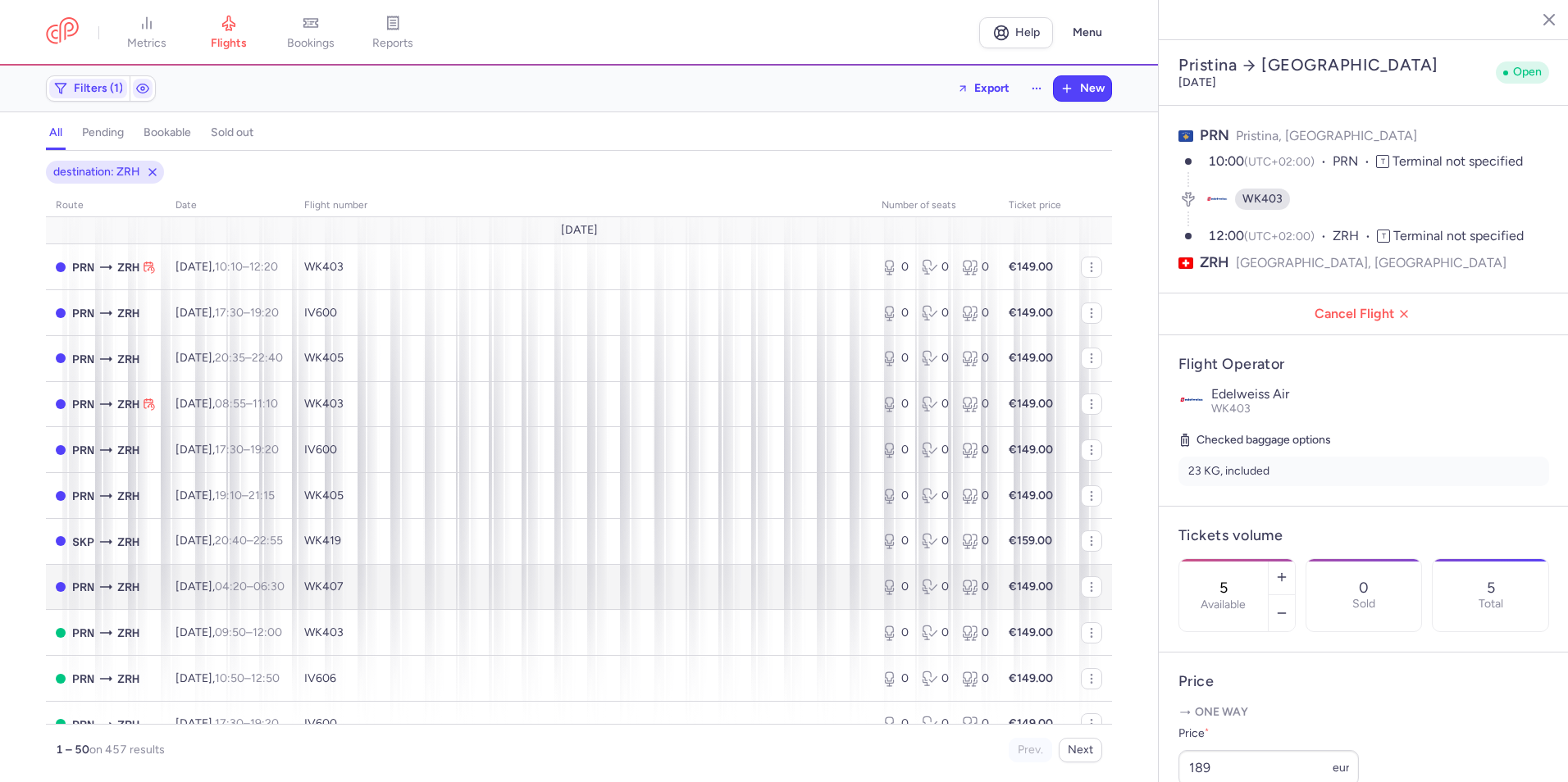 scroll, scrollTop: 0, scrollLeft: 0, axis: both 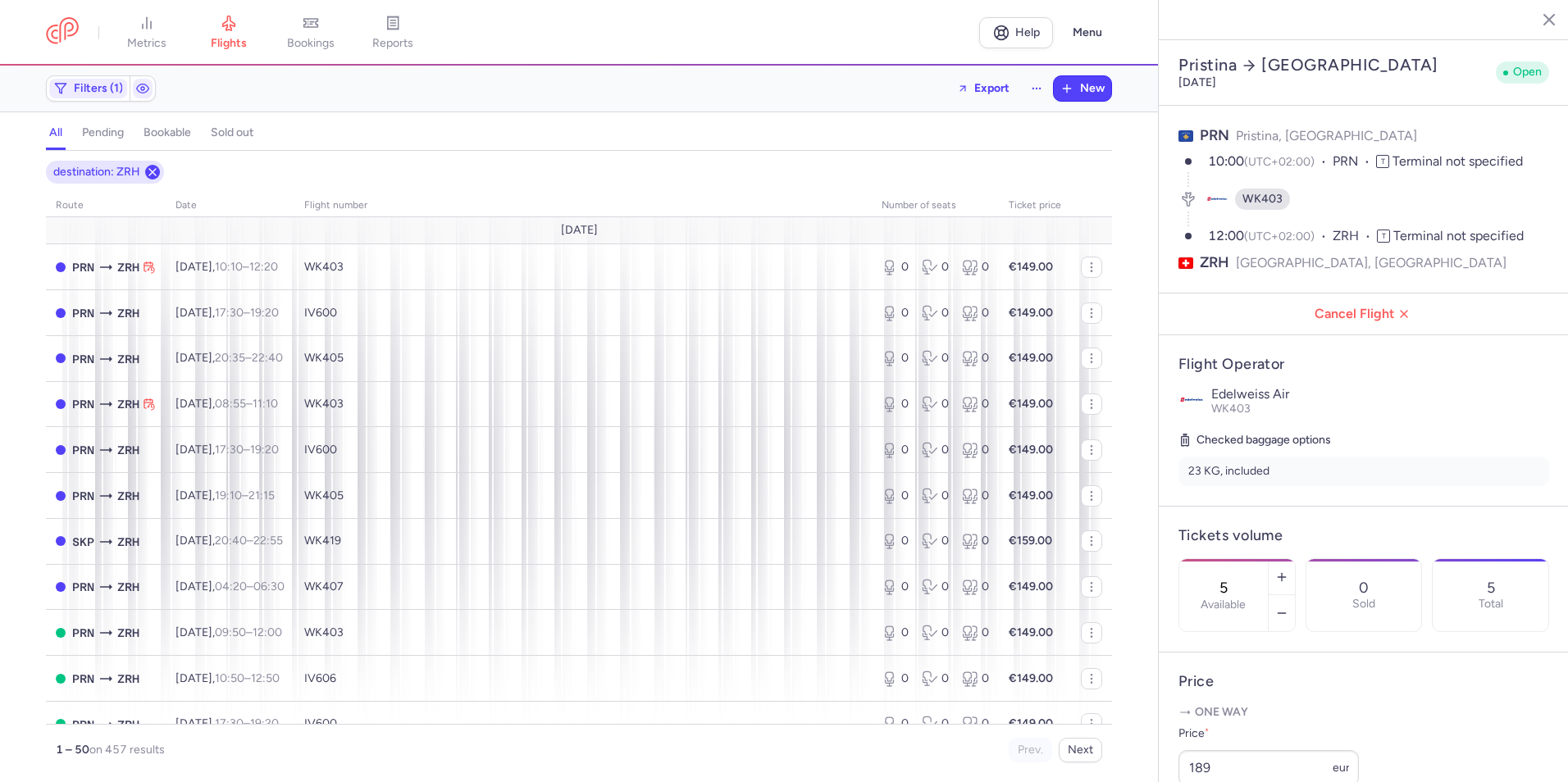 click 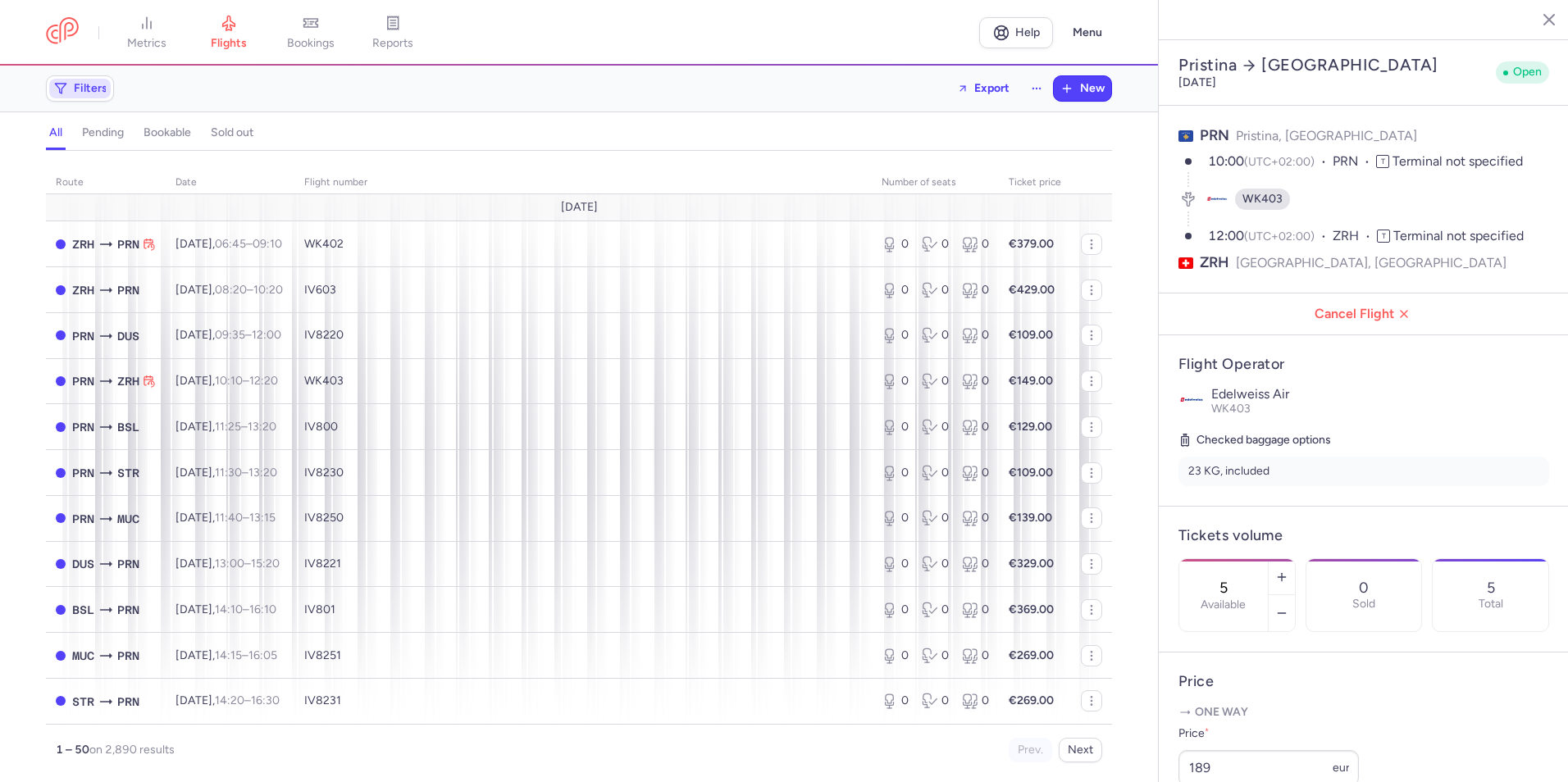 click on "Filters" at bounding box center (90, 89) 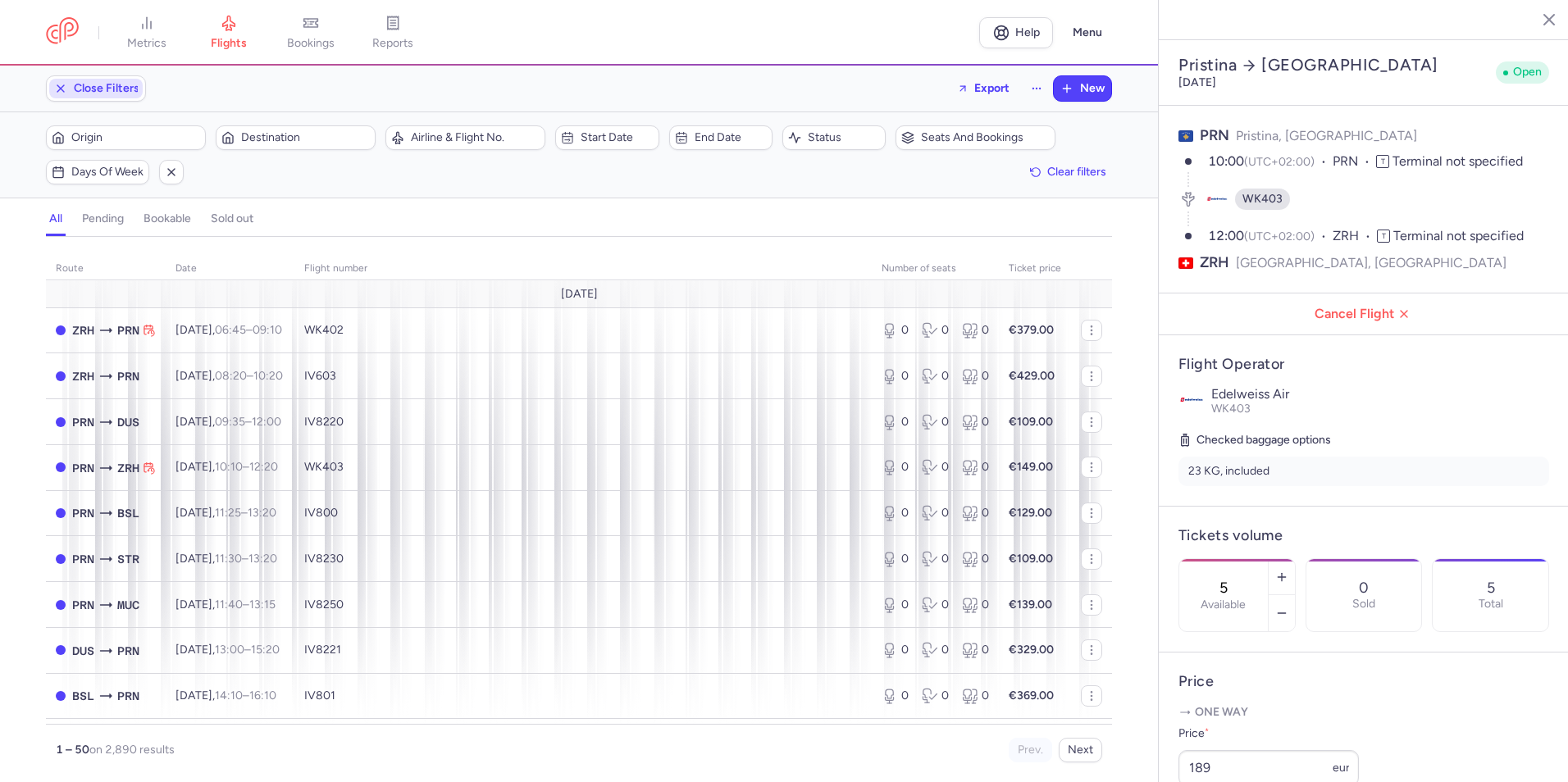 scroll, scrollTop: 0, scrollLeft: 0, axis: both 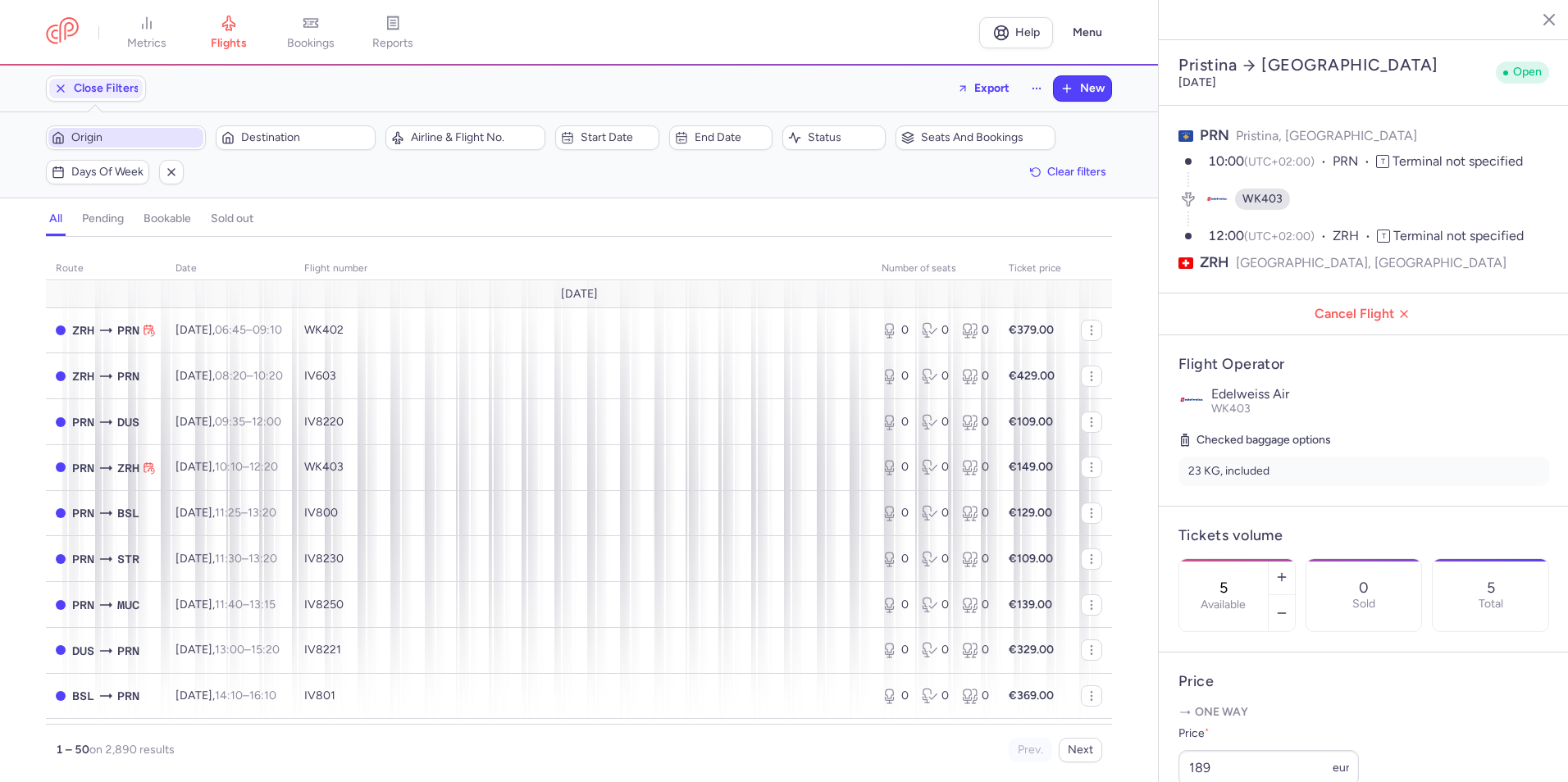 click on "Origin" at bounding box center [135, 138] 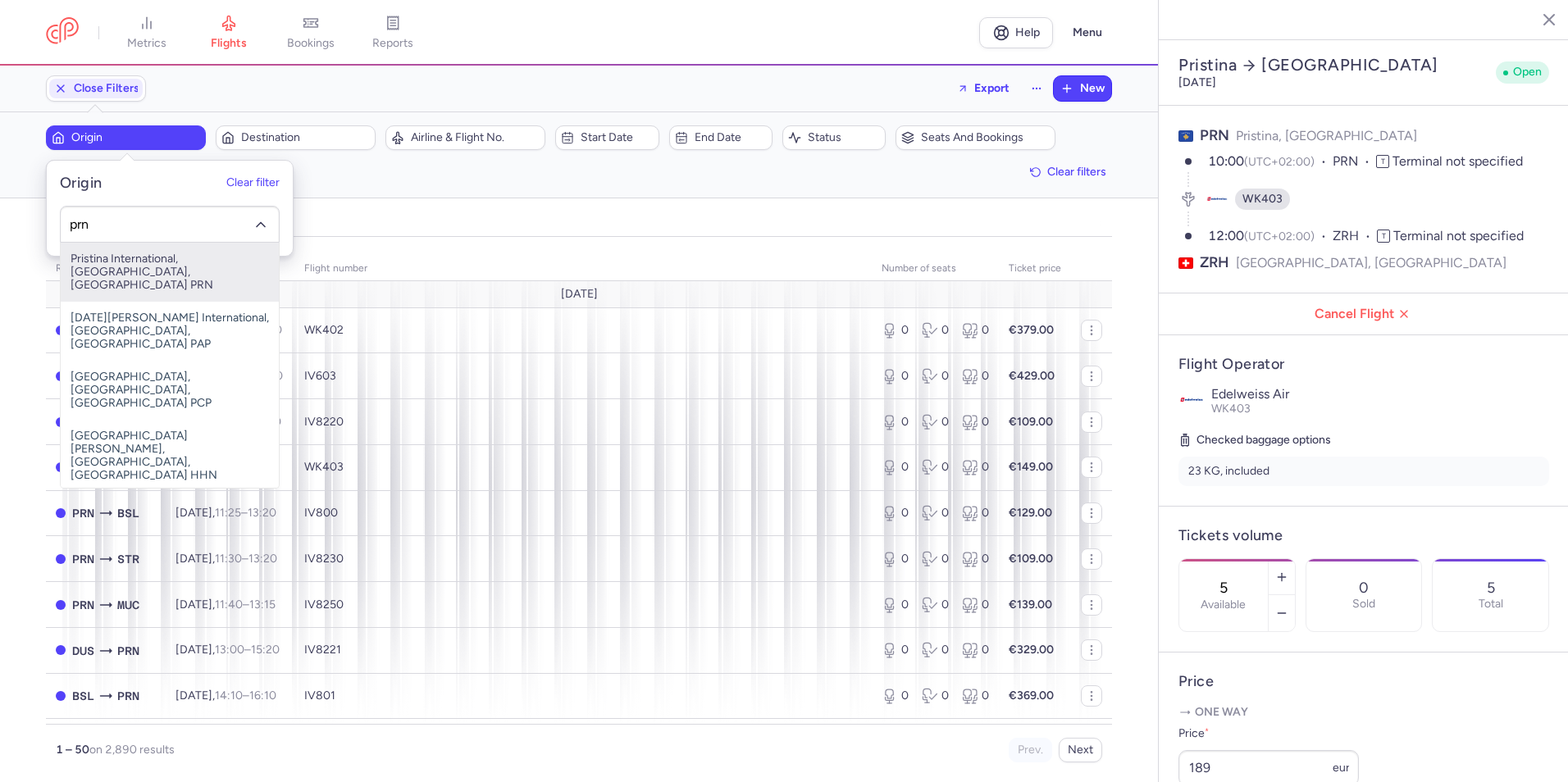 click on "Pristina International, [GEOGRAPHIC_DATA], [GEOGRAPHIC_DATA] PRN" at bounding box center (170, 272) 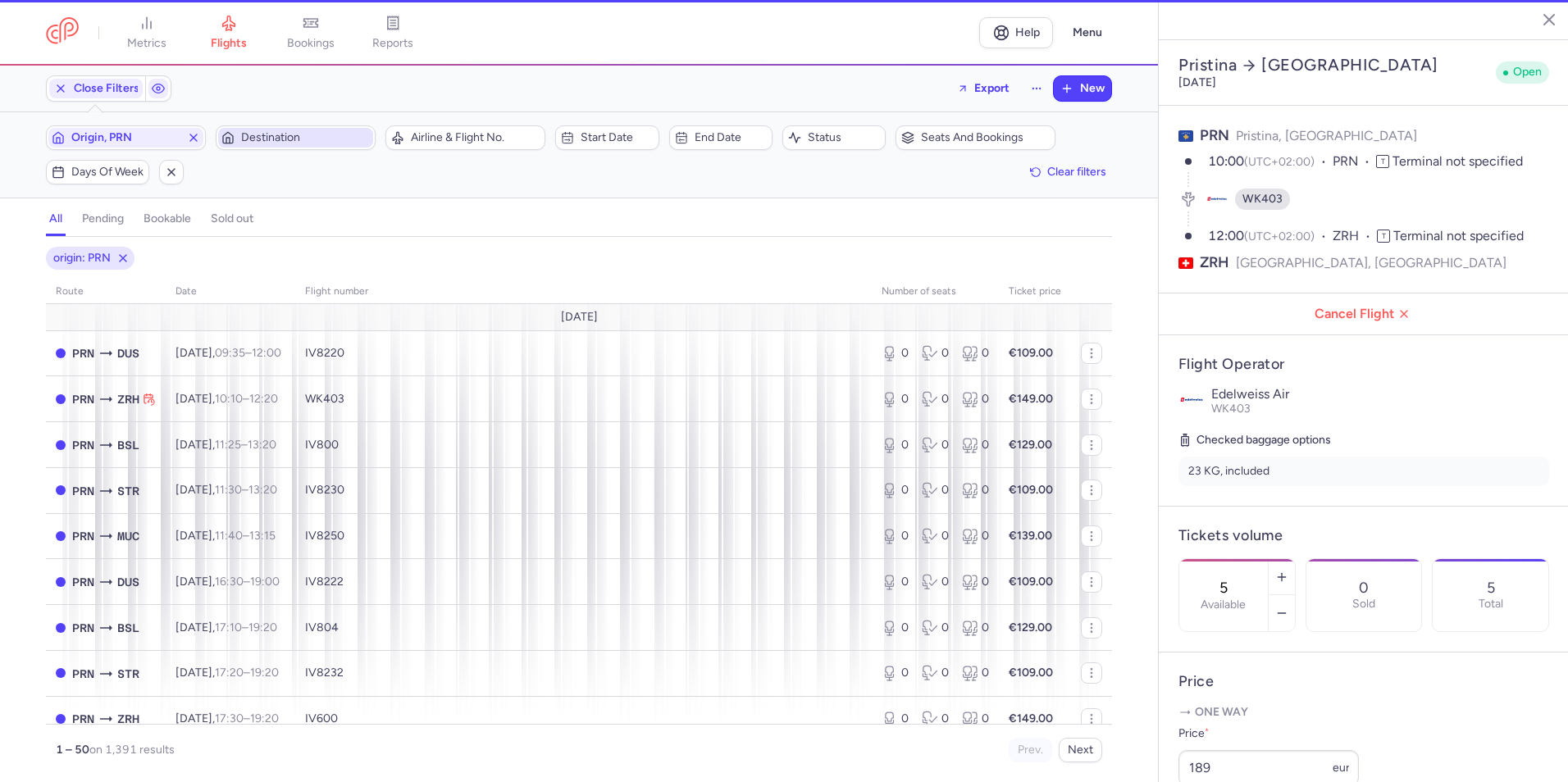 click on "Destination" at bounding box center [305, 138] 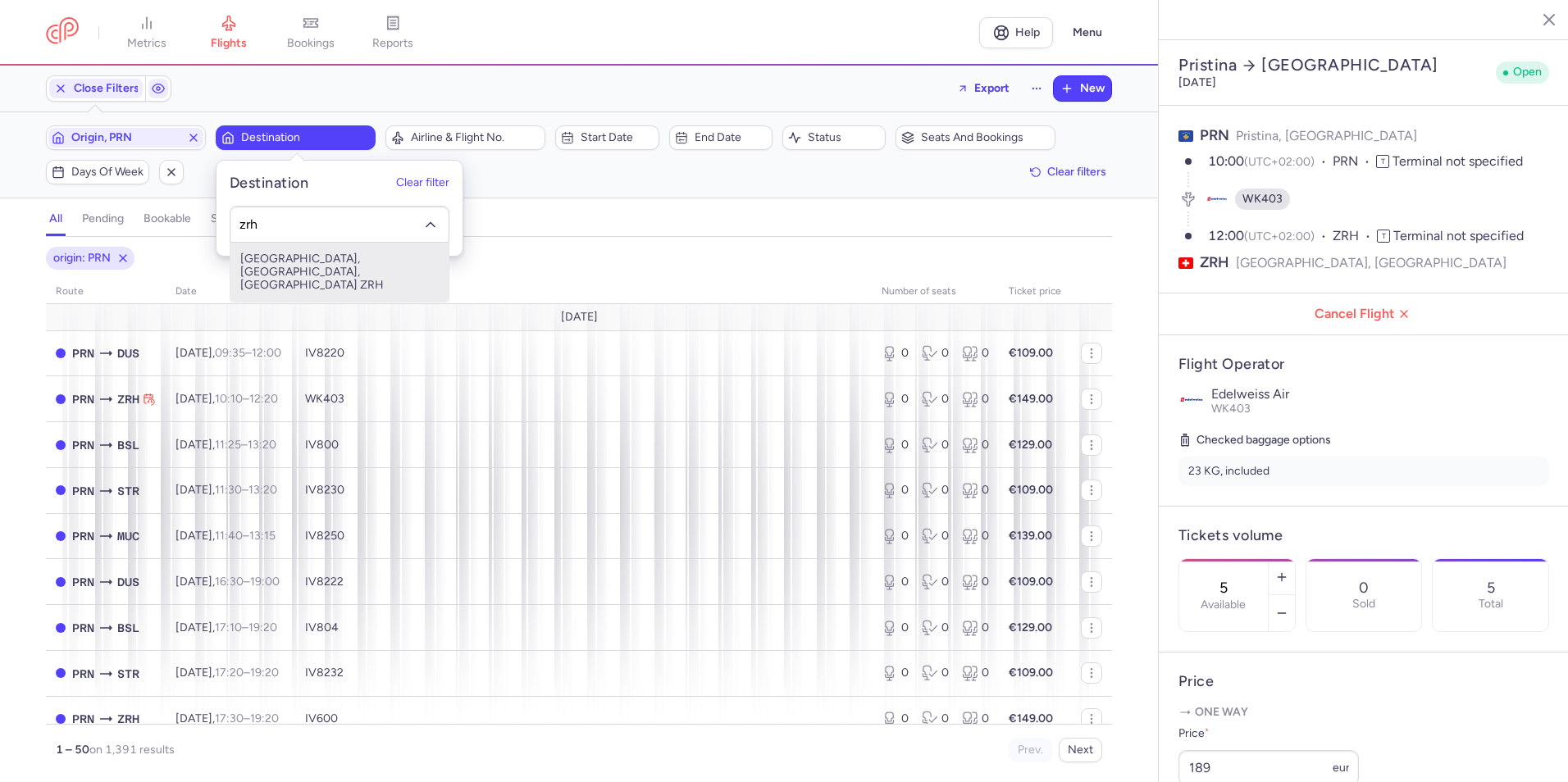 click on "[GEOGRAPHIC_DATA], [GEOGRAPHIC_DATA], [GEOGRAPHIC_DATA] ZRH" at bounding box center [340, 272] 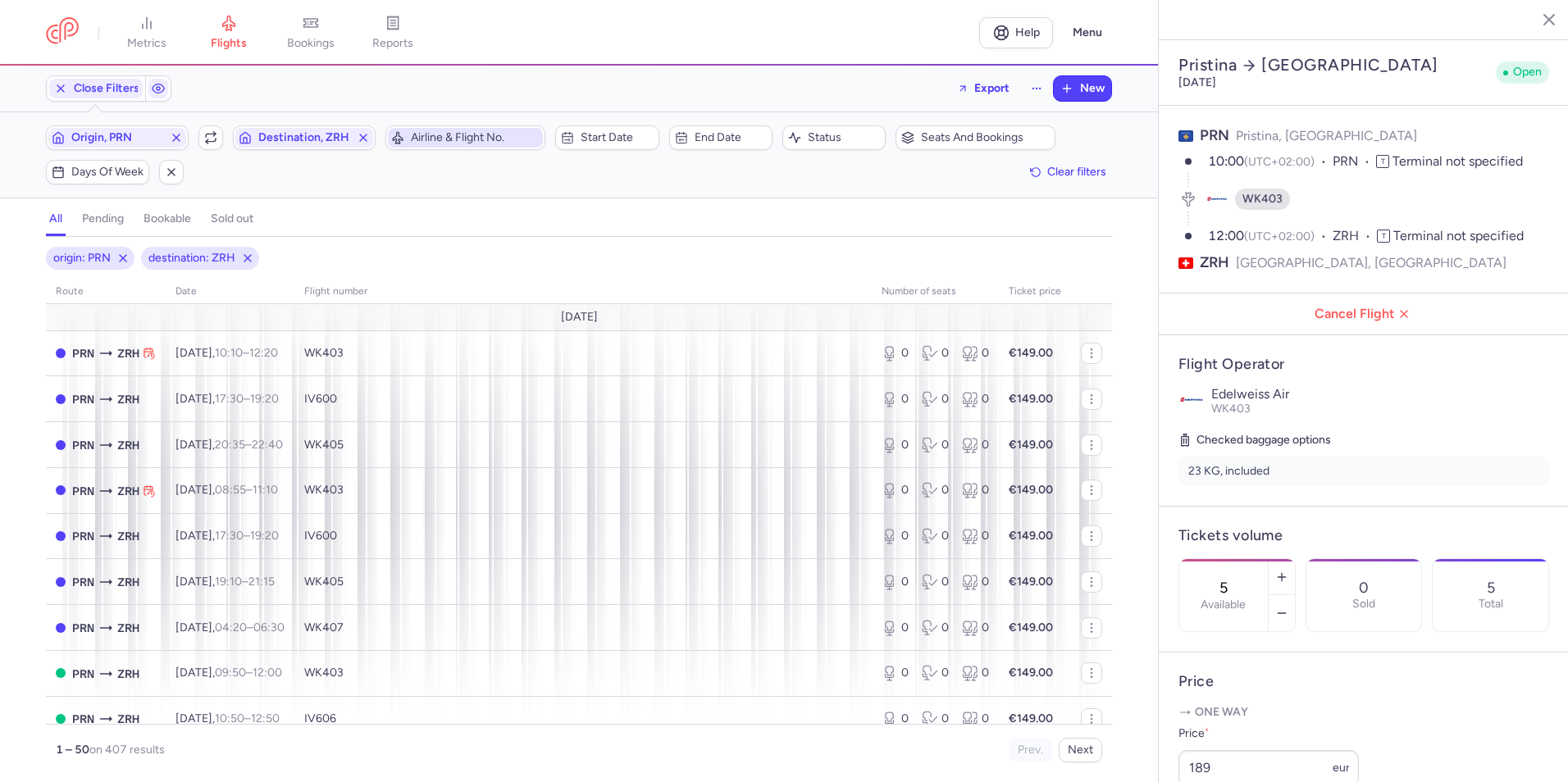 click on "Airline & Flight No." at bounding box center (475, 138) 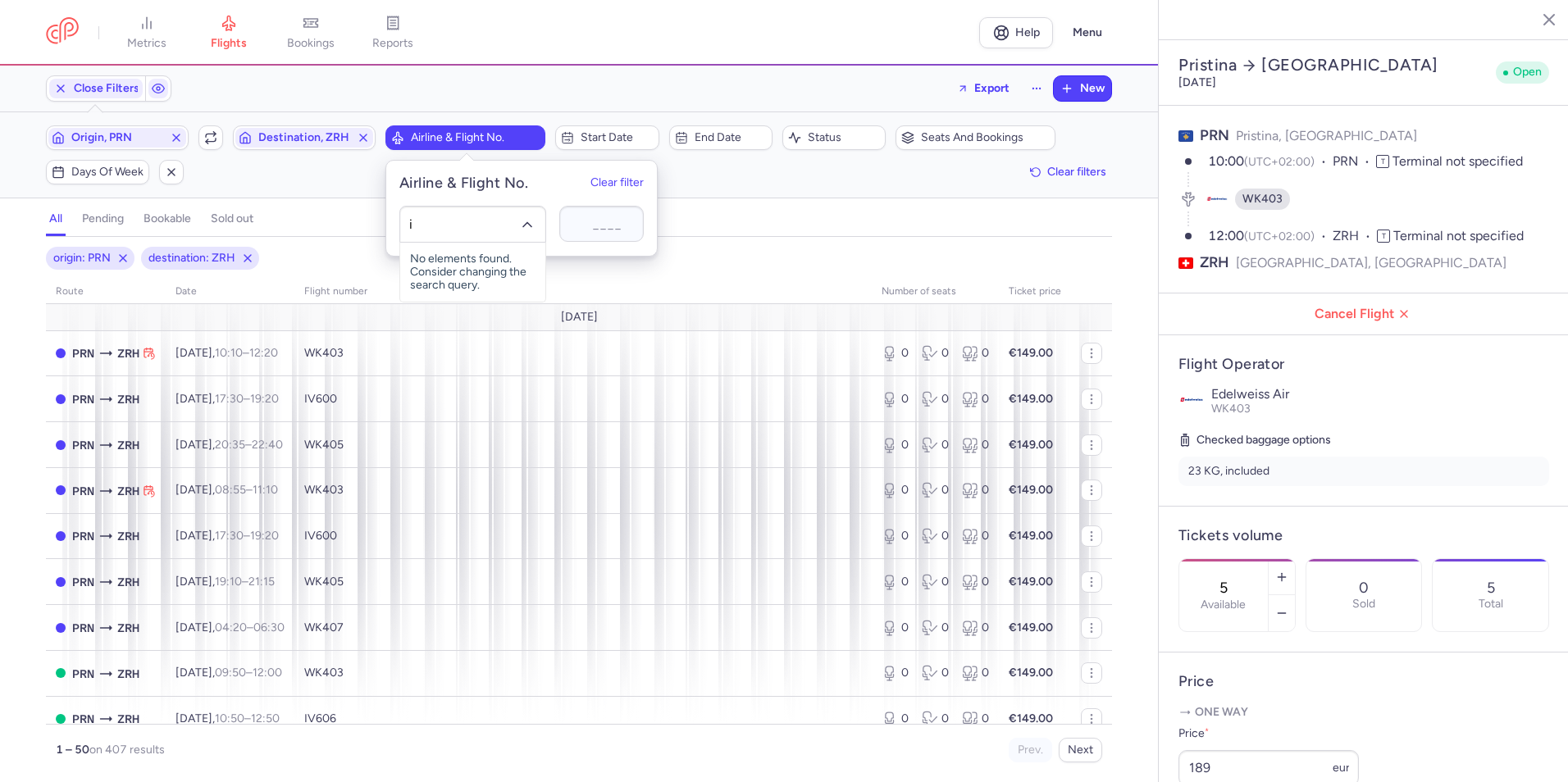 type on "iv" 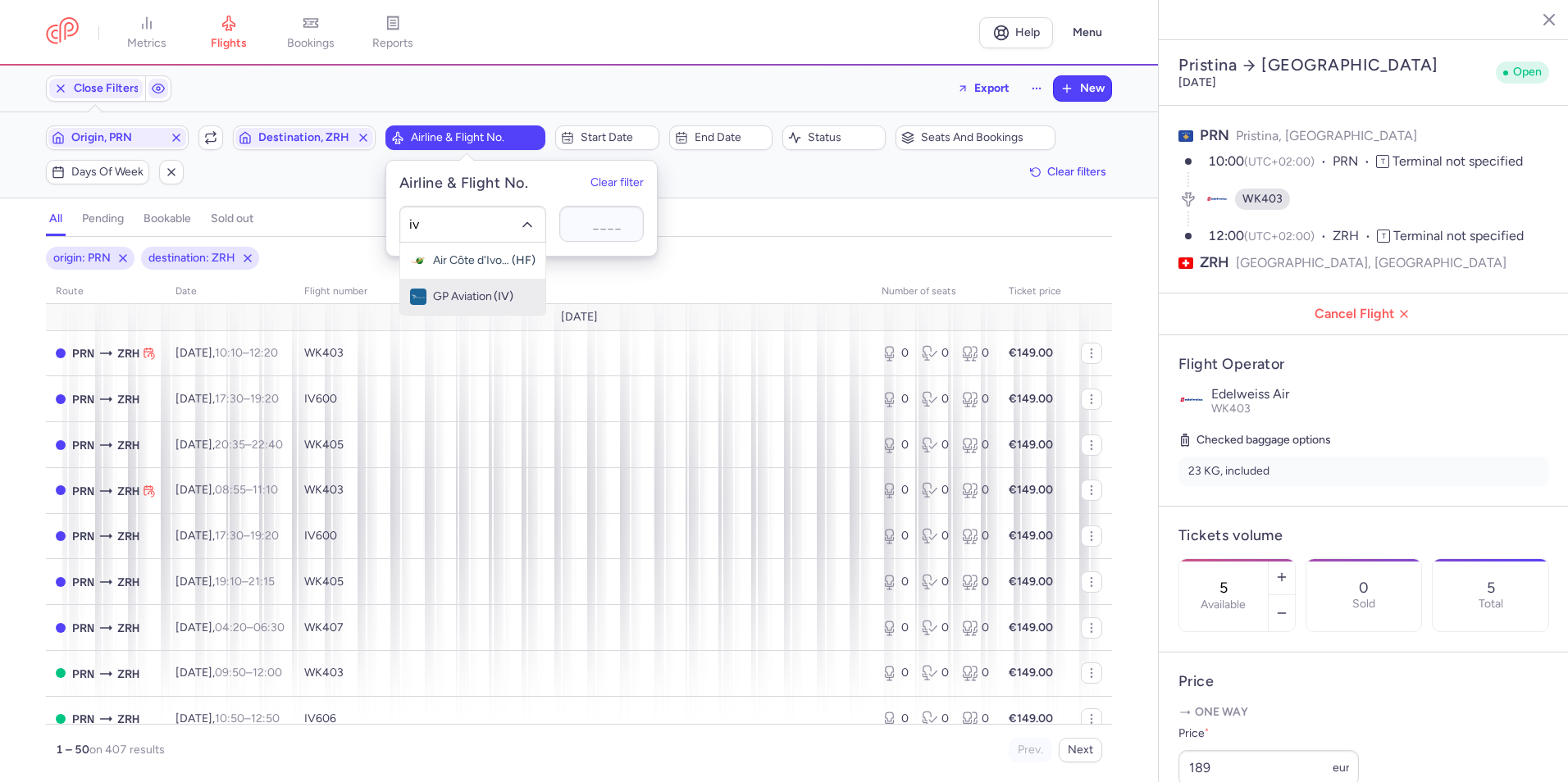 click on "GP Aviation" at bounding box center [463, 297] 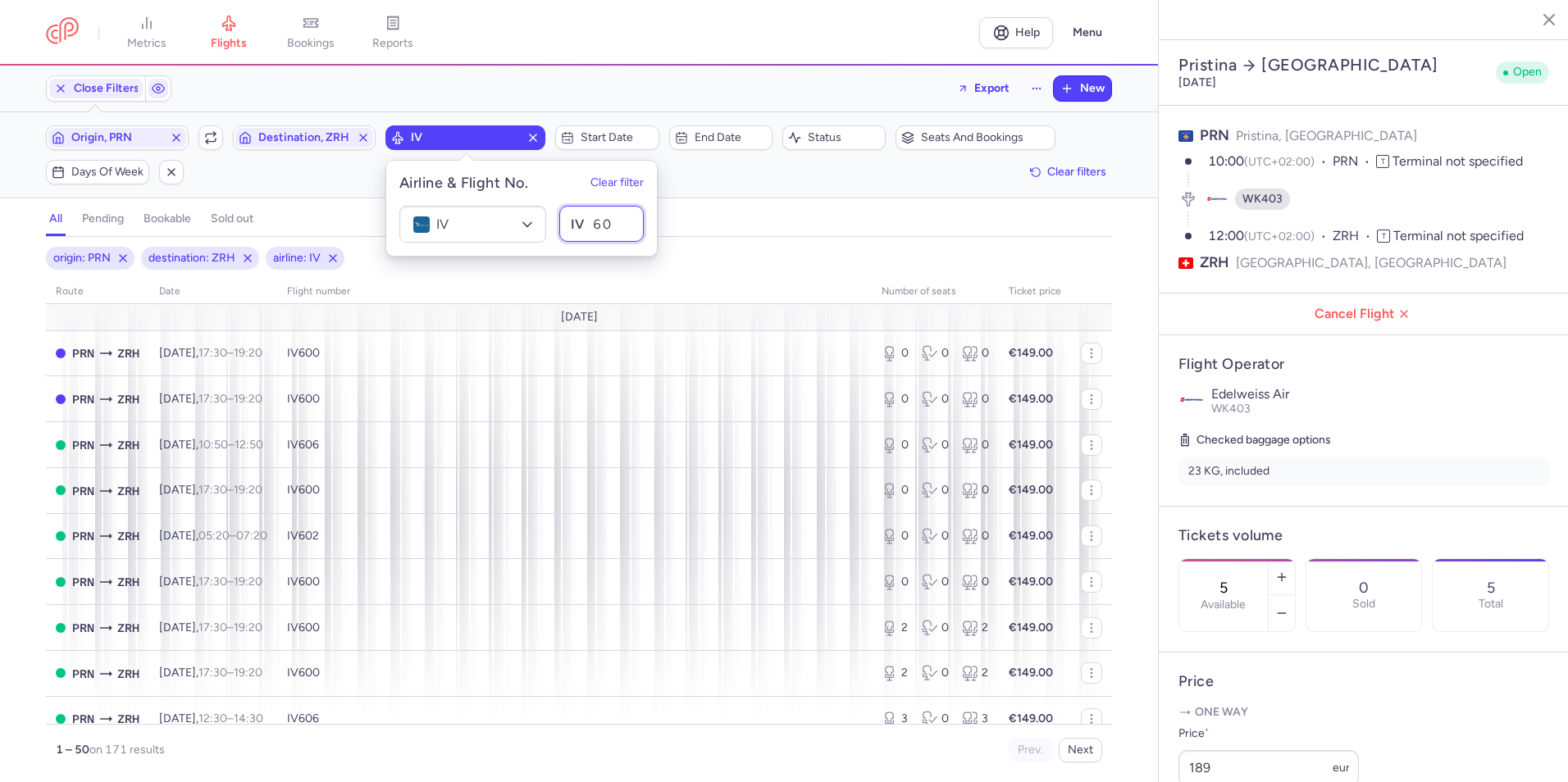 type on "602" 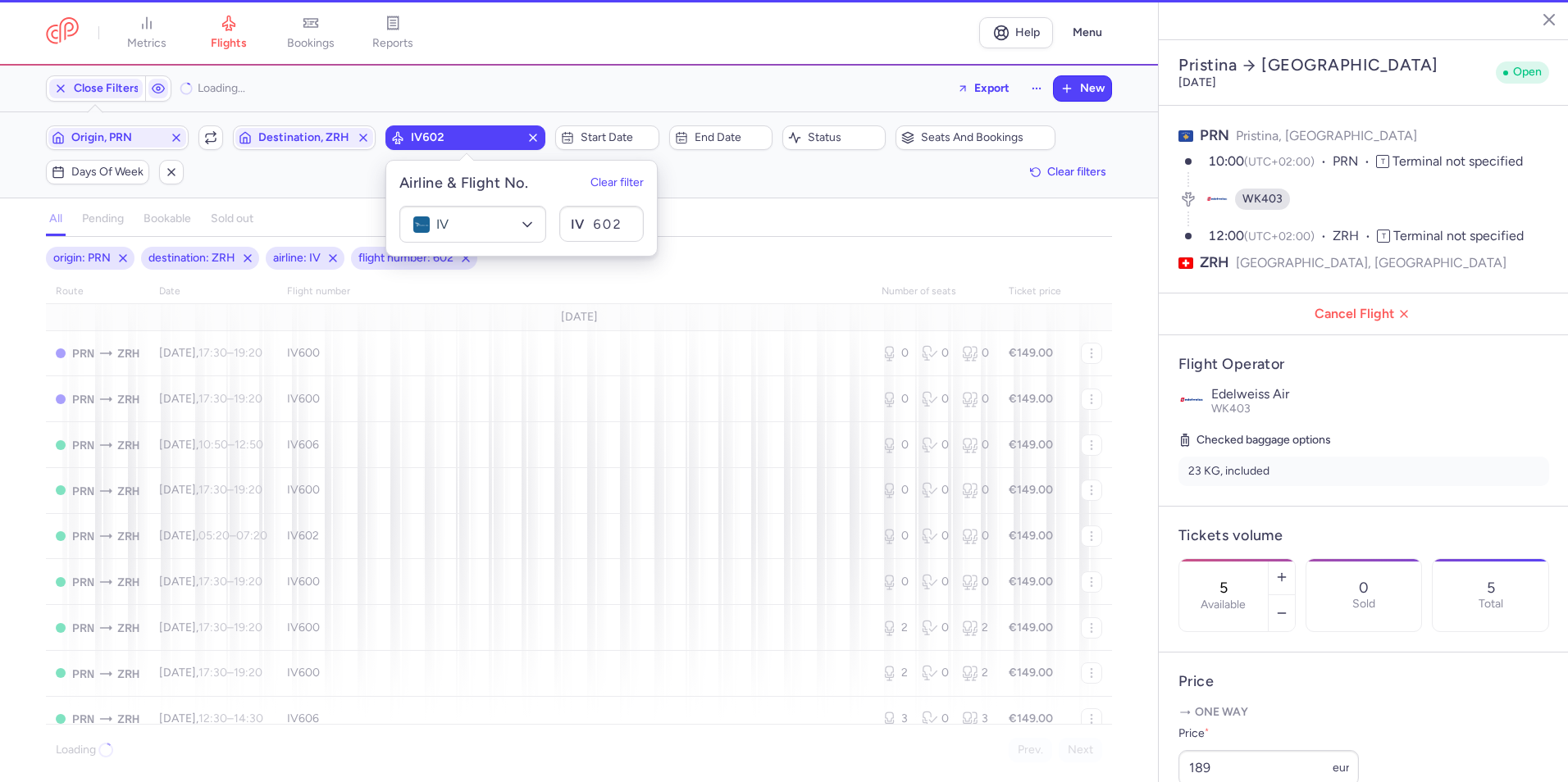 click on "Filters (4) – Loading...  Origin, PRN  Include return  Destination, ZRH  IV602  Start date  End date  Status  Seats and bookings  Days of week  Clear filters" at bounding box center [579, 155] 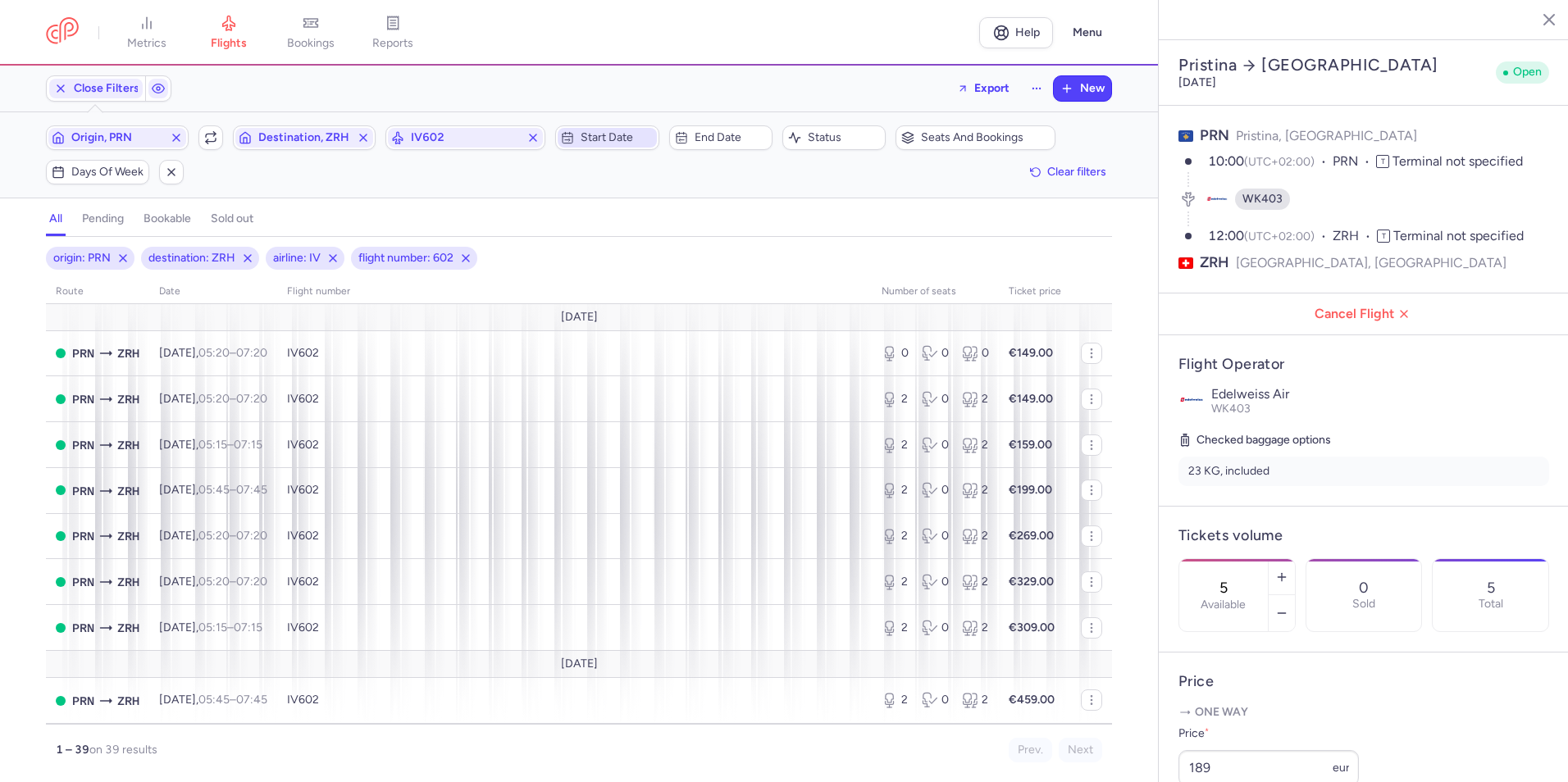 click on "Start date" at bounding box center [617, 138] 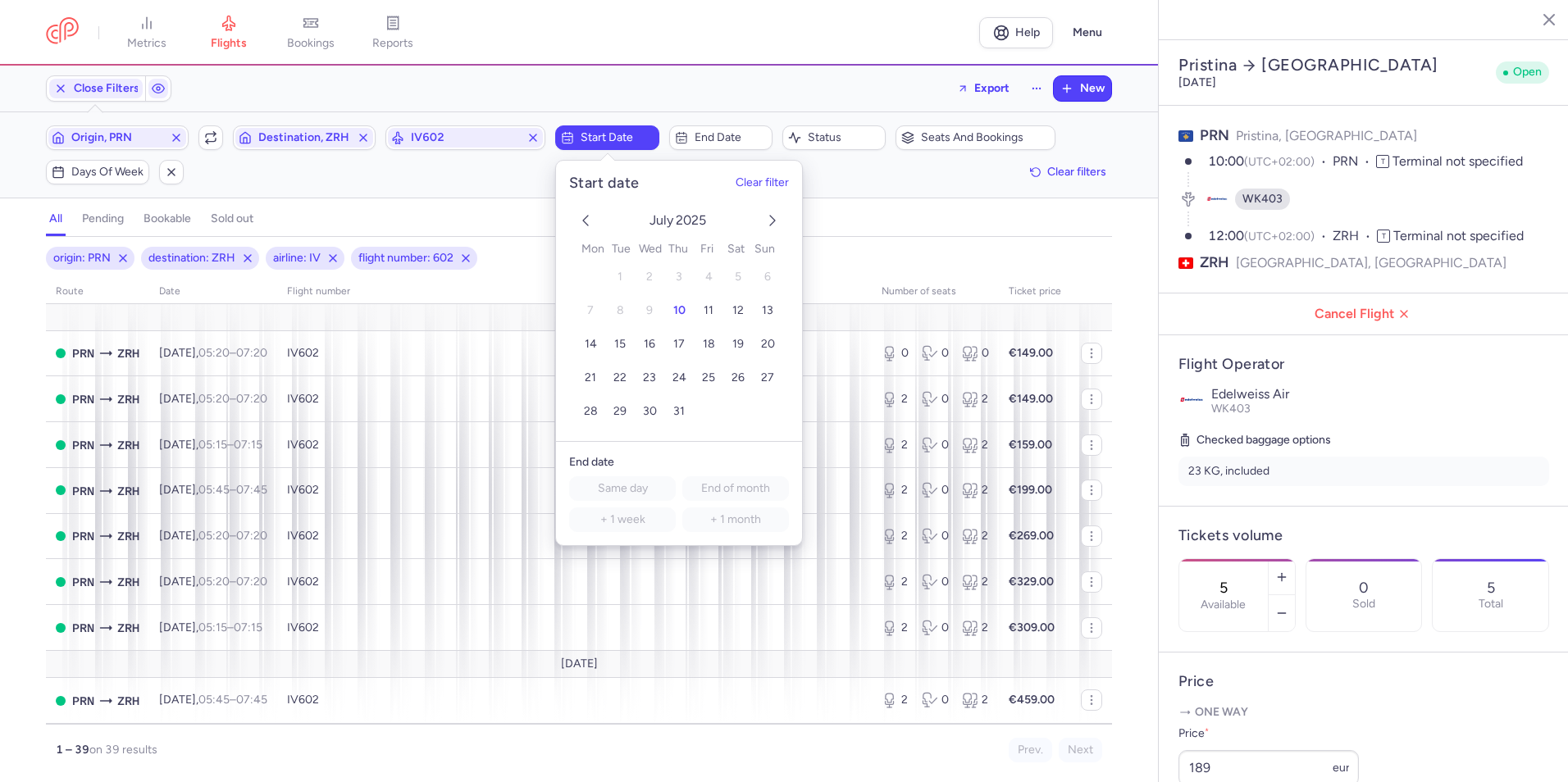 click 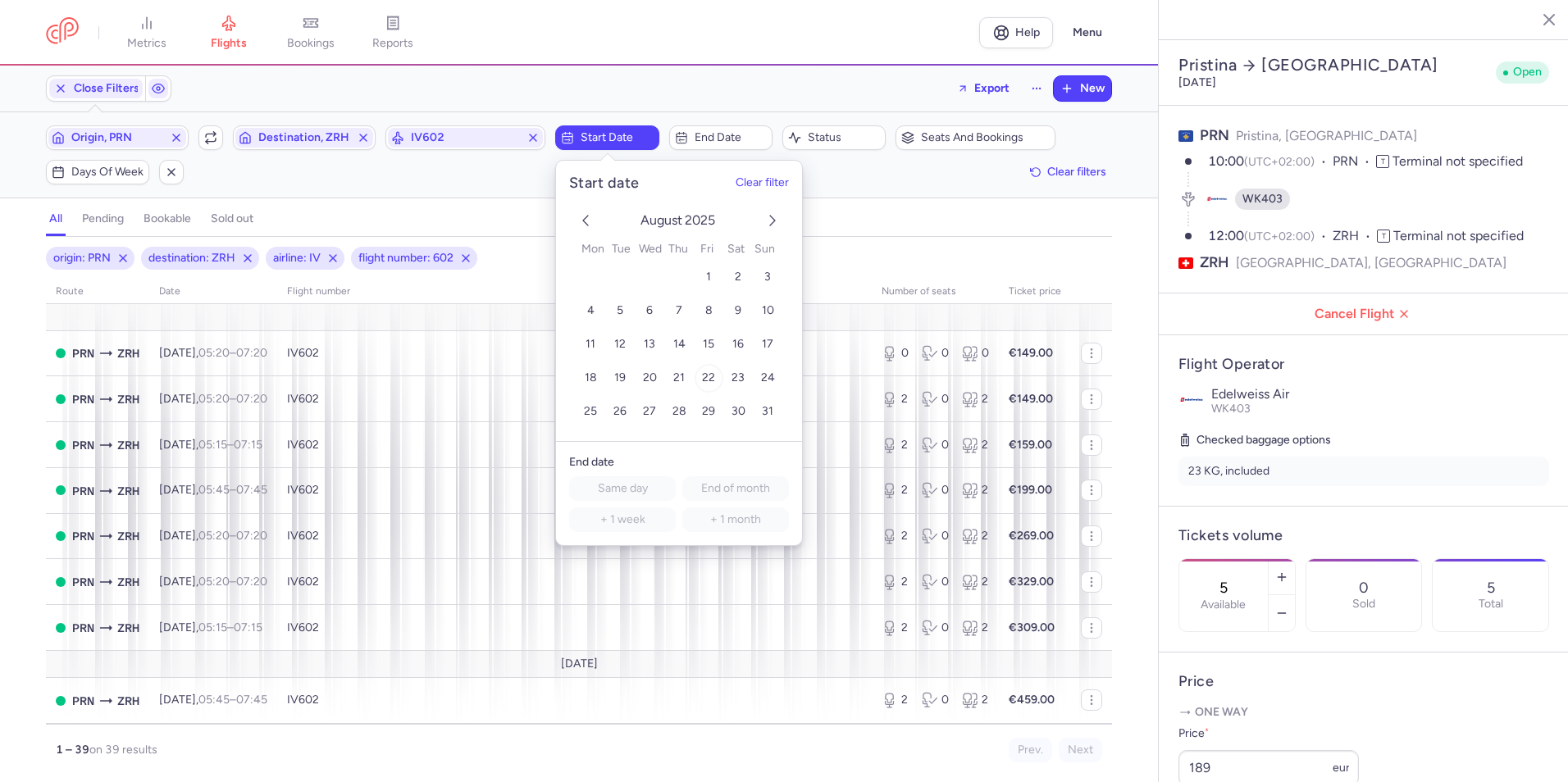 click on "22" at bounding box center (709, 378) 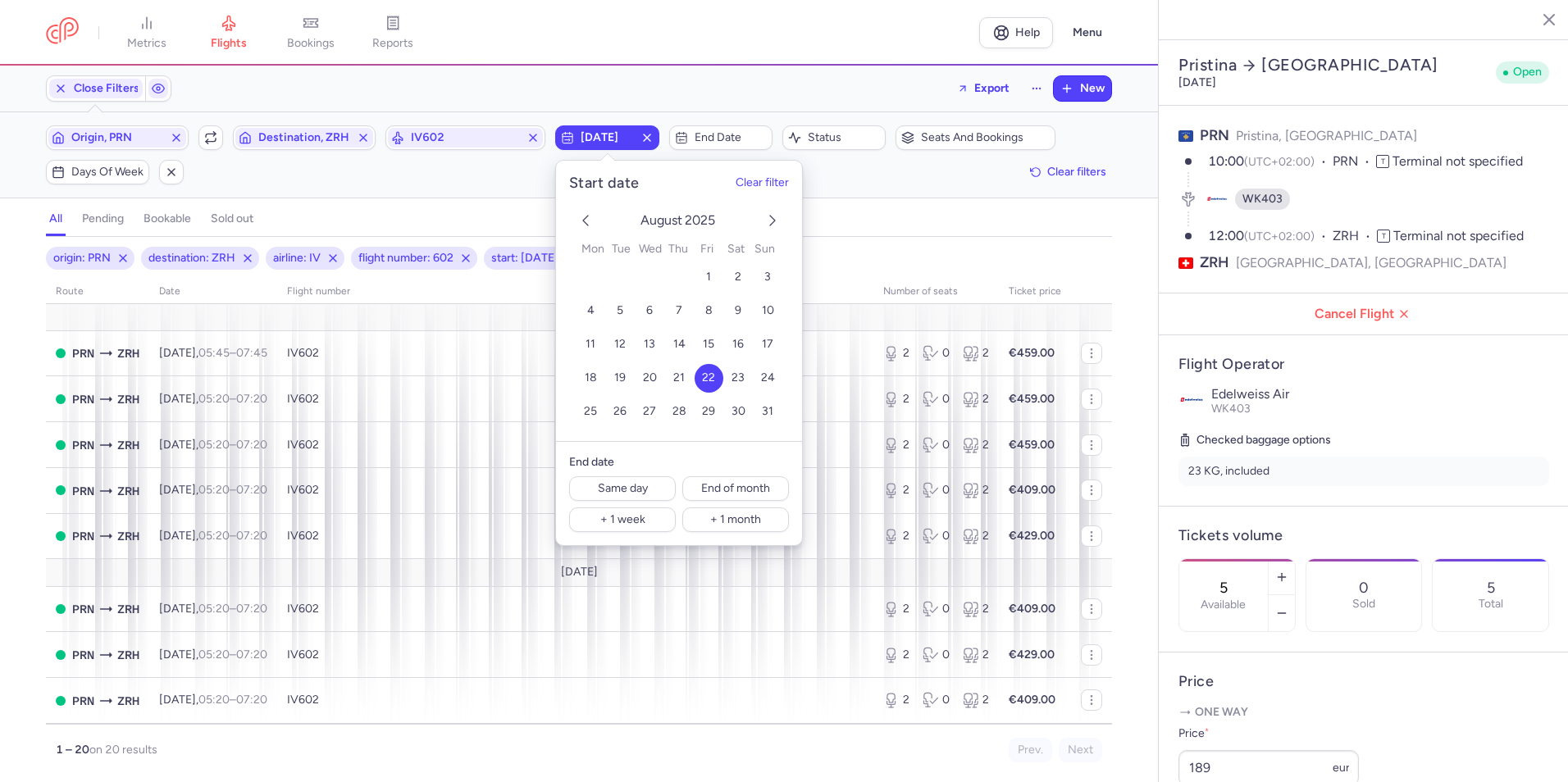 click on "origin: PRN destination: ZRH airline: IV flight number: 602 start: [DATE]" at bounding box center (579, 258) 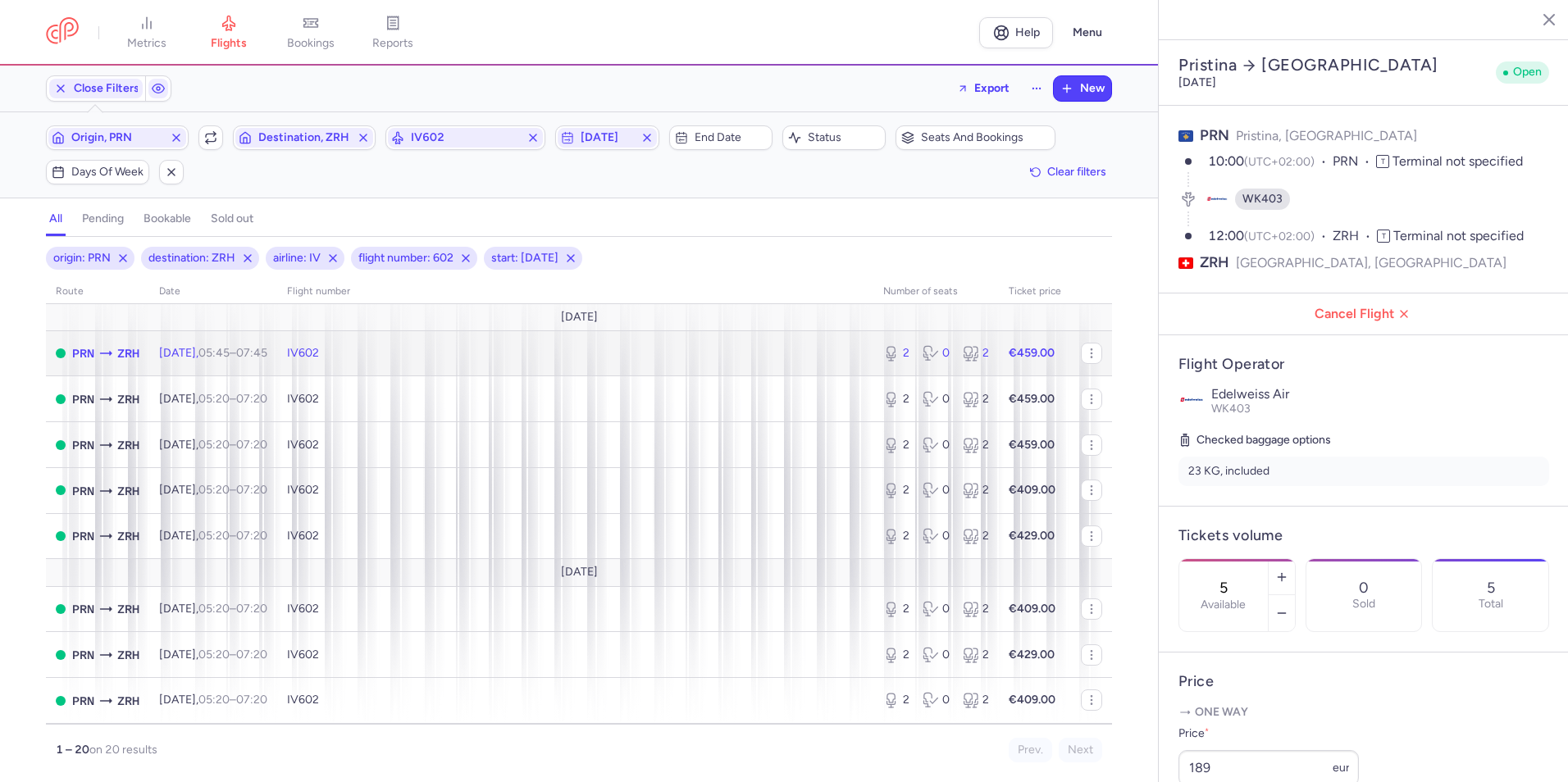 click on "IV602" at bounding box center [575, 353] 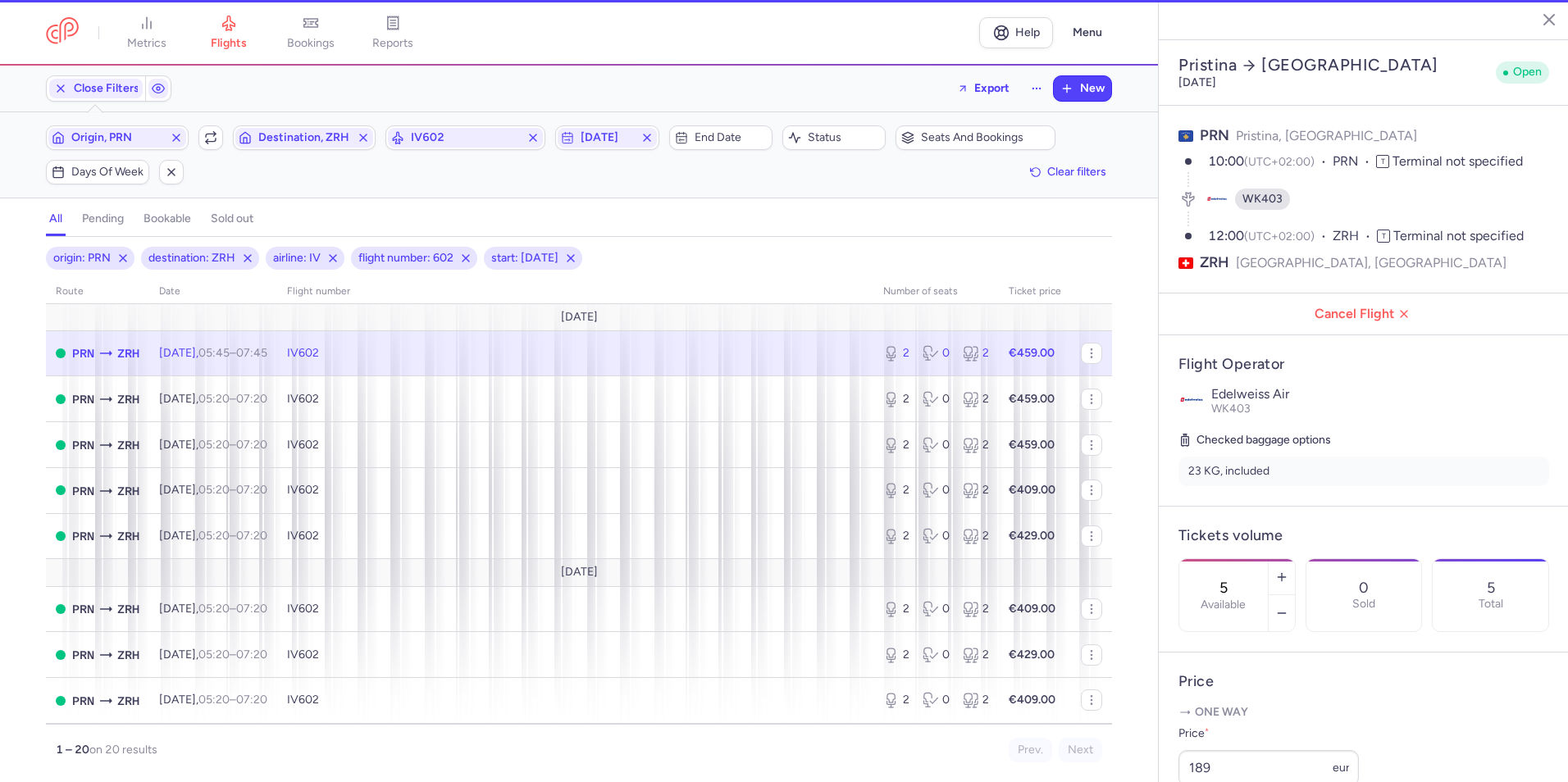 type on "2" 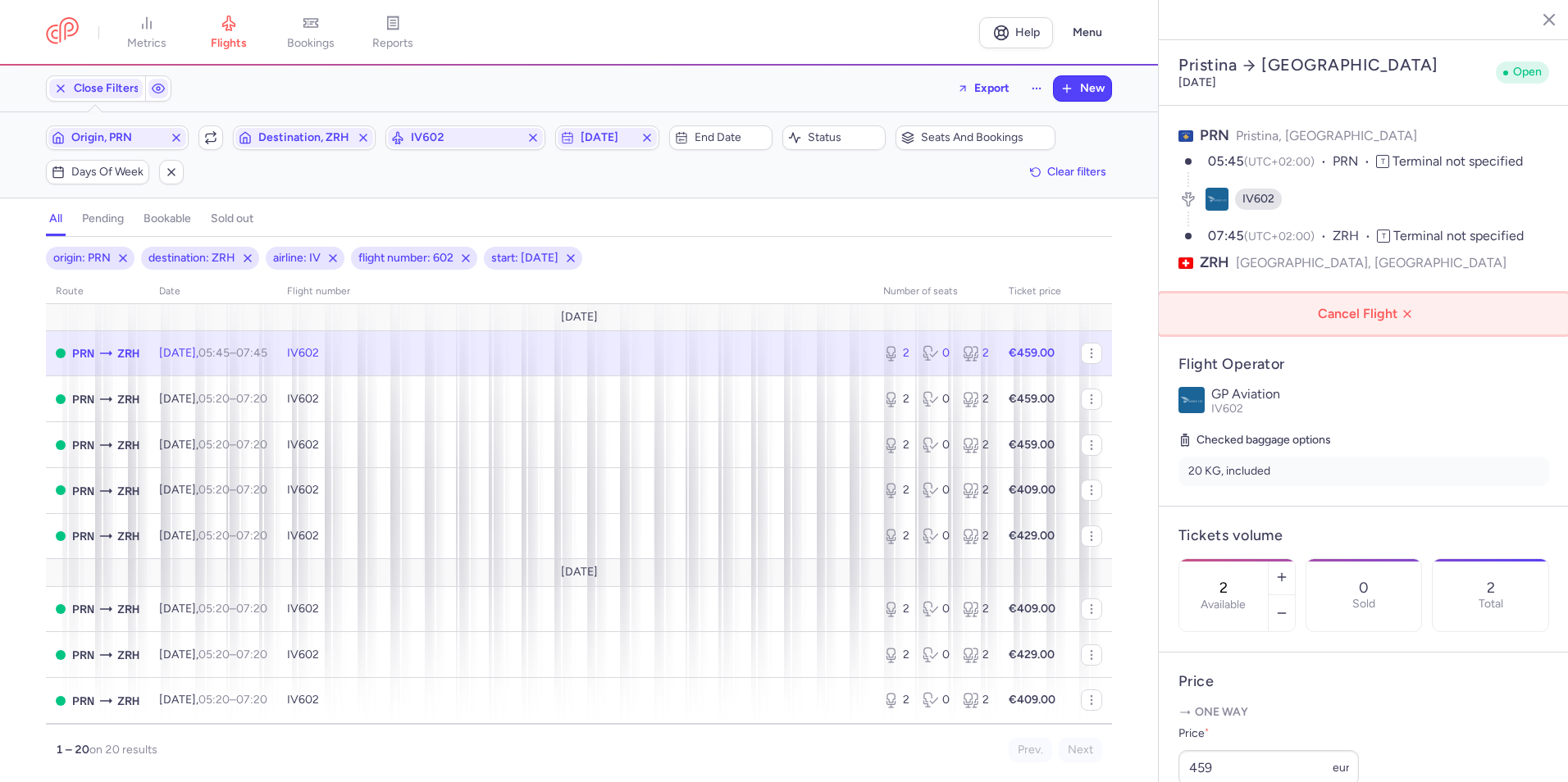 click on "Cancel Flight" at bounding box center (1367, 314) 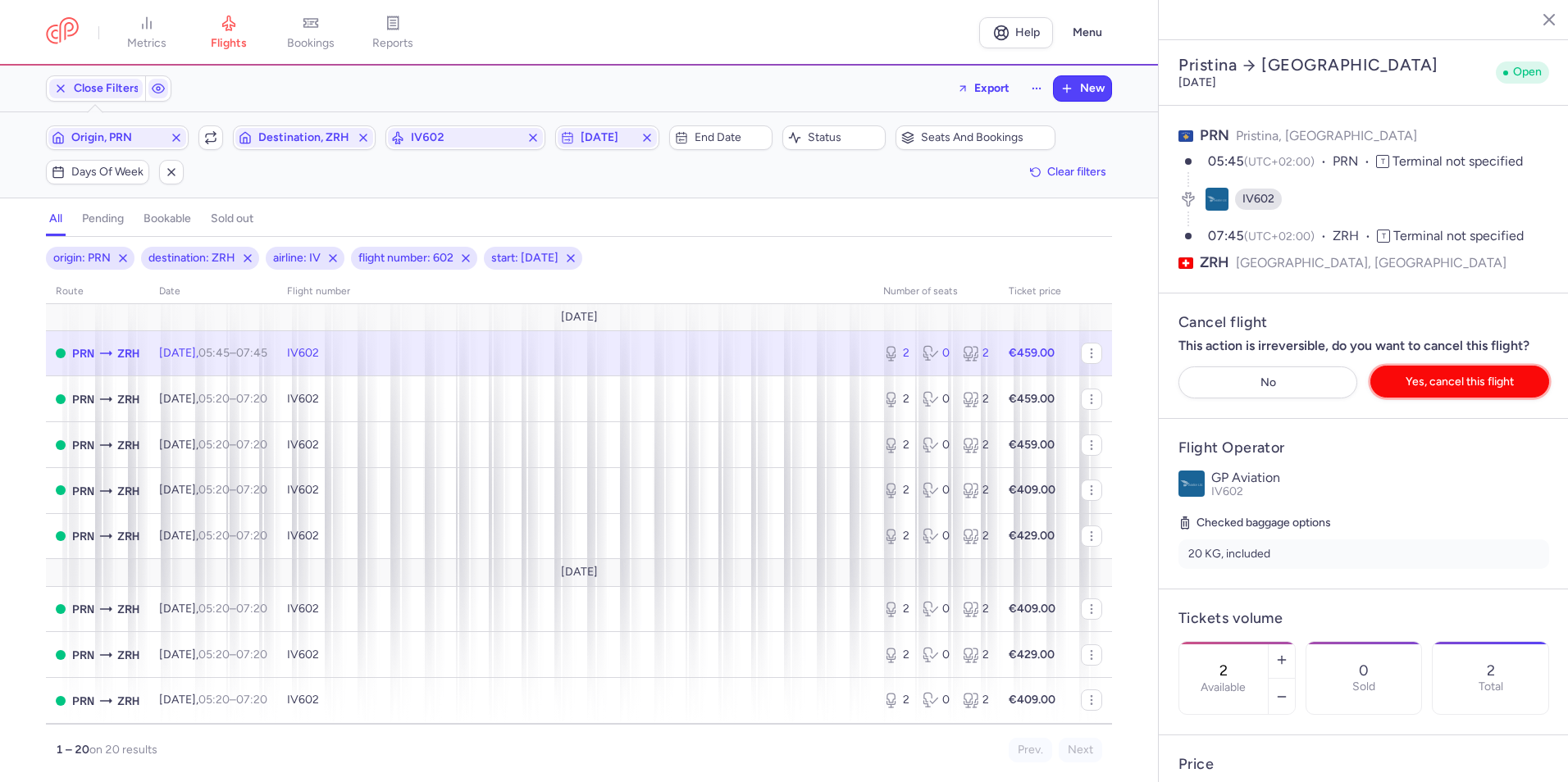 click on "Yes, cancel this flight" at bounding box center (1460, 381) 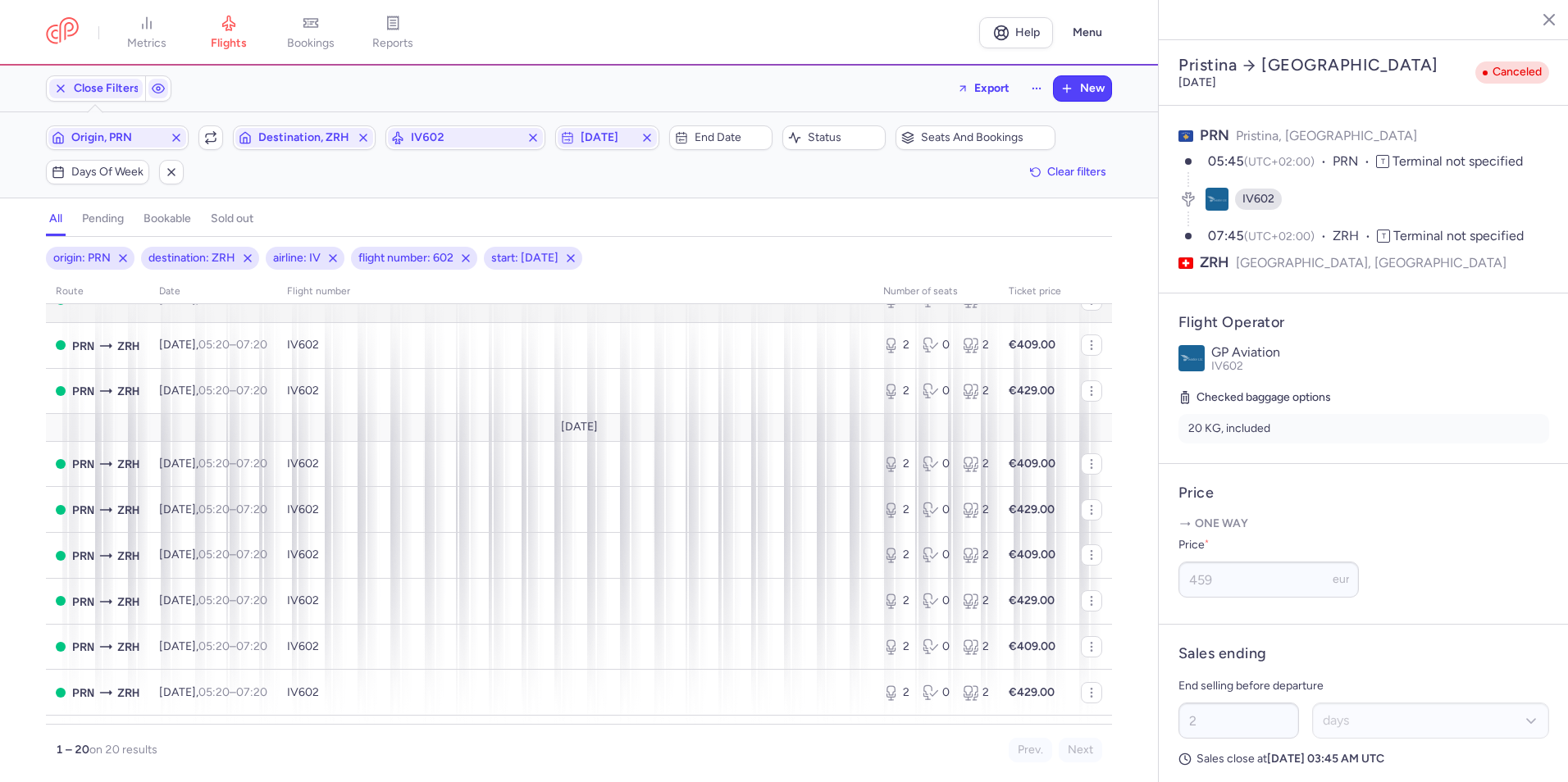 scroll, scrollTop: 164, scrollLeft: 0, axis: vertical 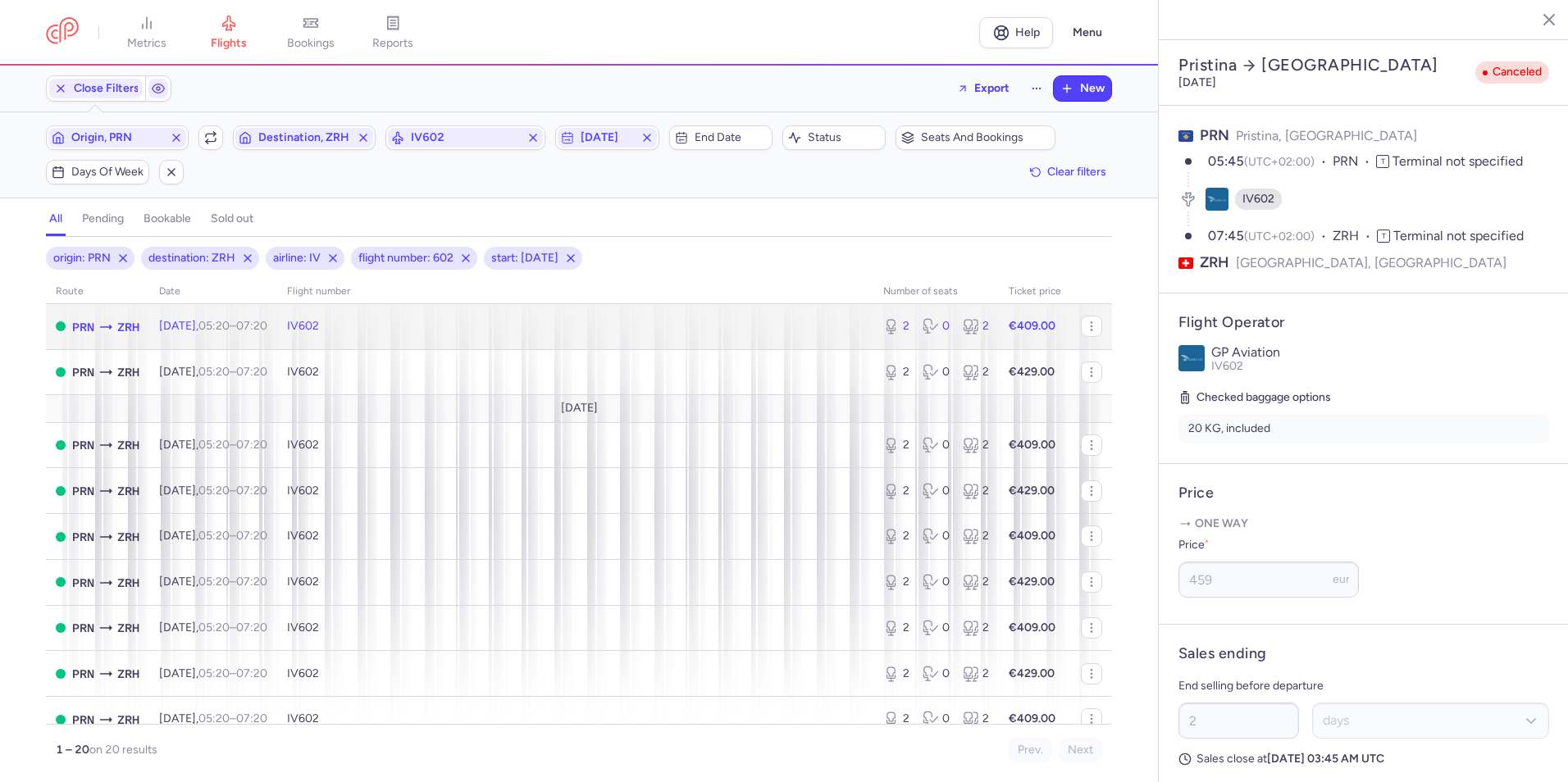click on "IV602" at bounding box center (575, 326) 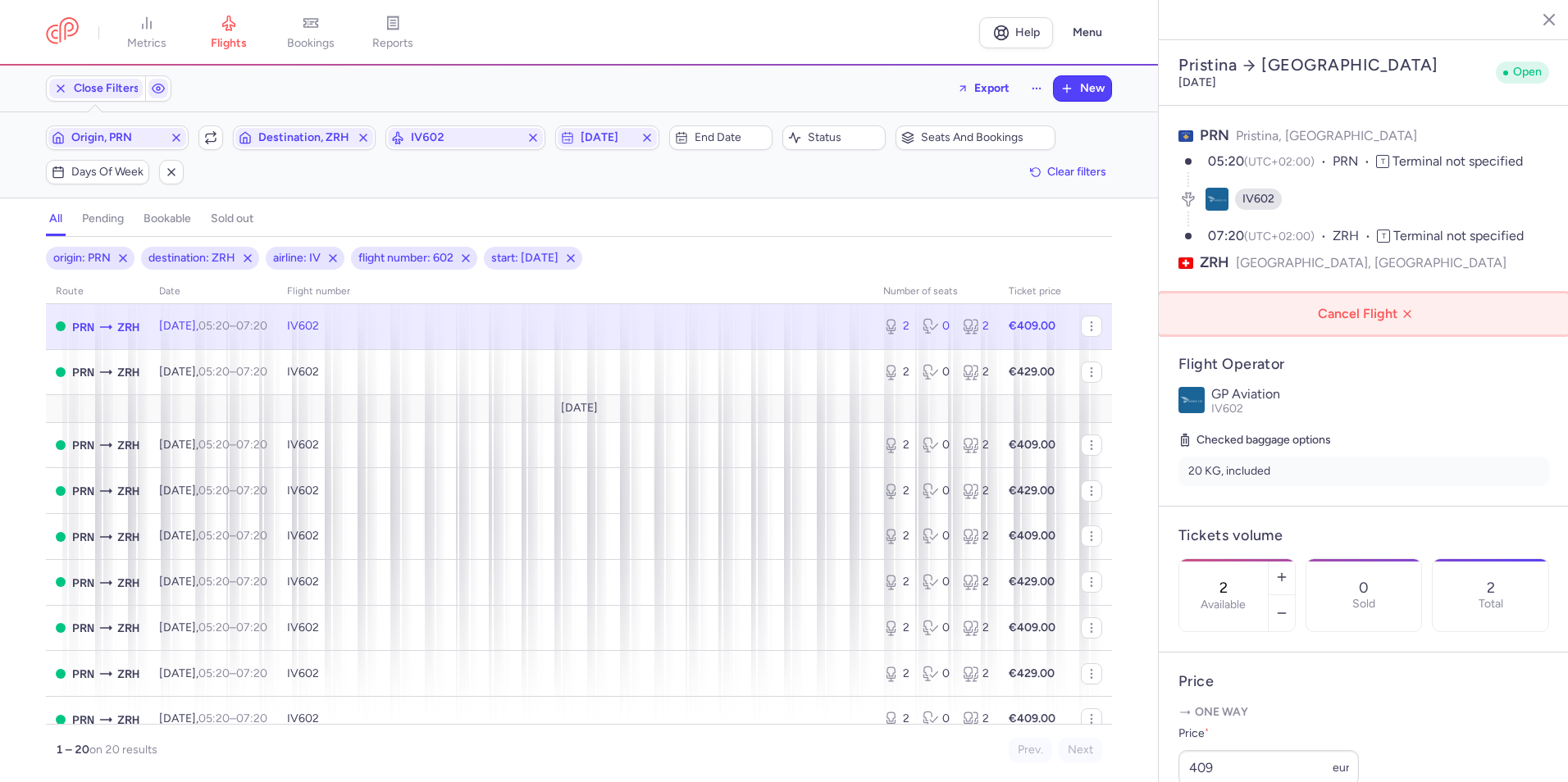 click on "Cancel Flight" at bounding box center [1367, 314] 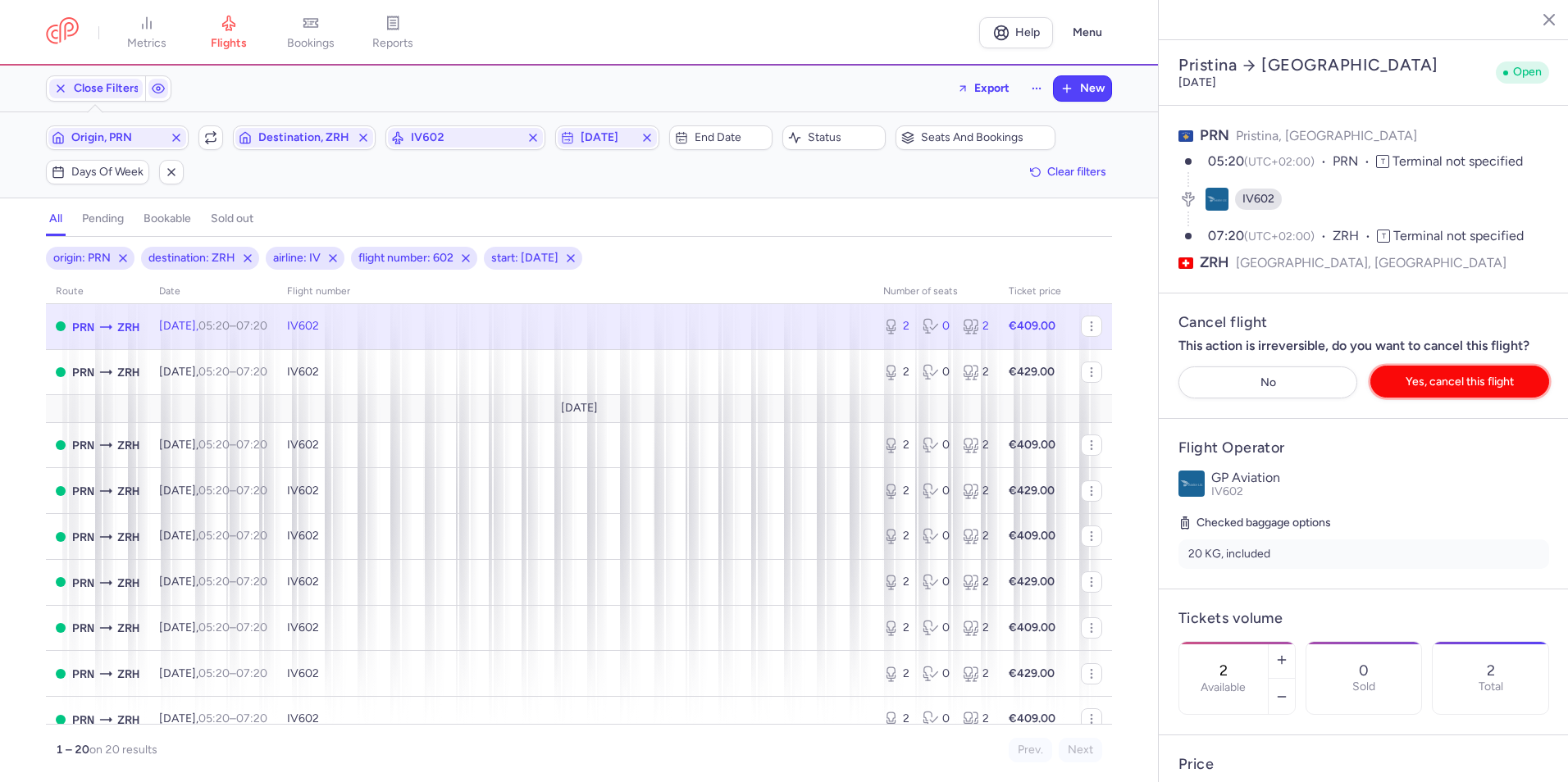 click on "Yes, cancel this flight" at bounding box center (1460, 381) 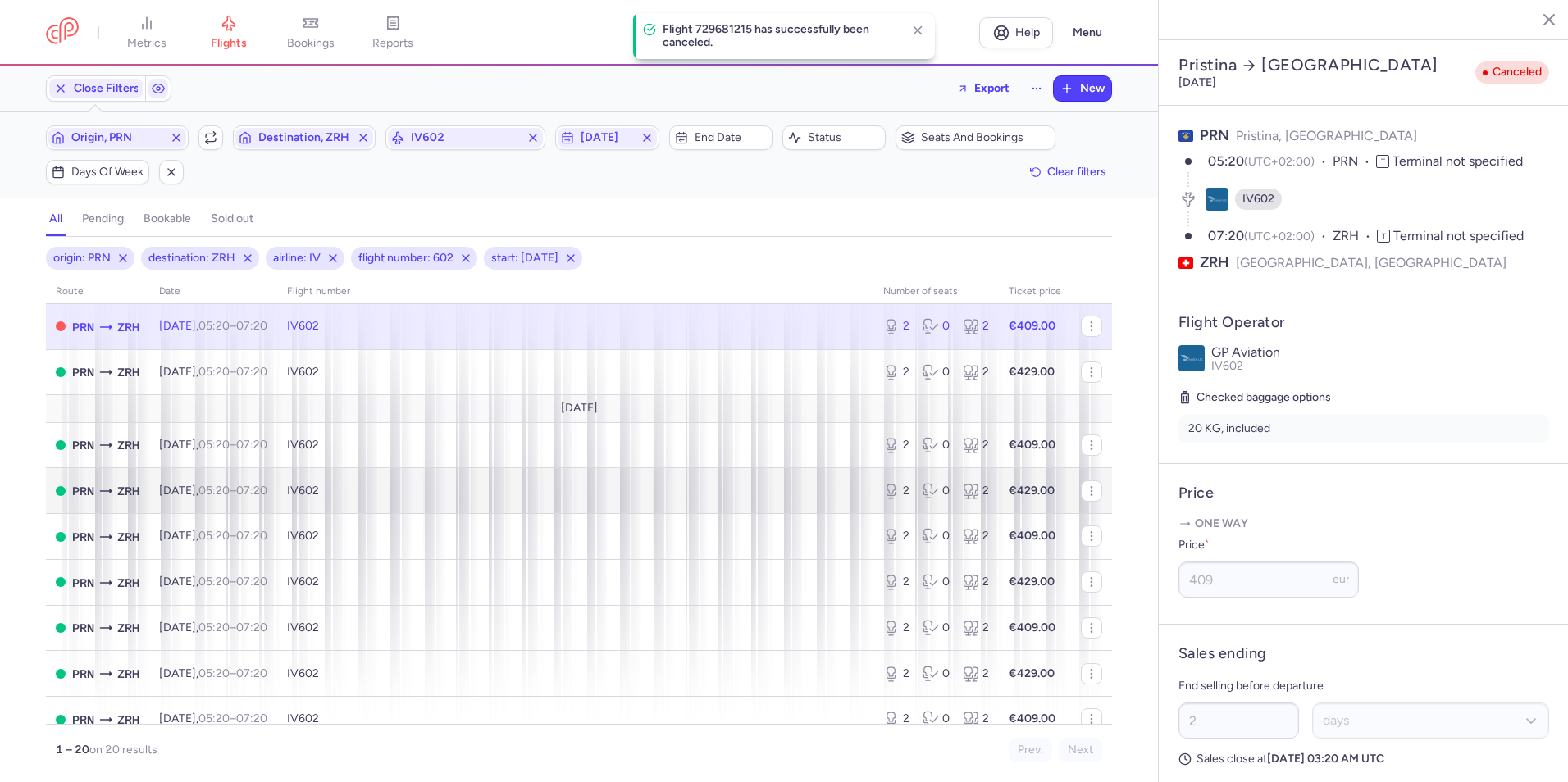 scroll, scrollTop: 246, scrollLeft: 0, axis: vertical 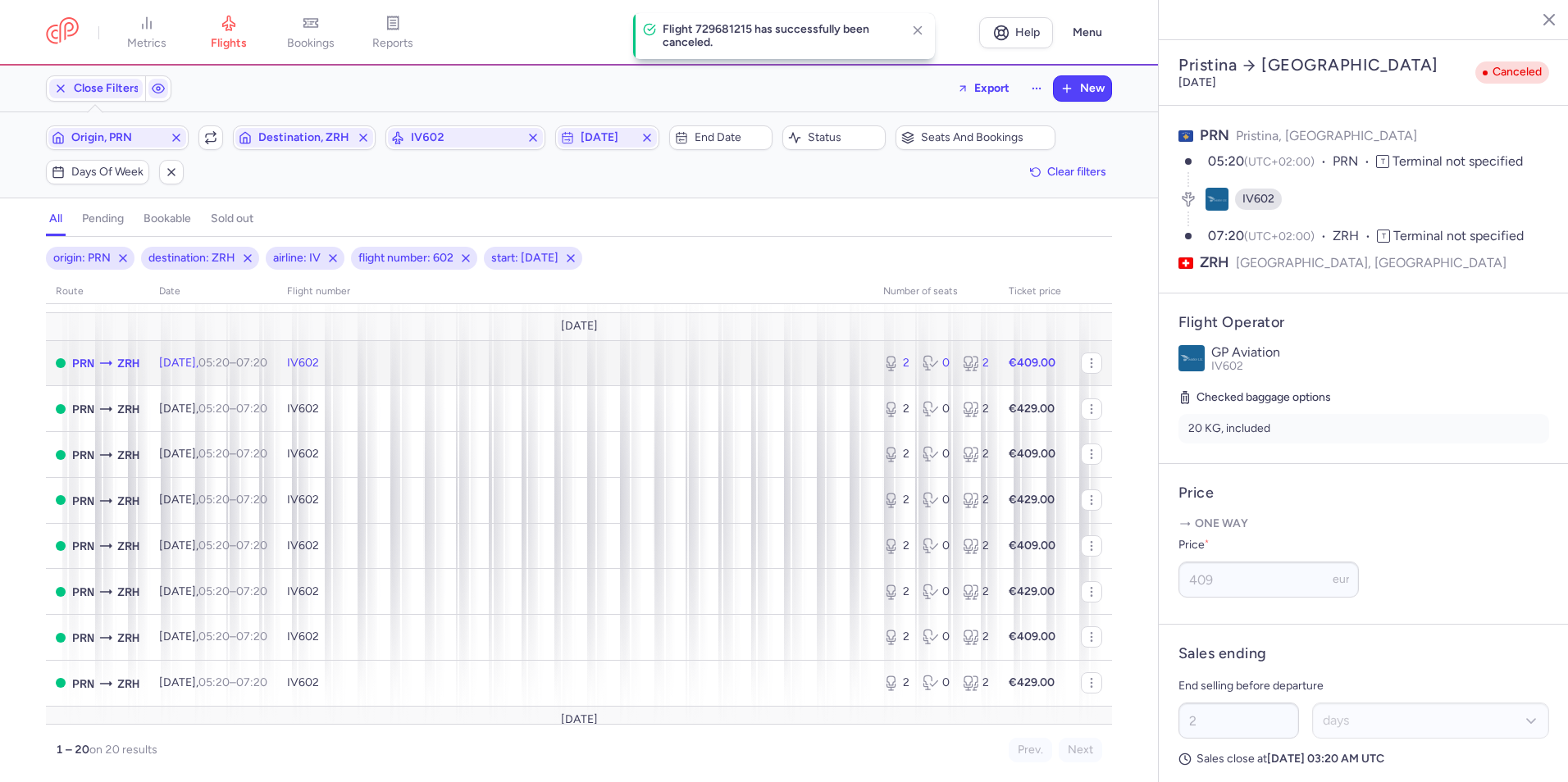 click on "IV602" at bounding box center (575, 363) 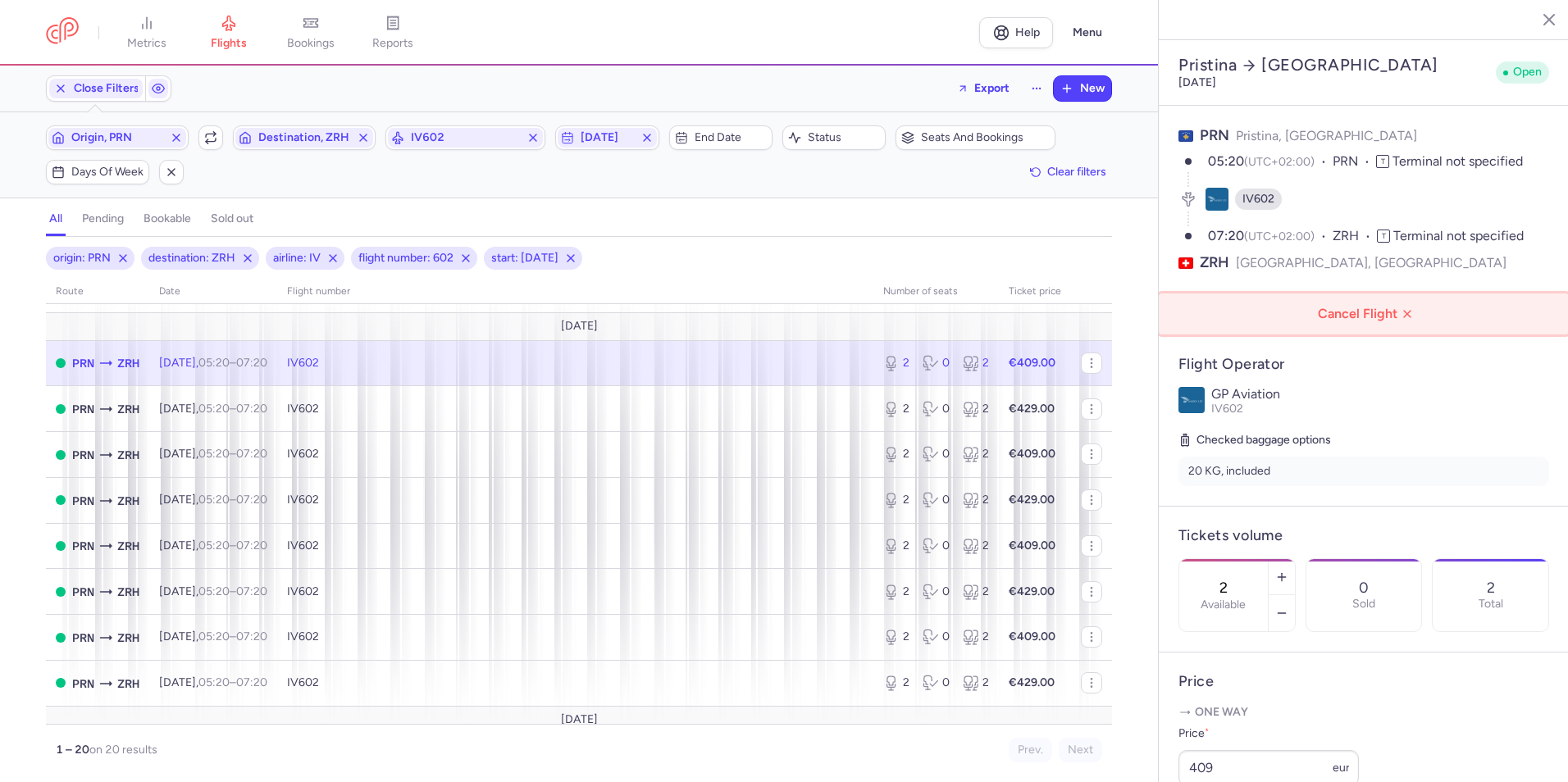 click on "Cancel Flight" at bounding box center [1367, 314] 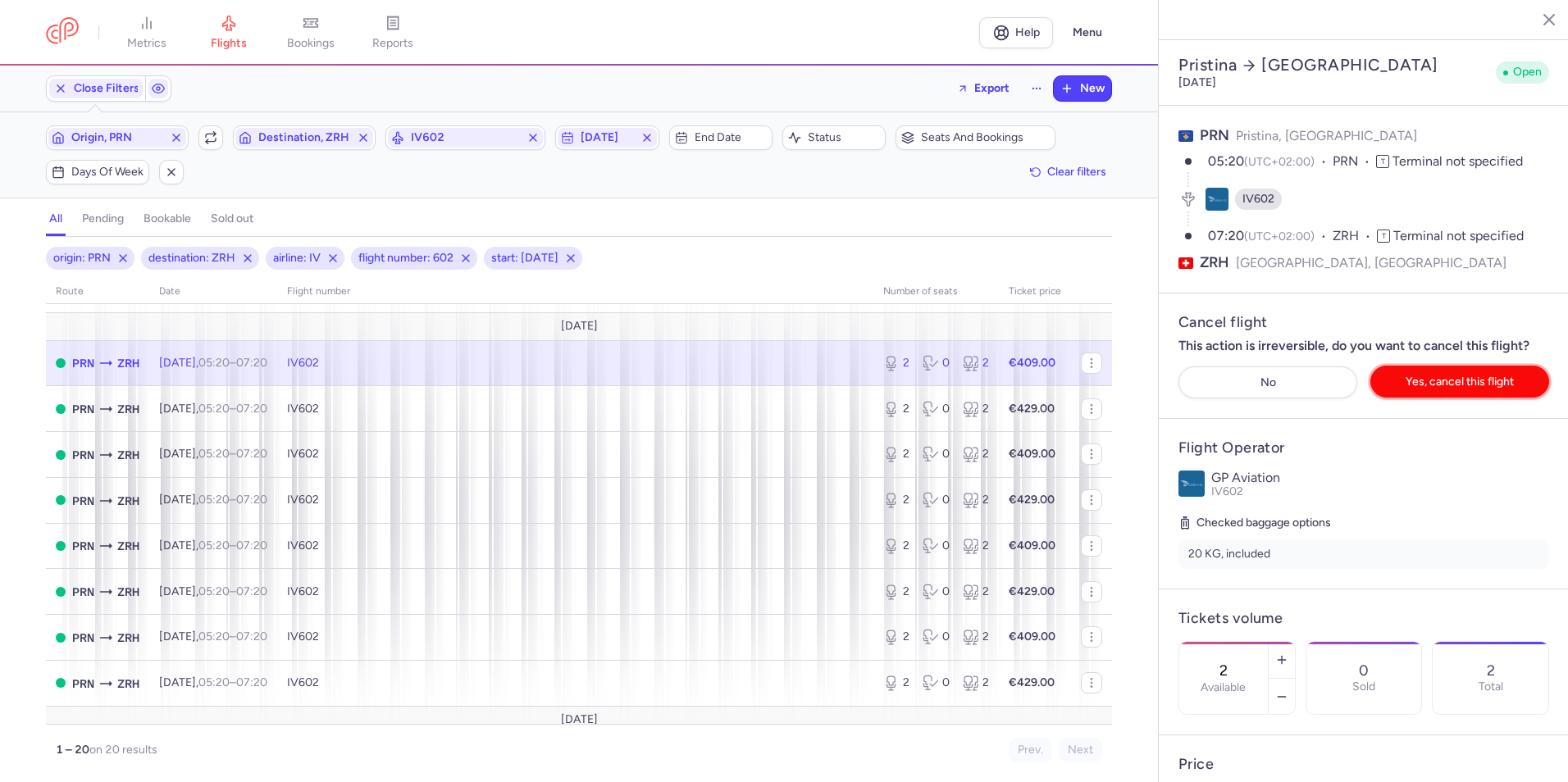 click on "Yes, cancel this flight" at bounding box center [1460, 381] 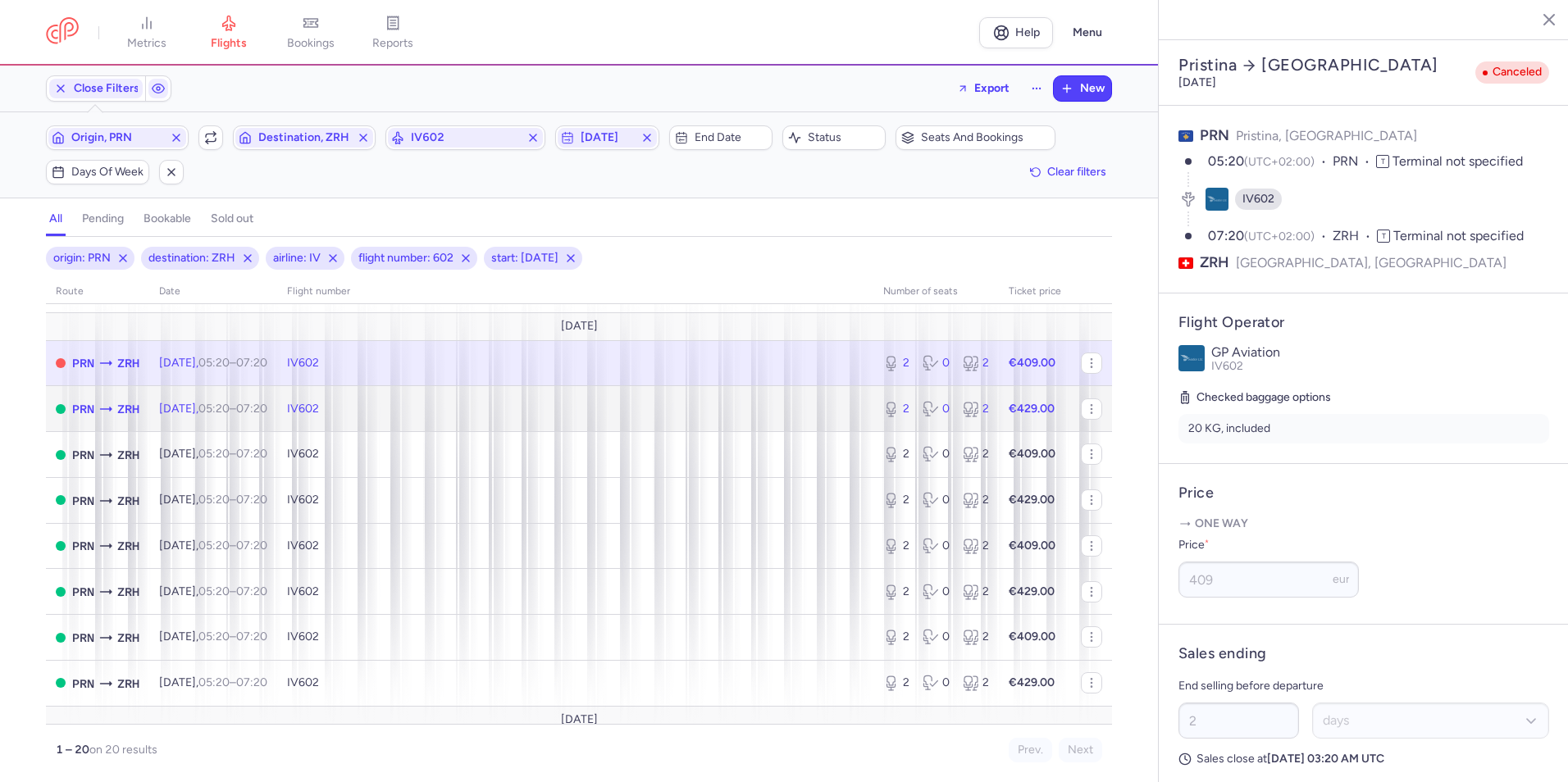 click on "IV602" at bounding box center (575, 409) 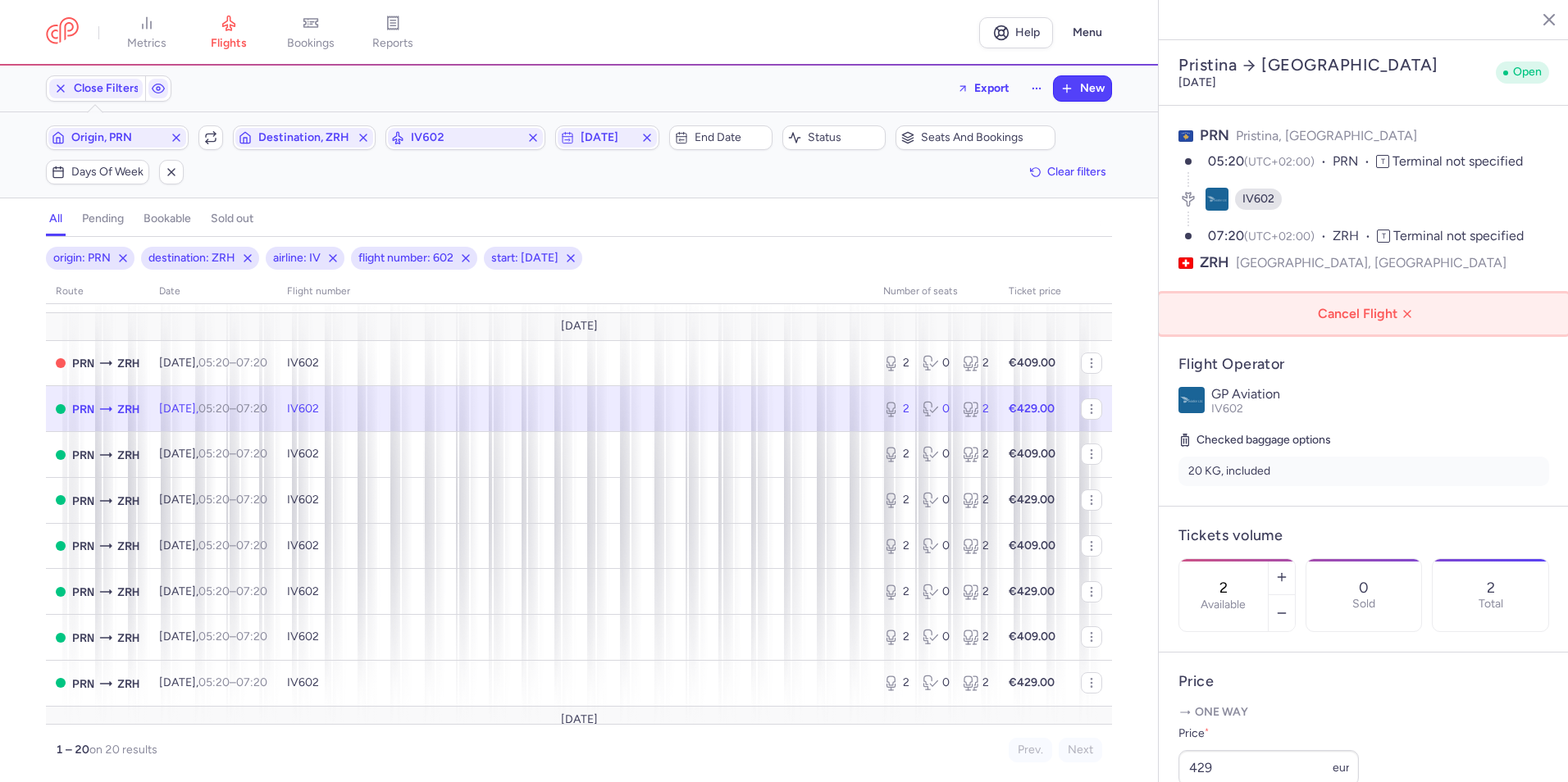 click on "Cancel Flight" at bounding box center [1367, 314] 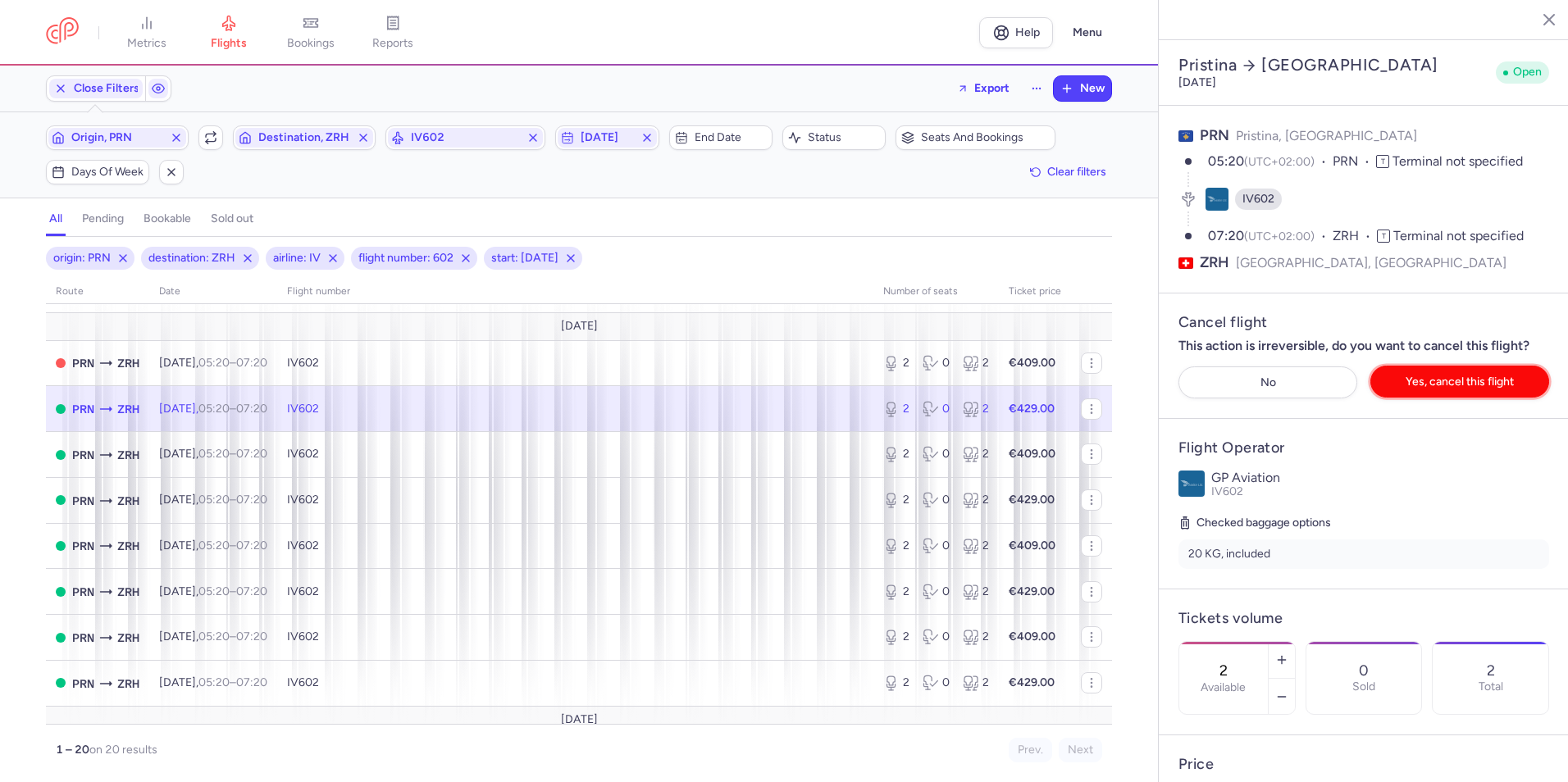 click on "Yes, cancel this flight" at bounding box center (1460, 381) 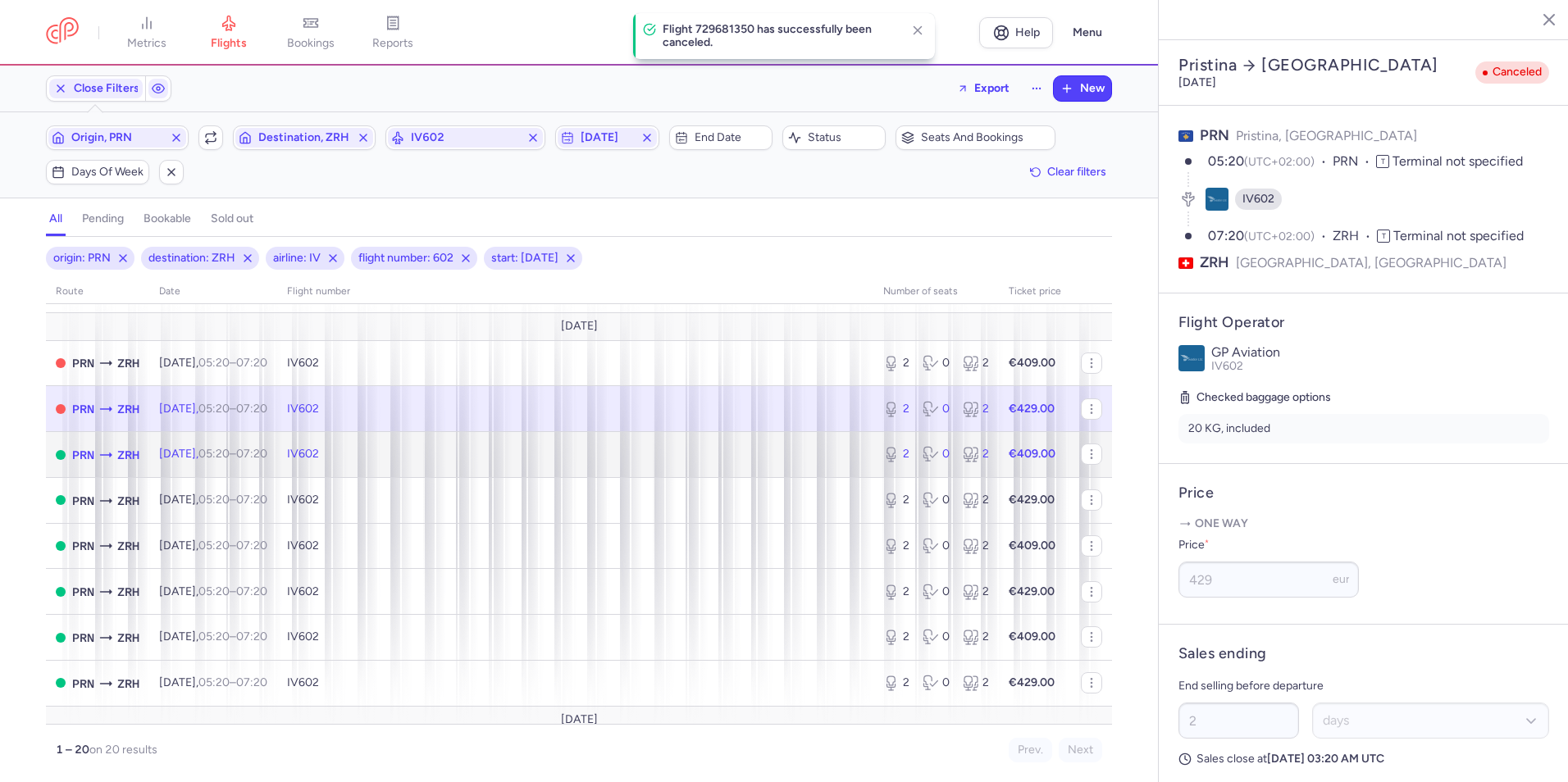 click on "IV602" at bounding box center [575, 455] 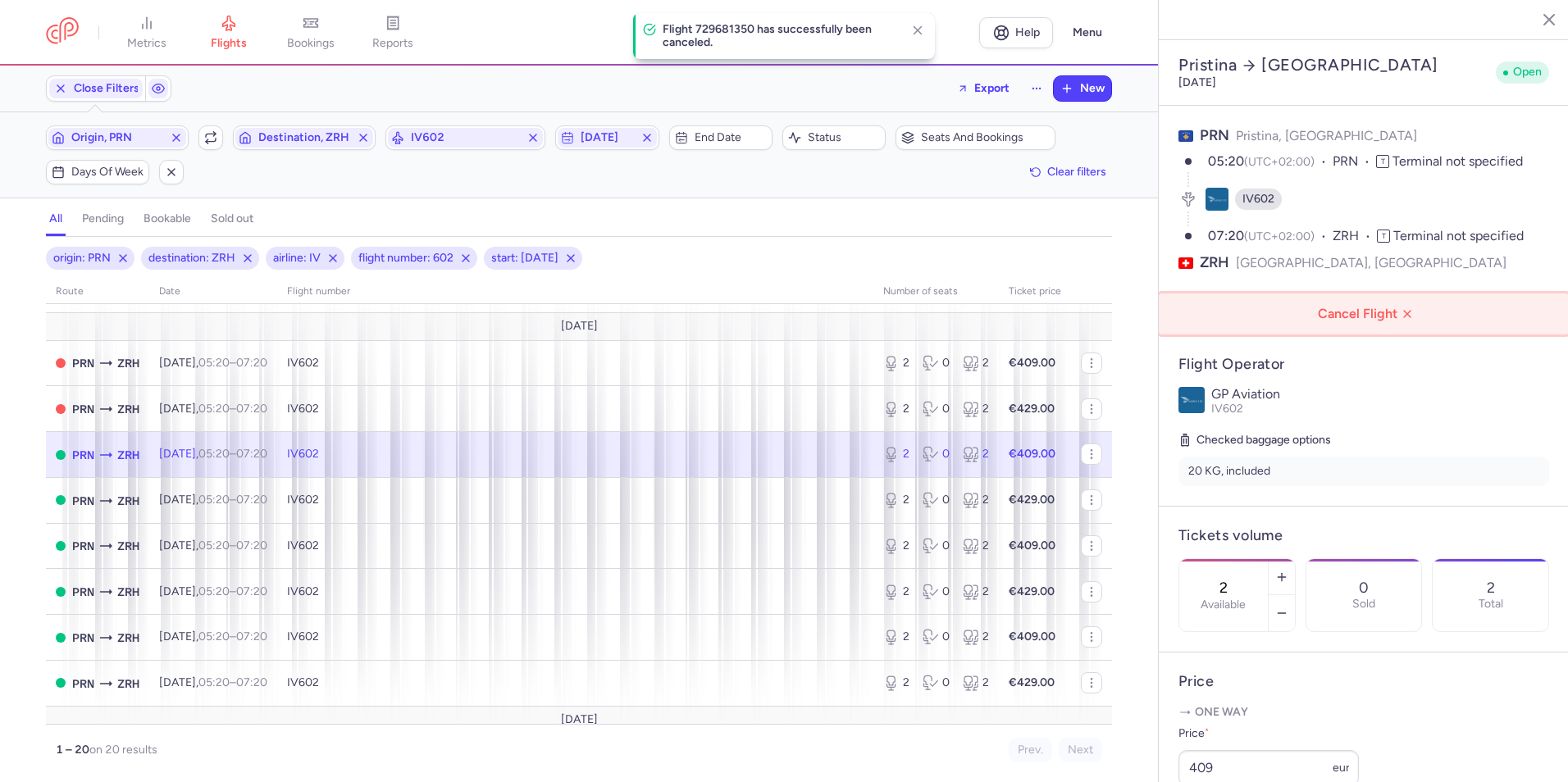 click on "Cancel Flight" at bounding box center [1367, 314] 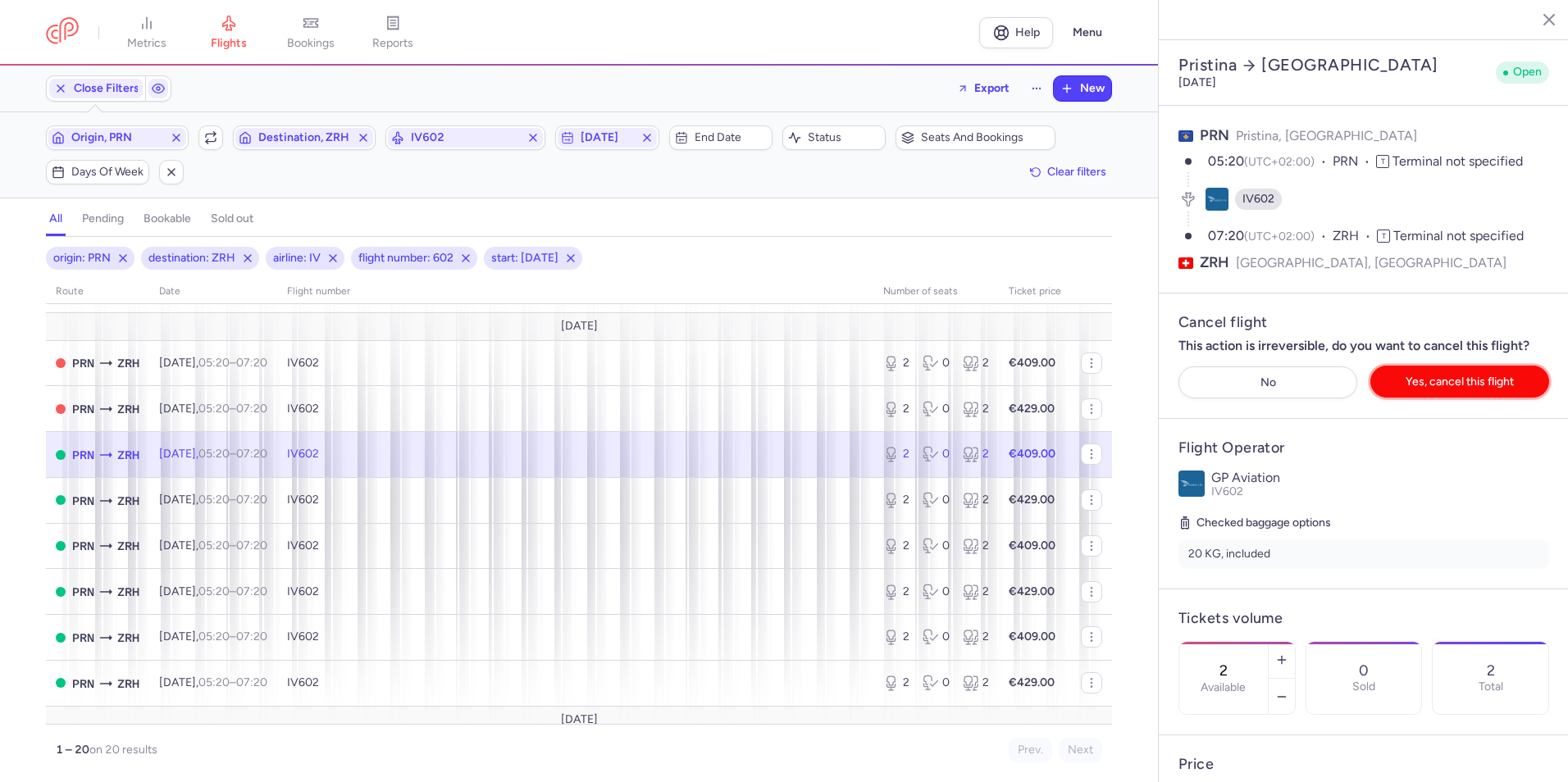 click on "Yes, cancel this flight" at bounding box center (1460, 381) 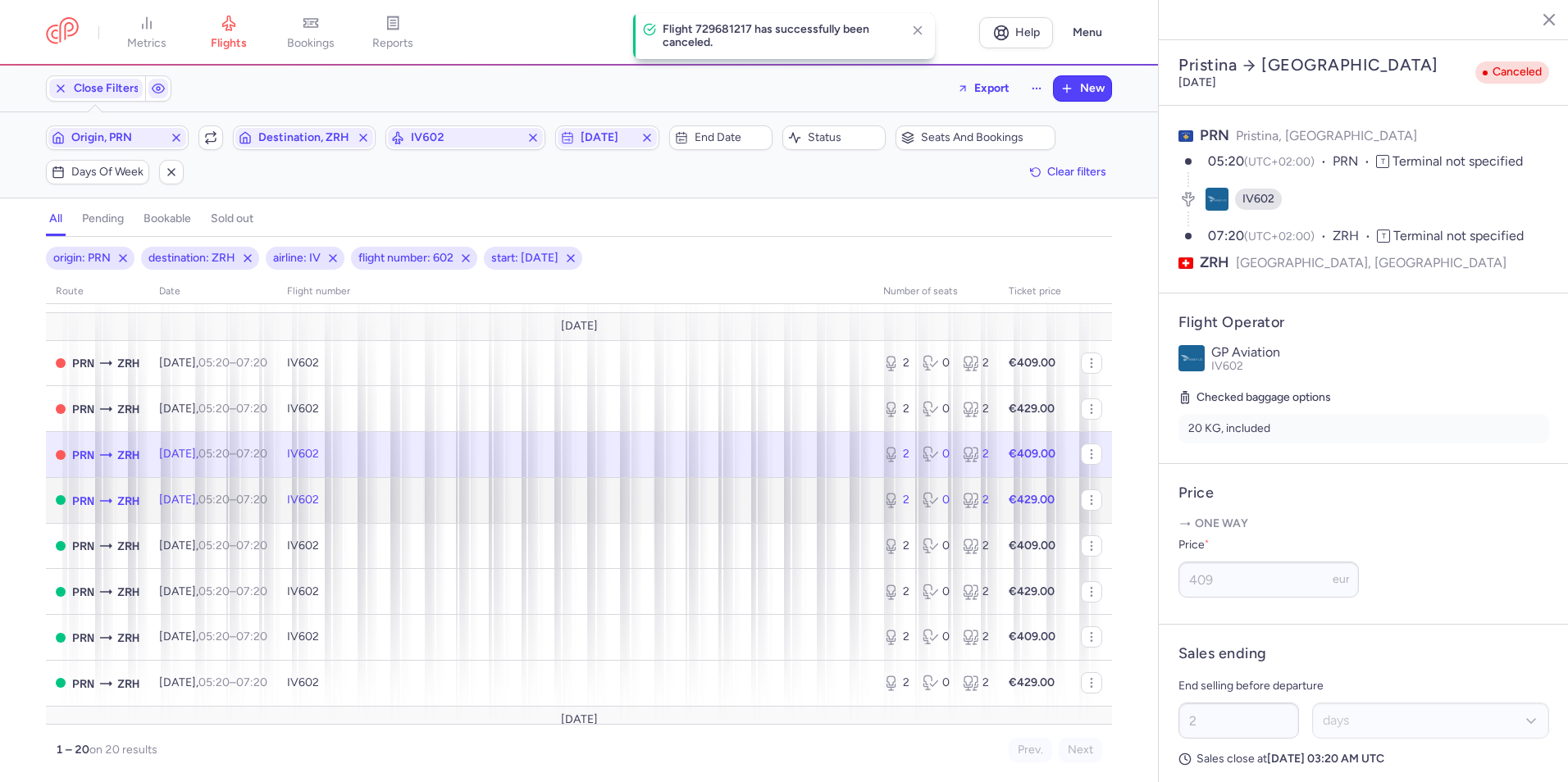 click on "IV602" at bounding box center (575, 500) 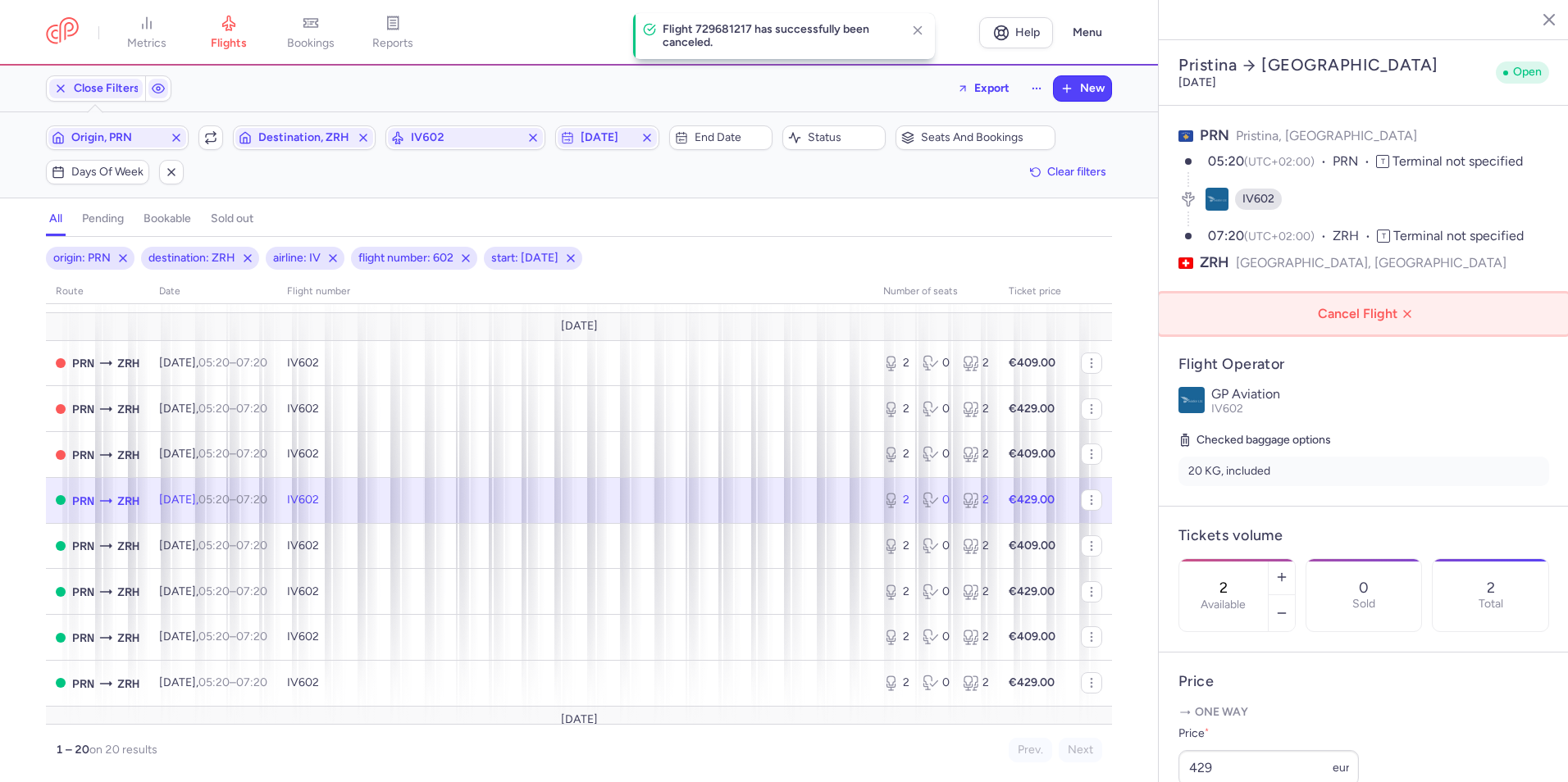 click on "Cancel Flight" at bounding box center [1367, 314] 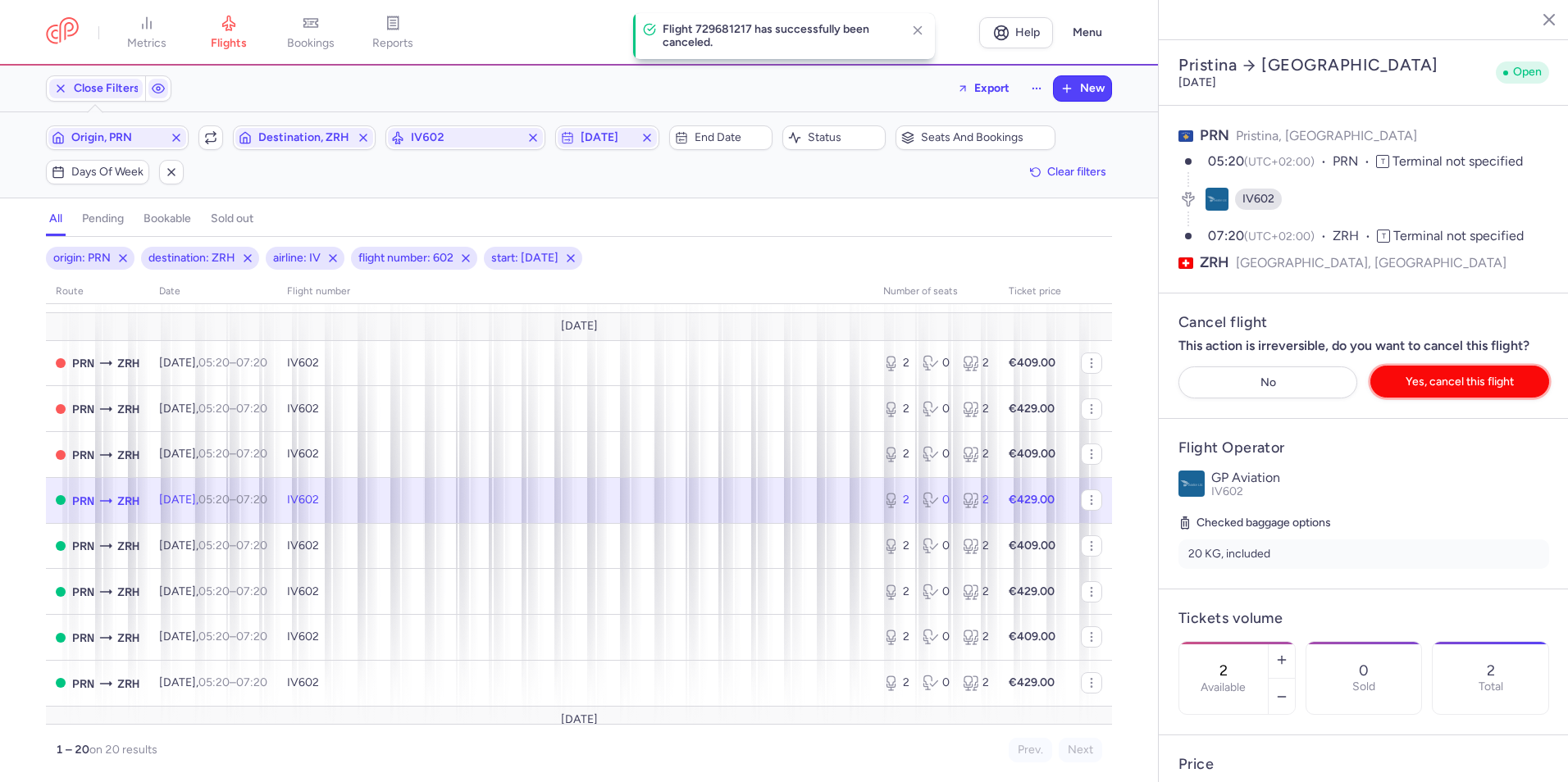 click on "Yes, cancel this flight" at bounding box center (1460, 381) 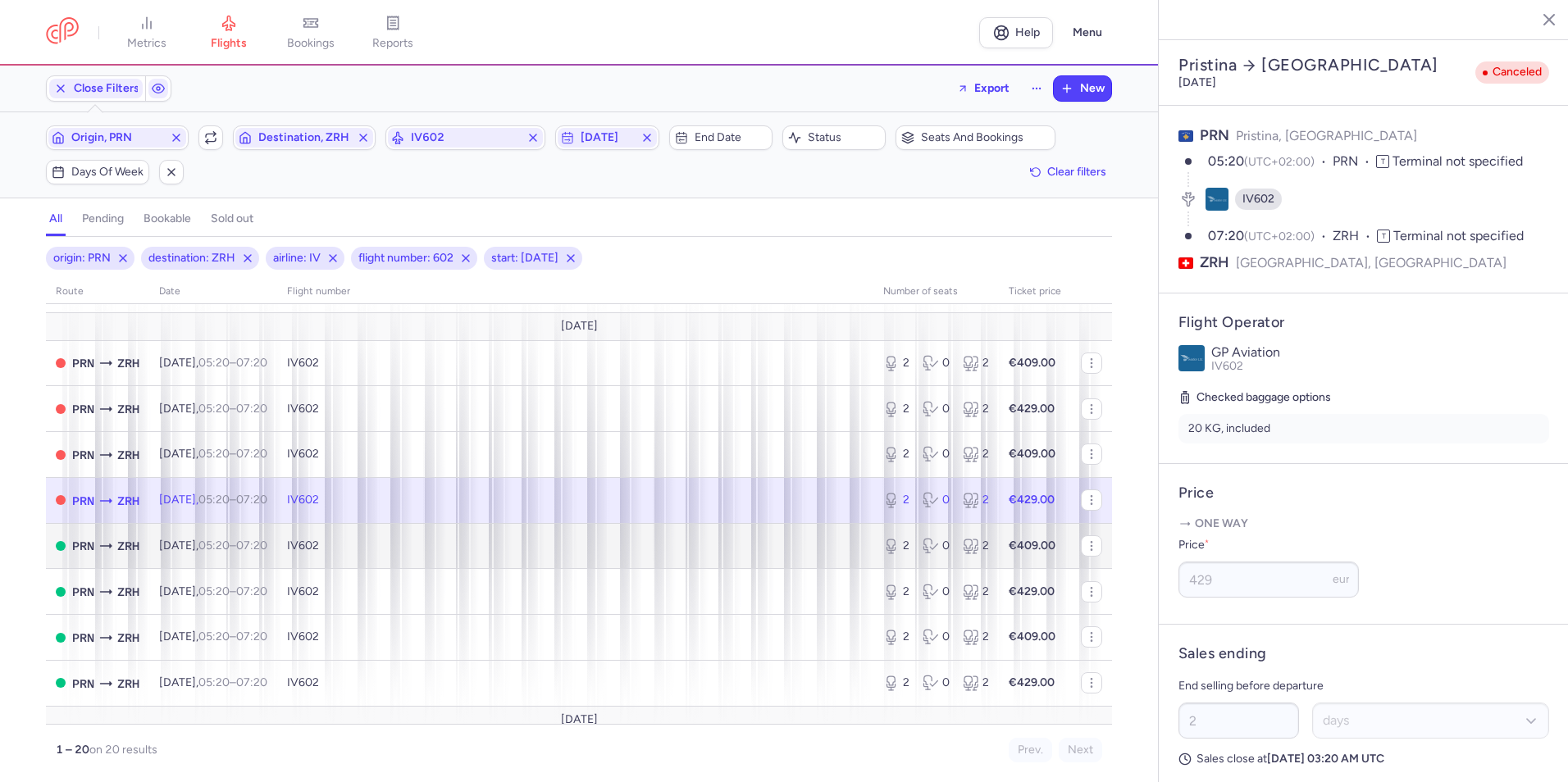scroll, scrollTop: 328, scrollLeft: 0, axis: vertical 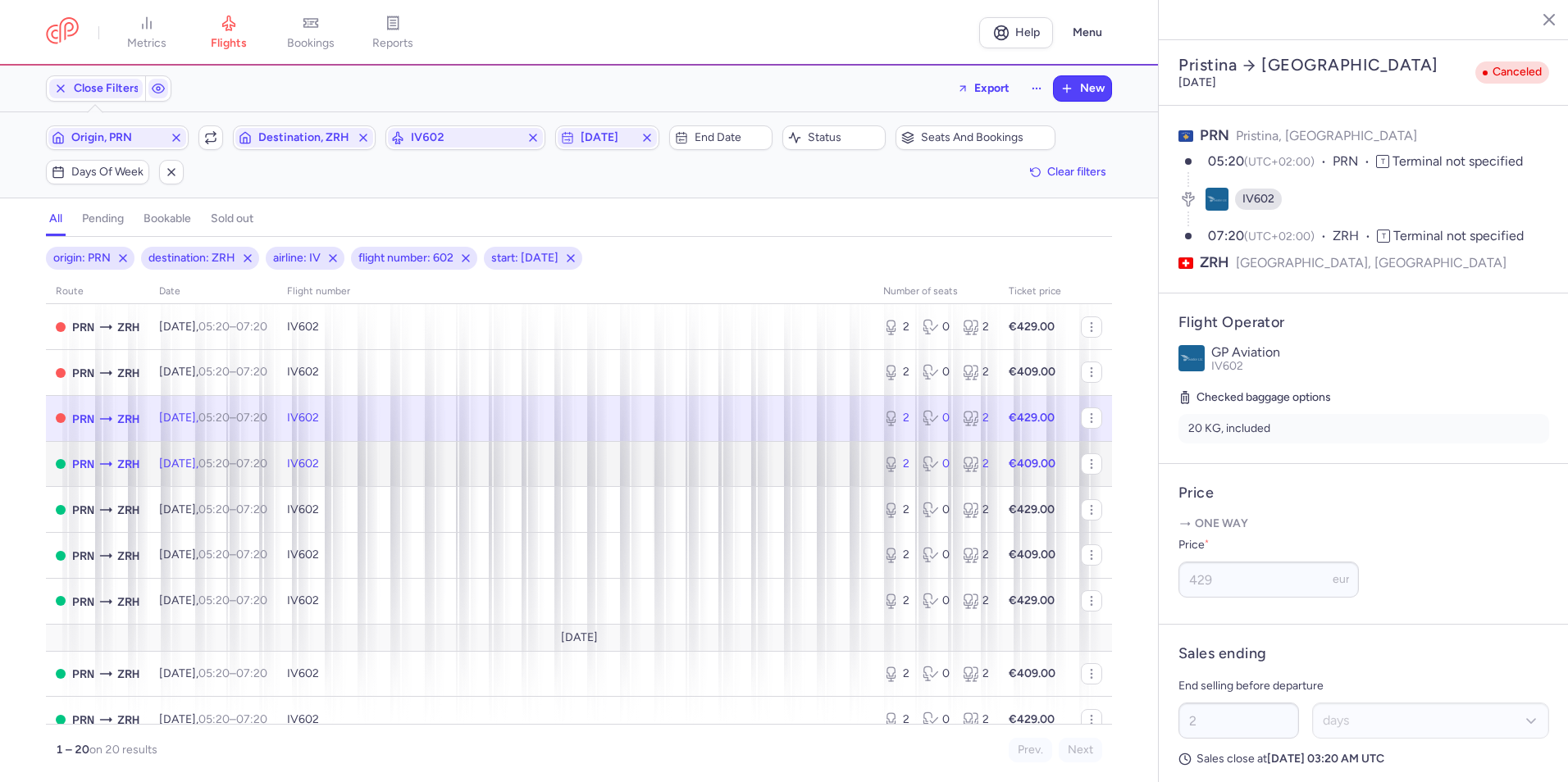 click on "IV602" at bounding box center [575, 464] 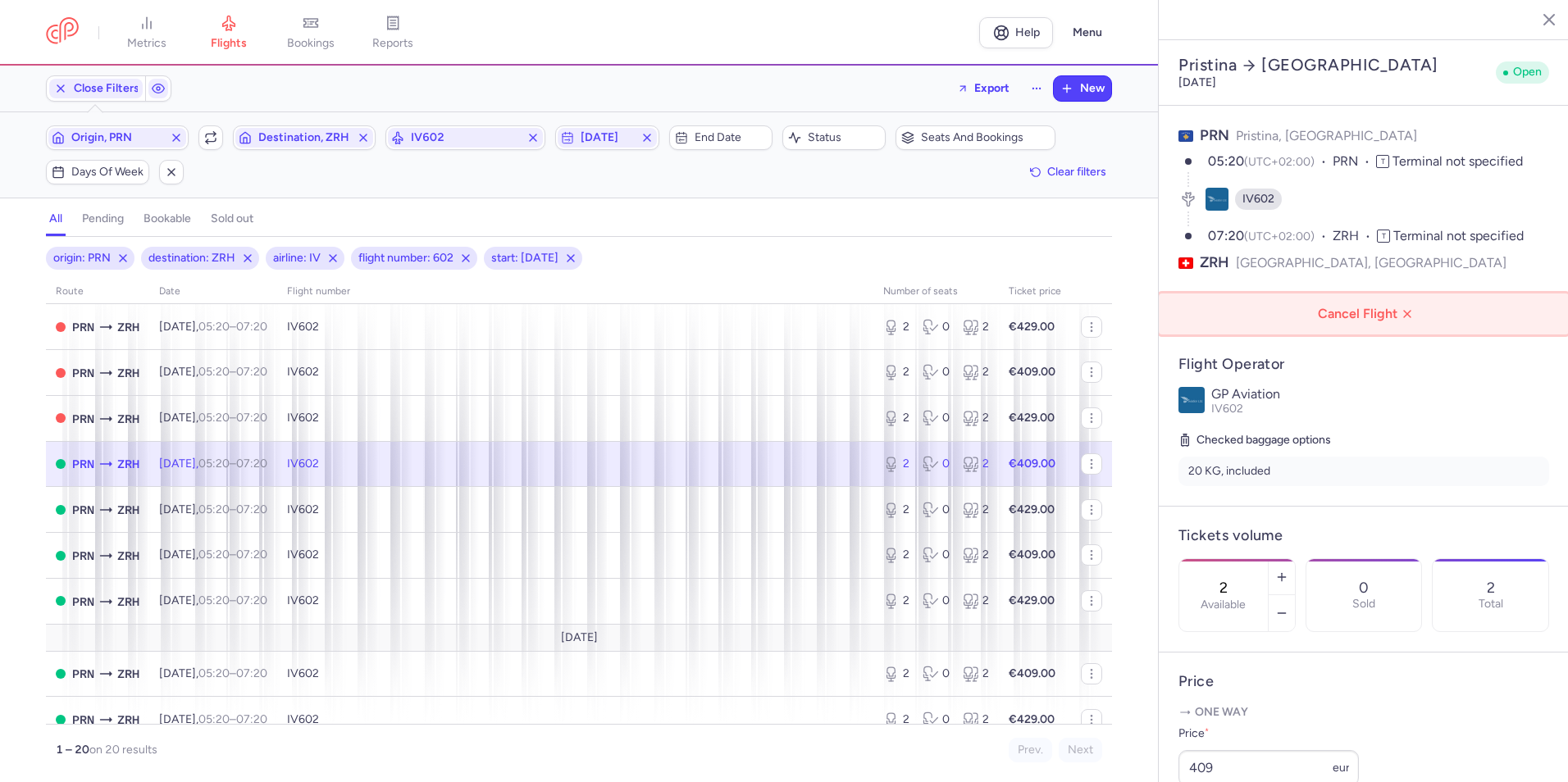 click on "Cancel Flight" at bounding box center (1367, 314) 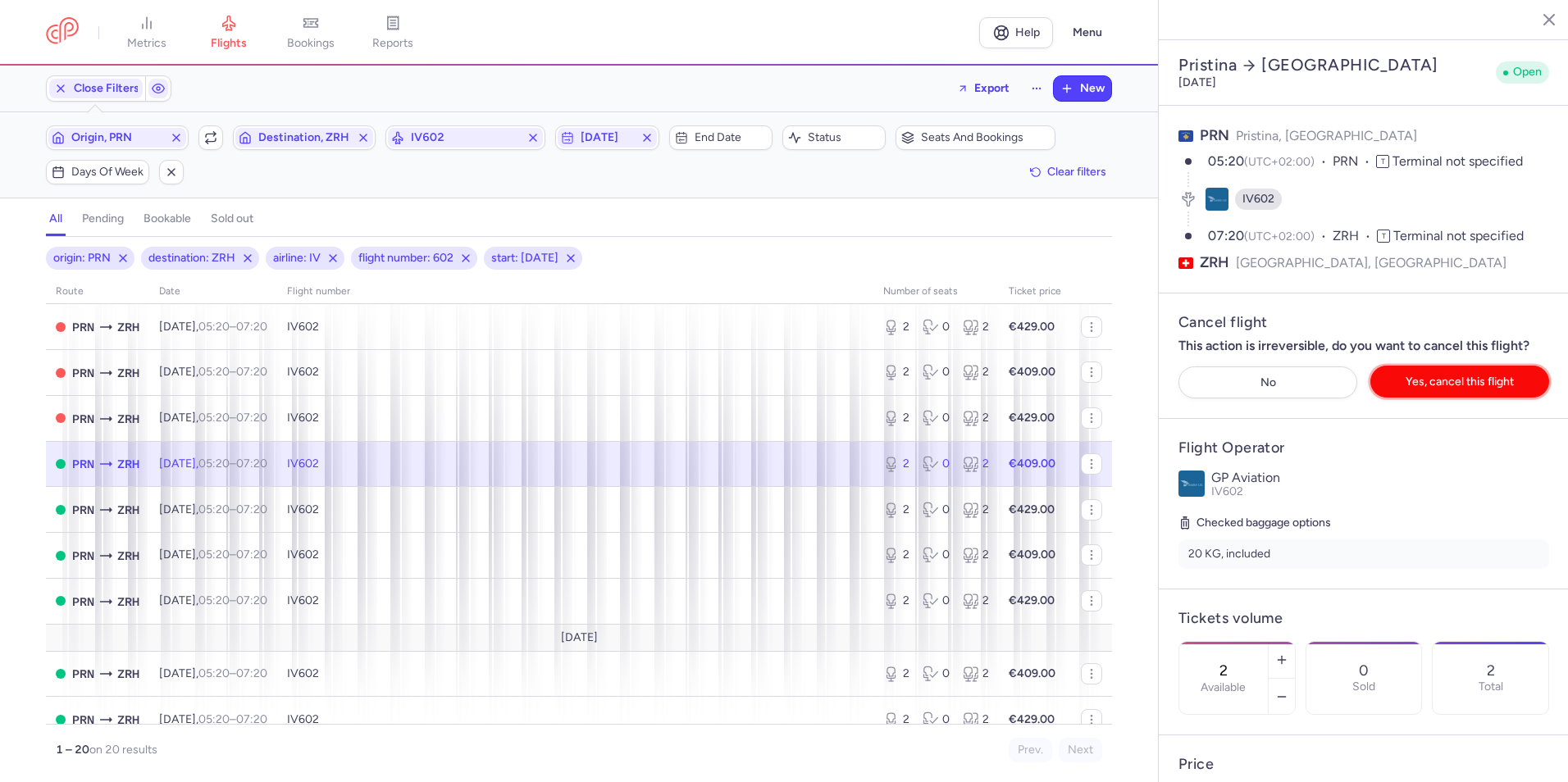 click on "Yes, cancel this flight" at bounding box center [1460, 381] 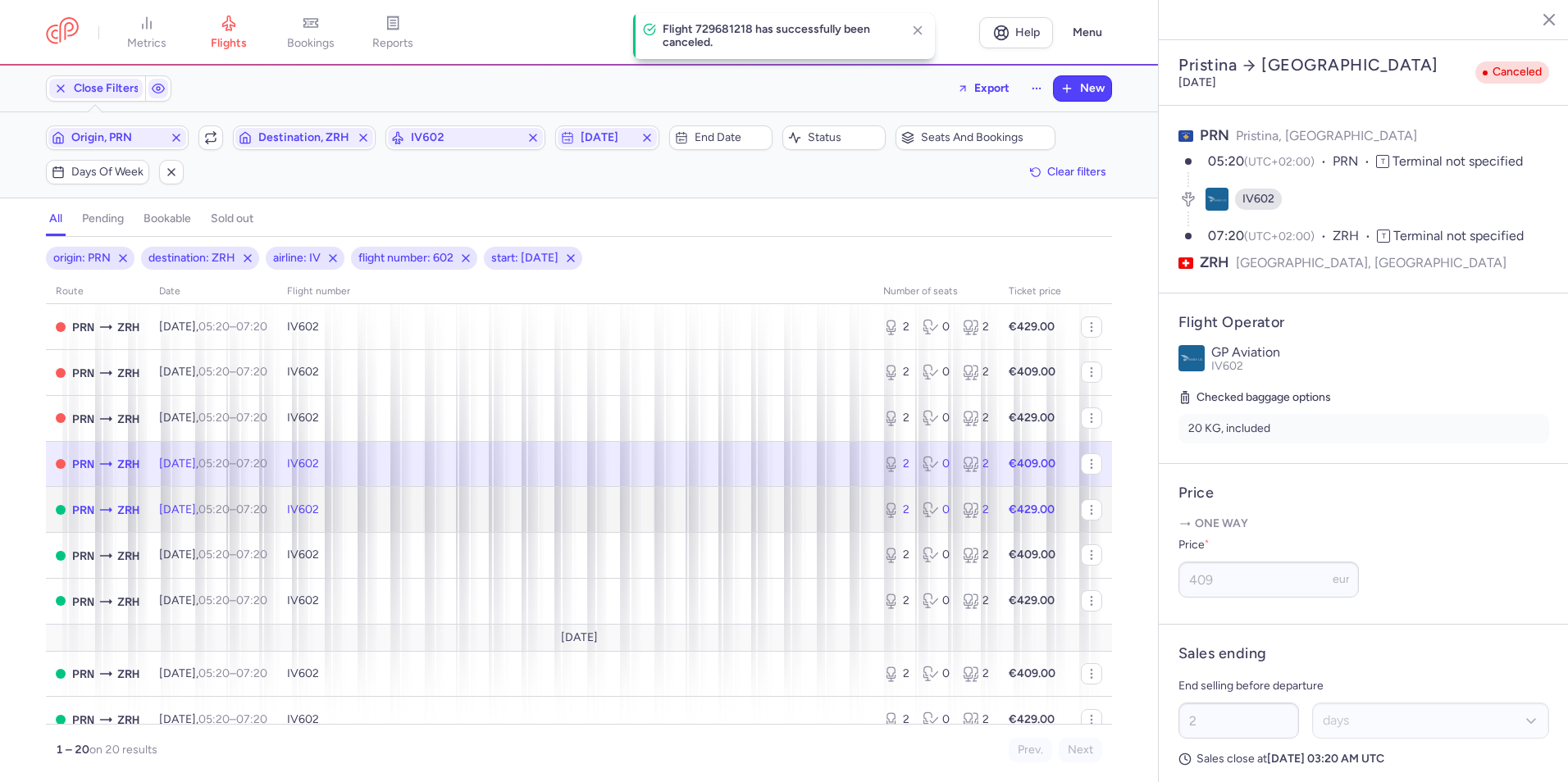 click on "IV602" at bounding box center [575, 510] 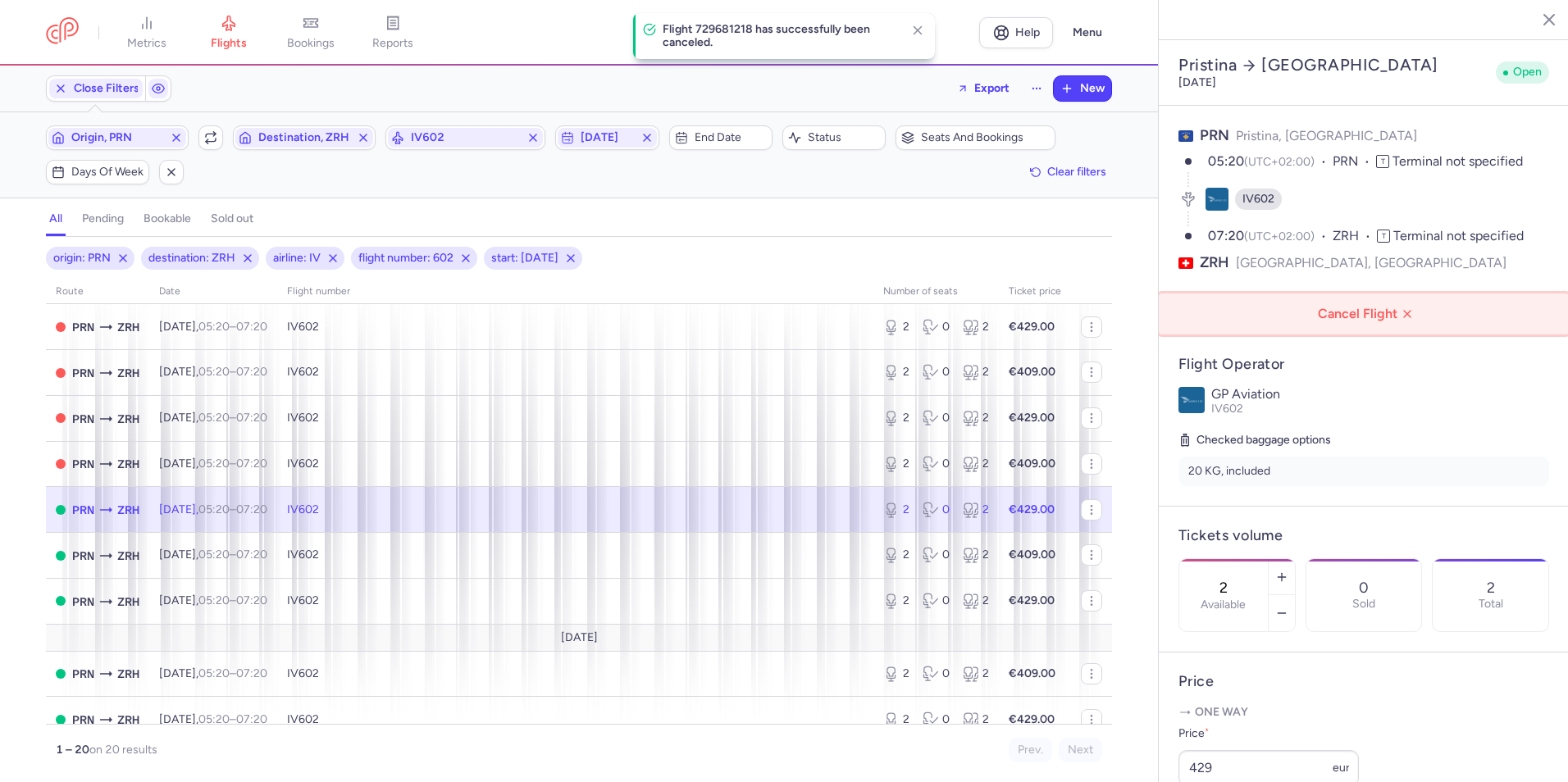 click on "Cancel Flight" at bounding box center [1367, 314] 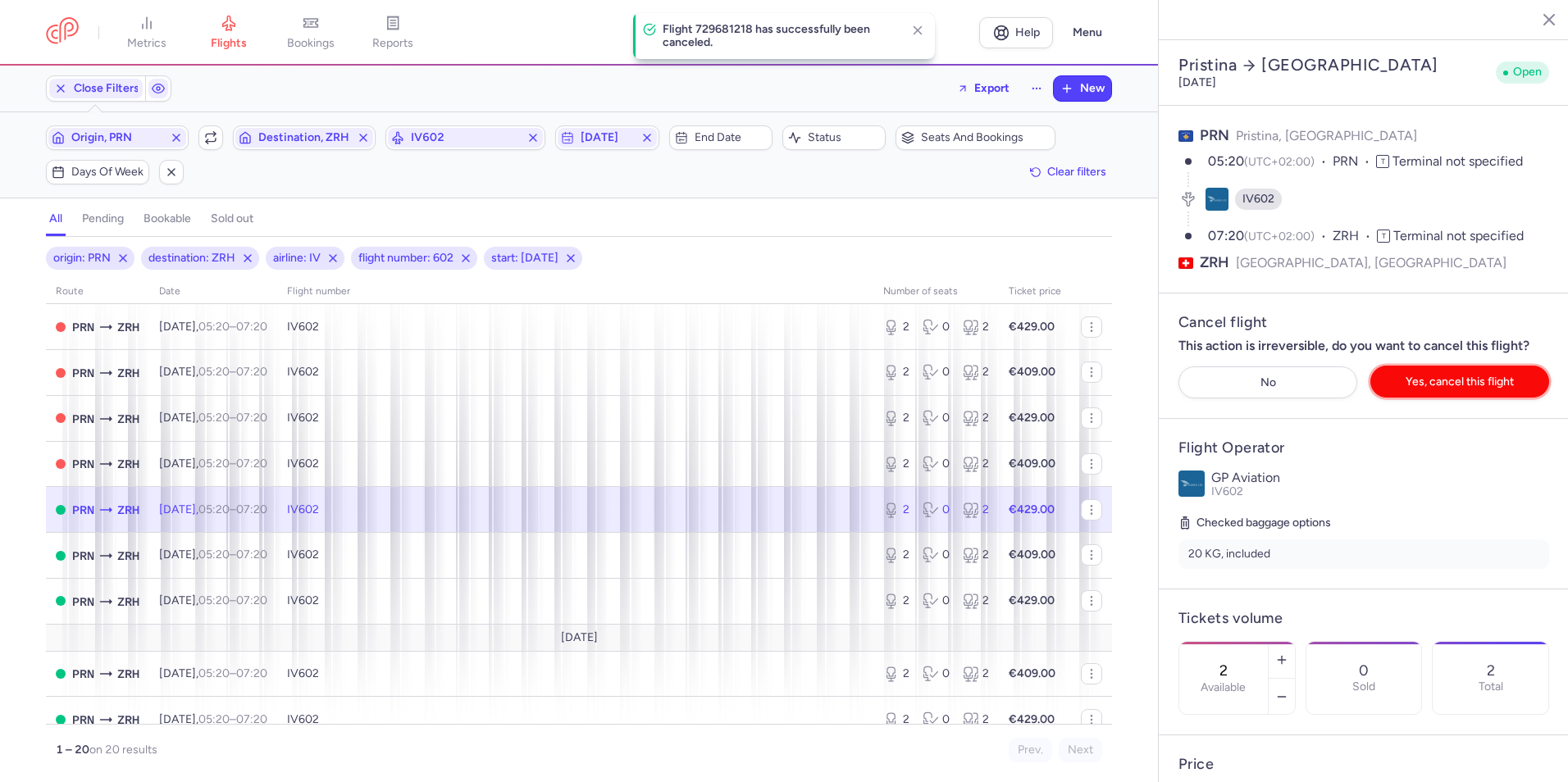 click on "Yes, cancel this flight" at bounding box center (1460, 381) 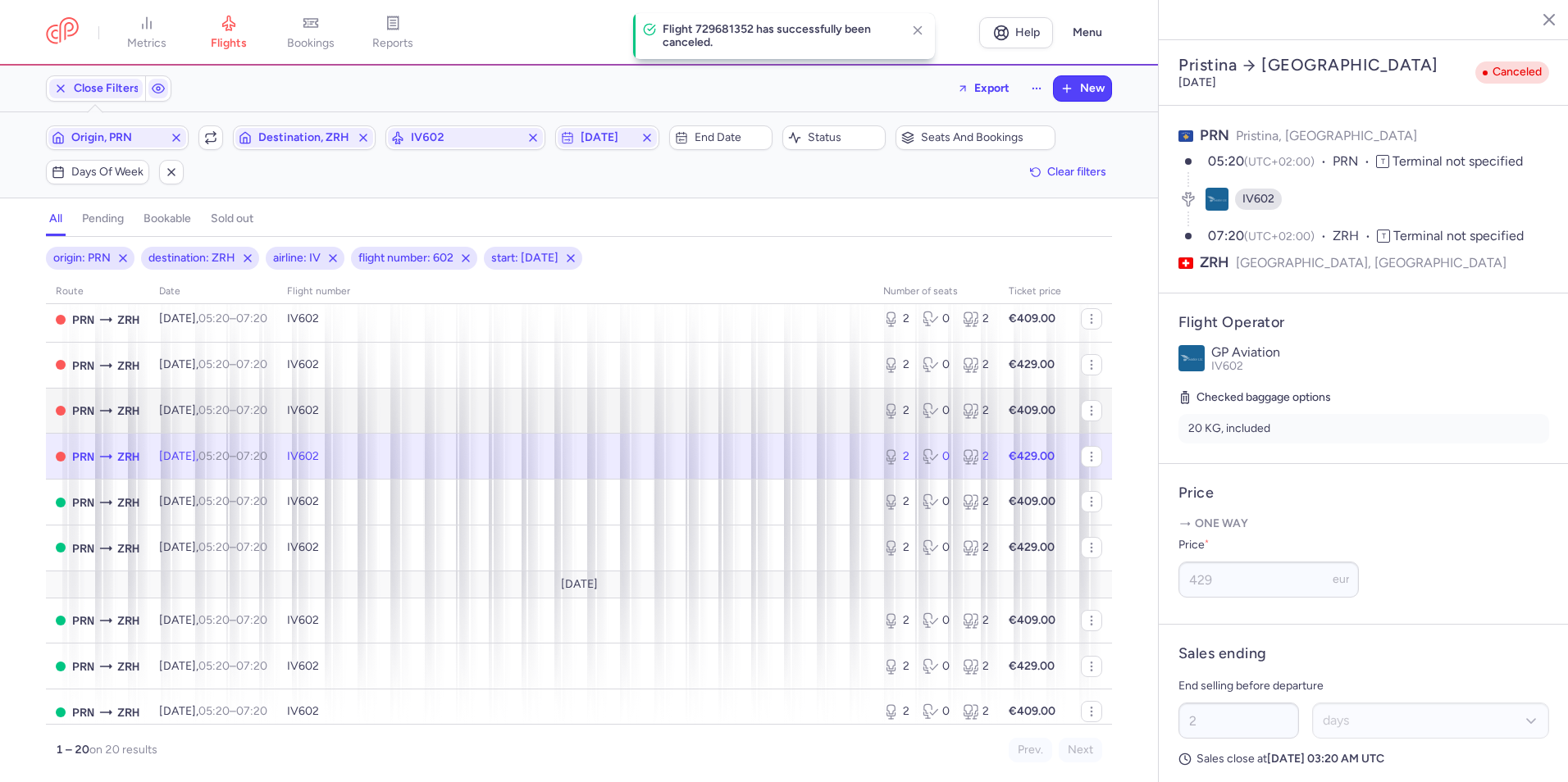 scroll, scrollTop: 410, scrollLeft: 0, axis: vertical 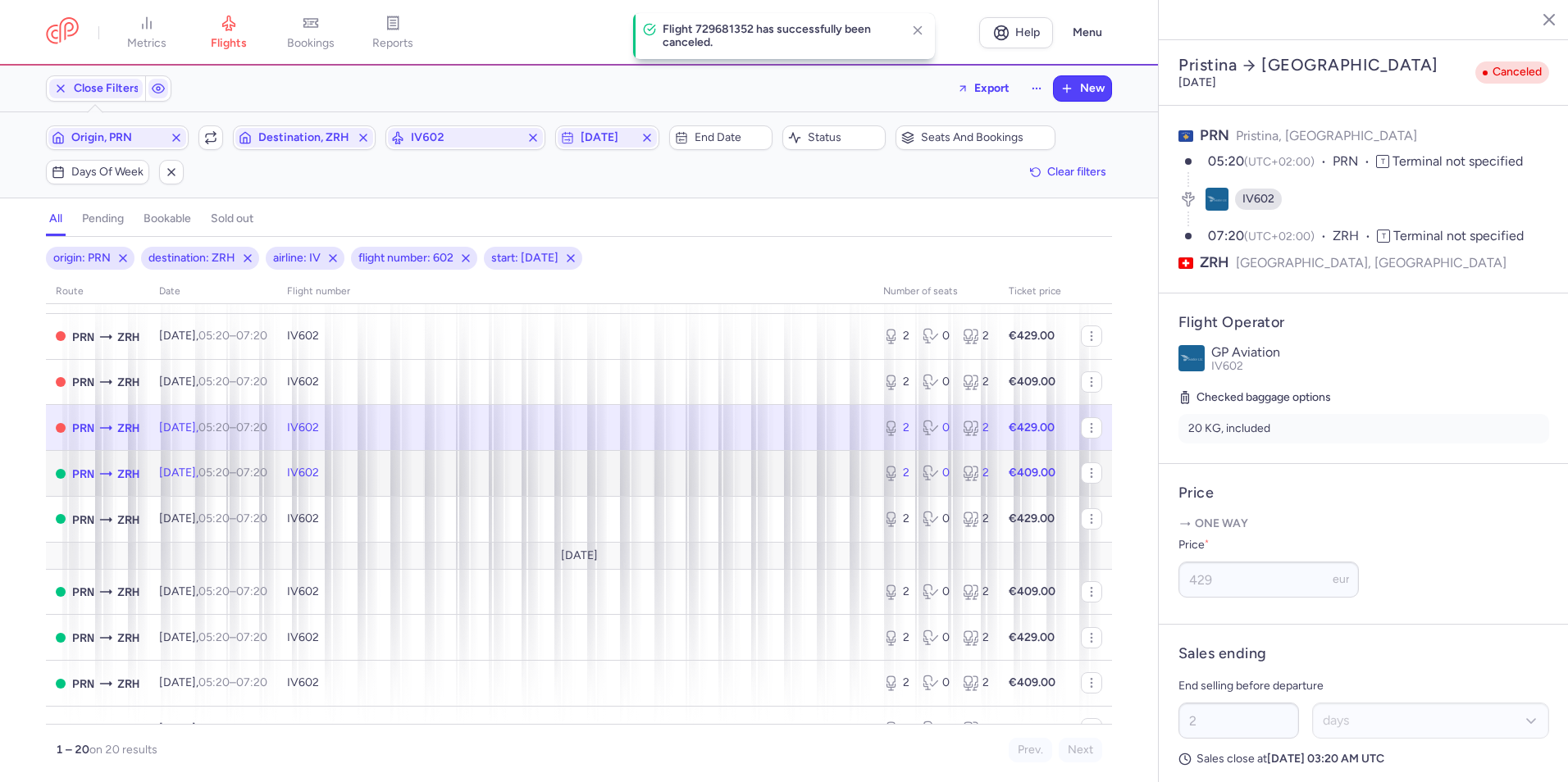 click on "IV602" at bounding box center [575, 474] 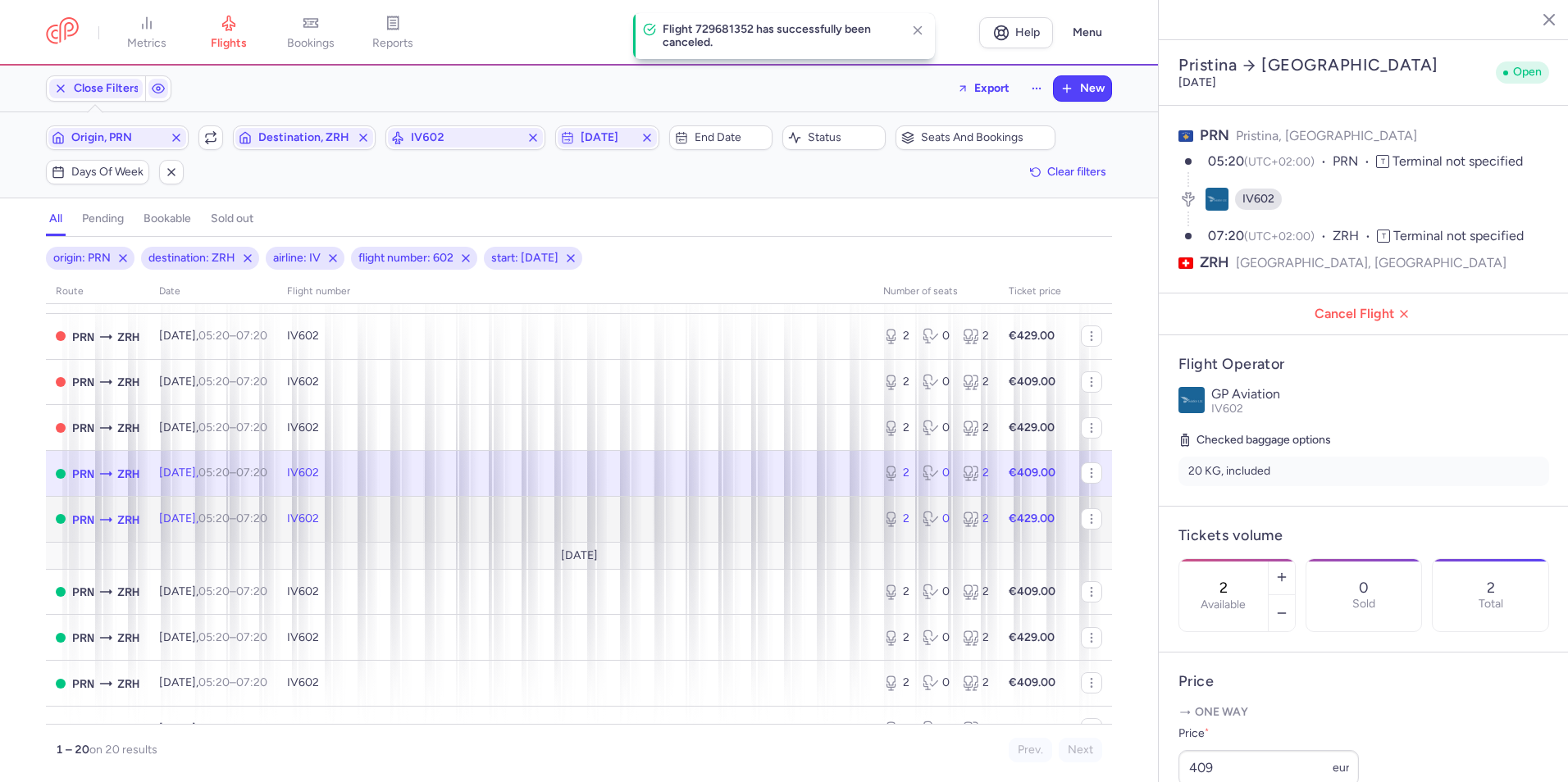 click on "IV602" at bounding box center (575, 519) 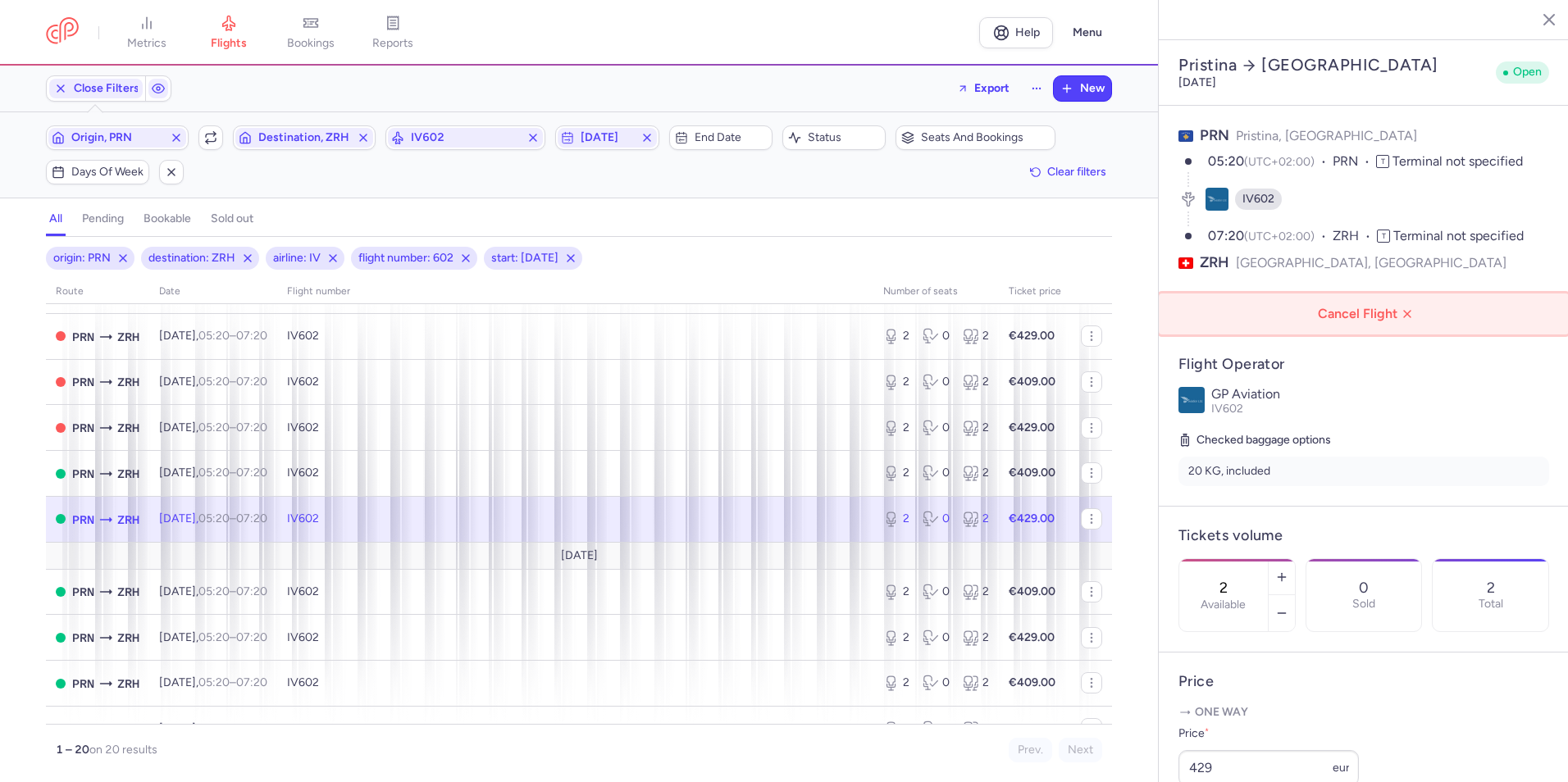 click on "Cancel Flight" at bounding box center [1367, 314] 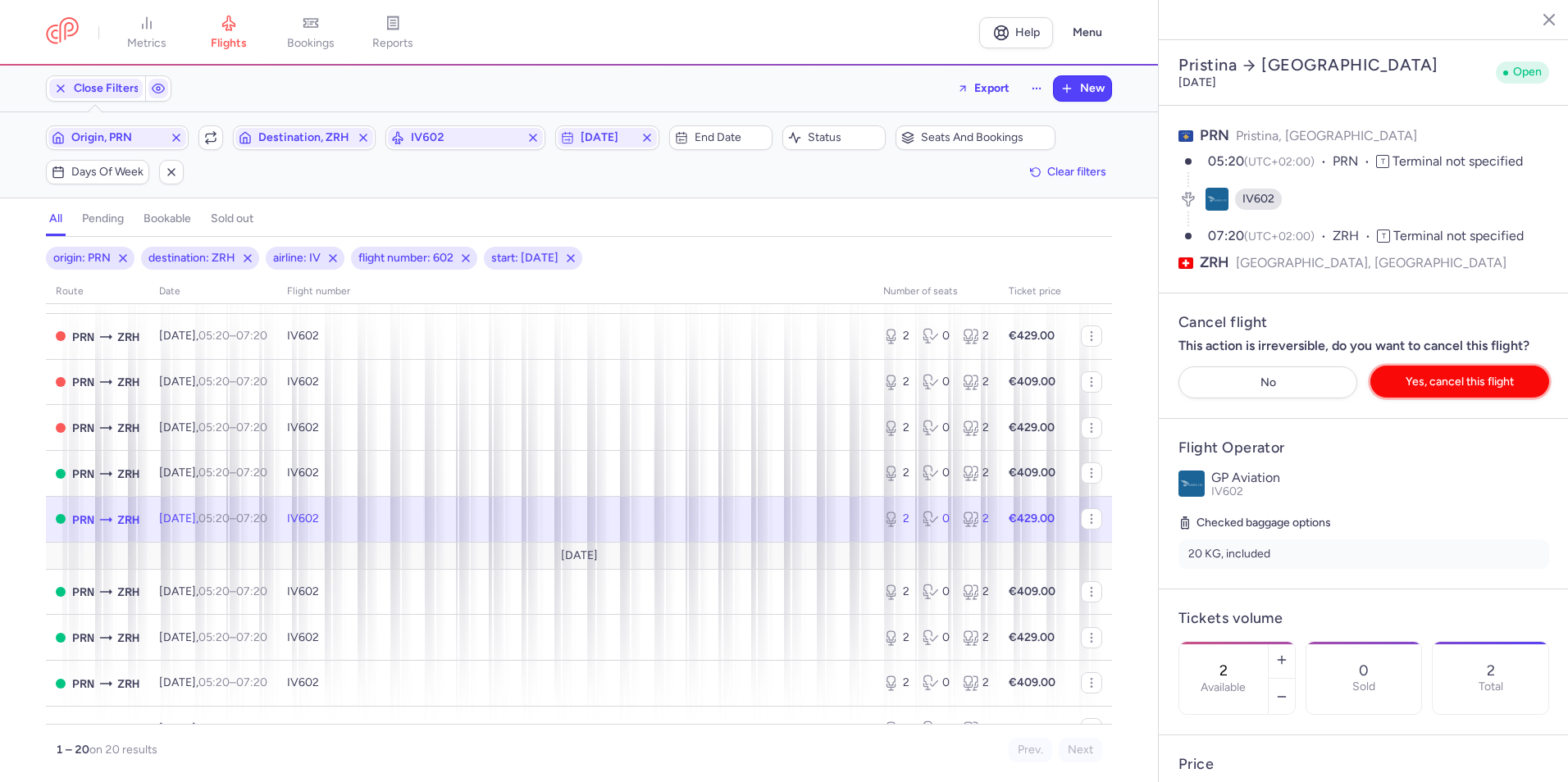 click on "Yes, cancel this flight" at bounding box center [1460, 381] 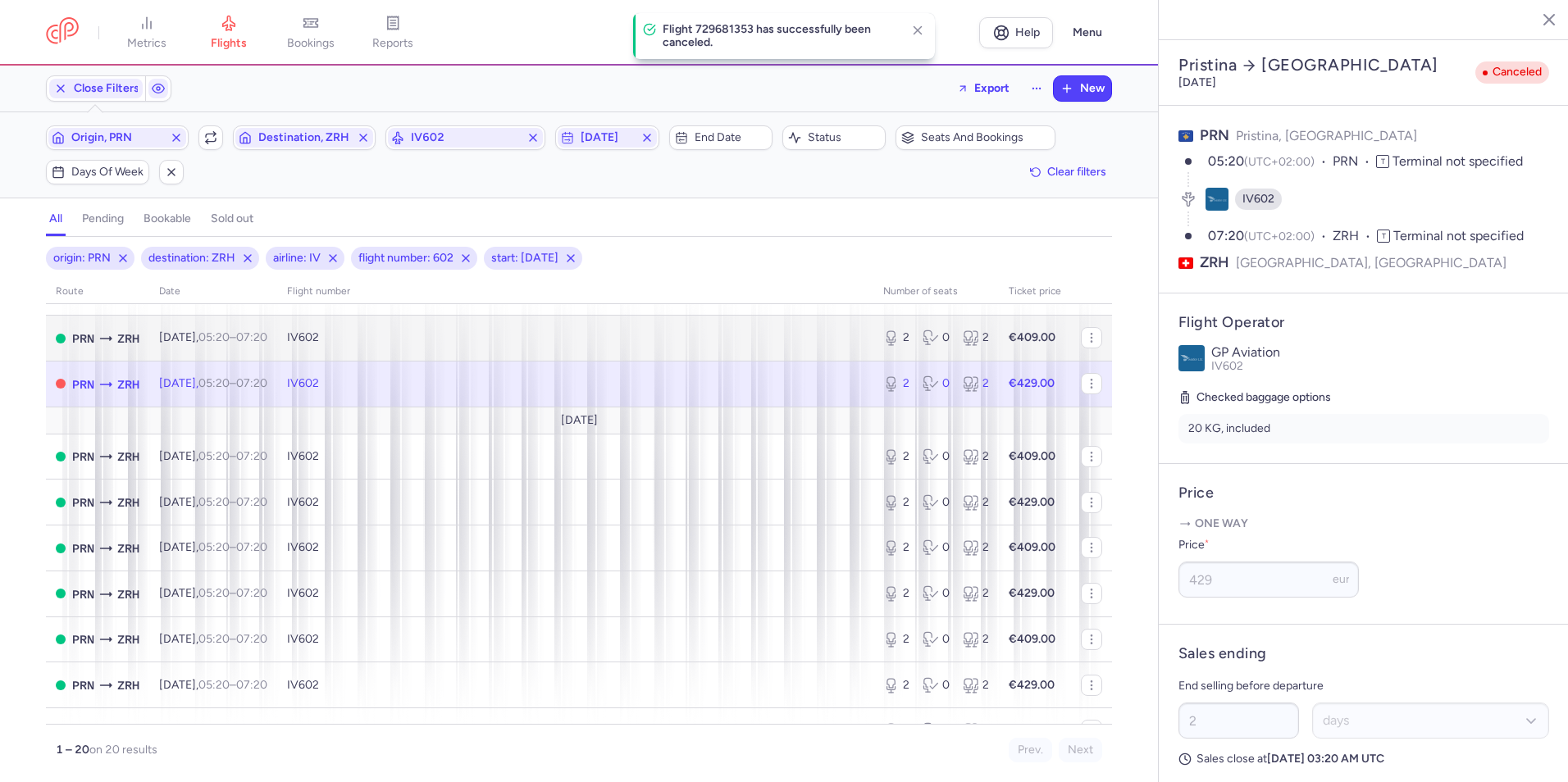 scroll, scrollTop: 574, scrollLeft: 0, axis: vertical 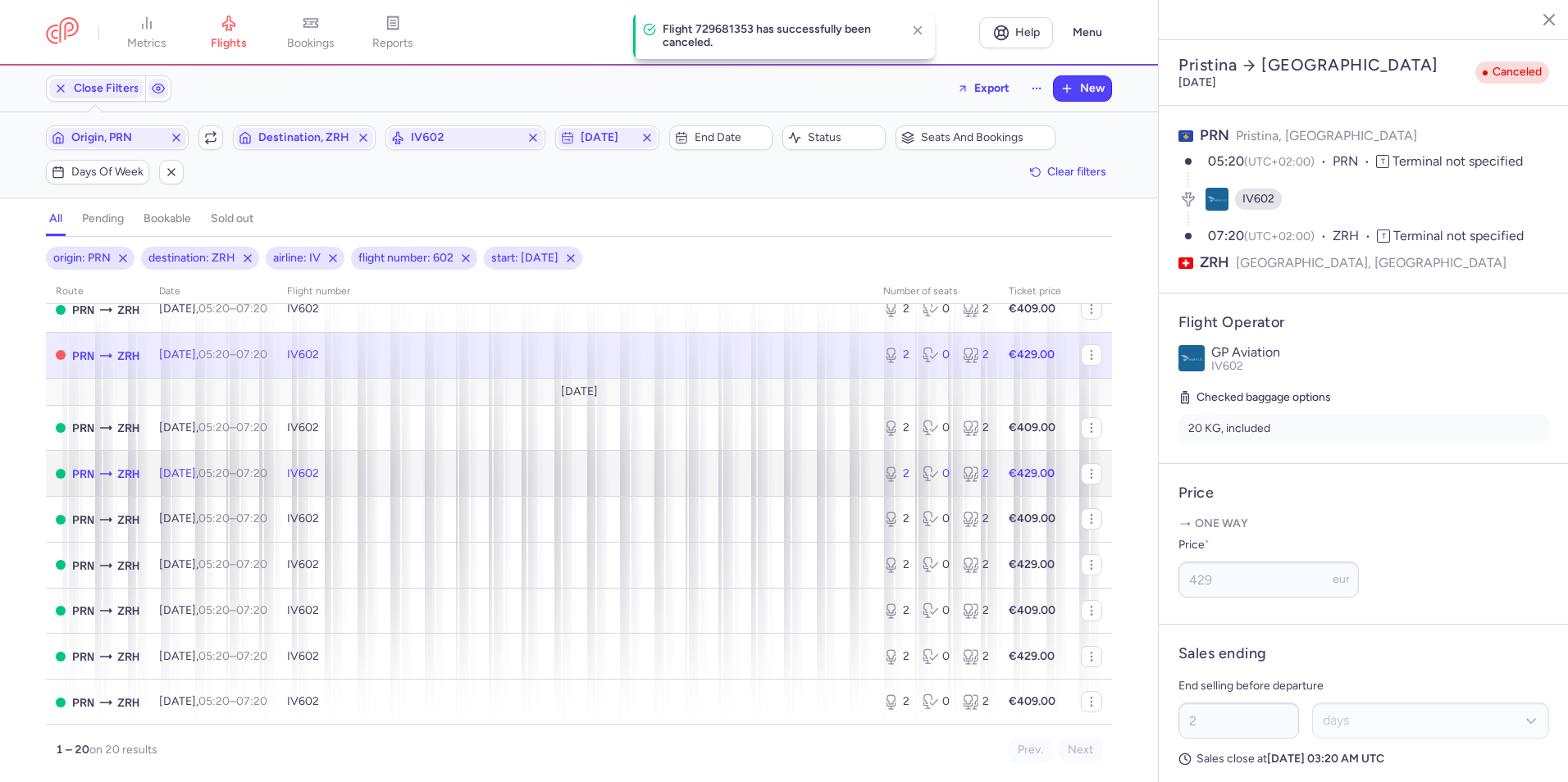click on "IV602" at bounding box center (575, 474) 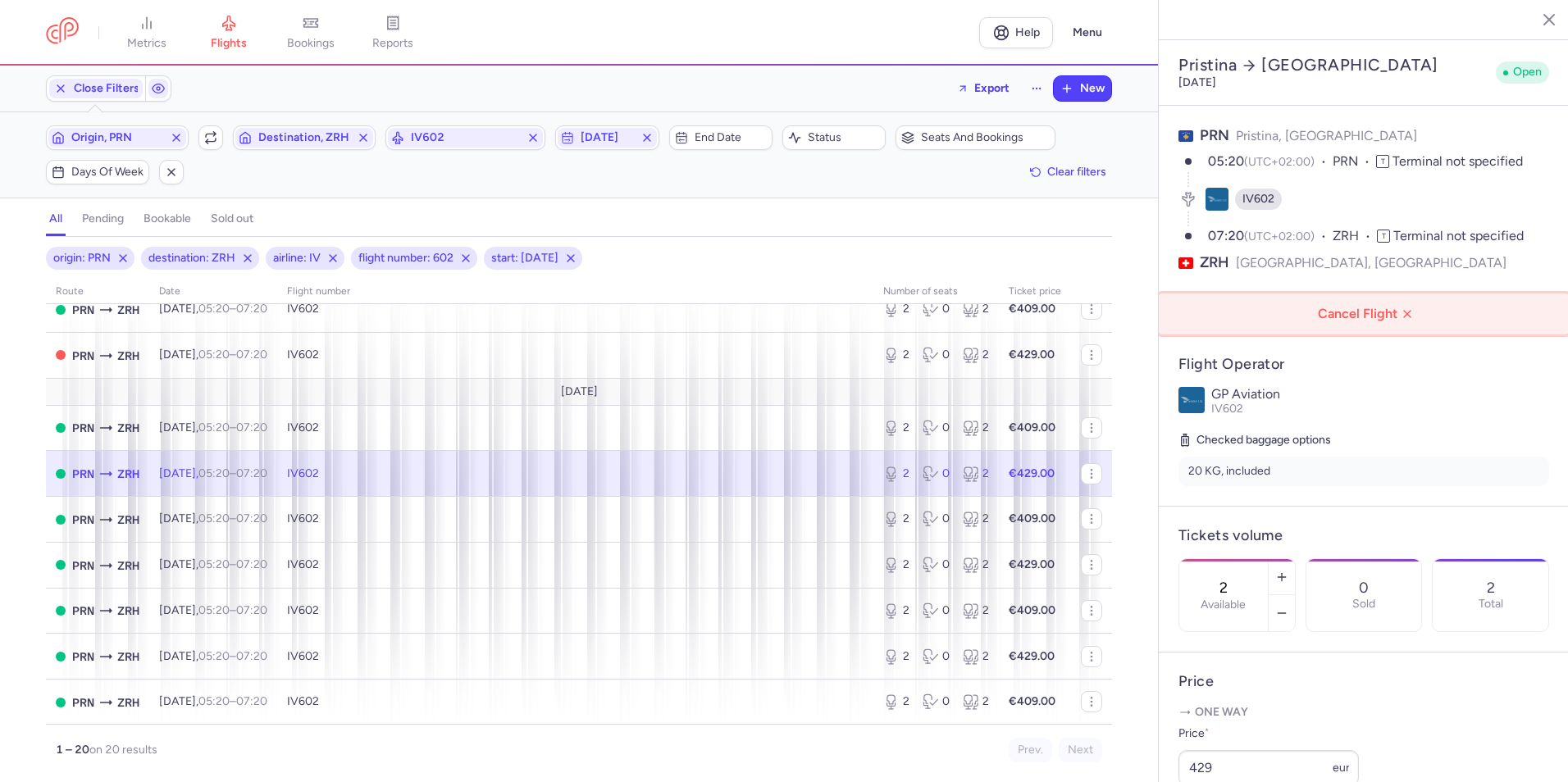 click on "Cancel Flight" at bounding box center (1367, 314) 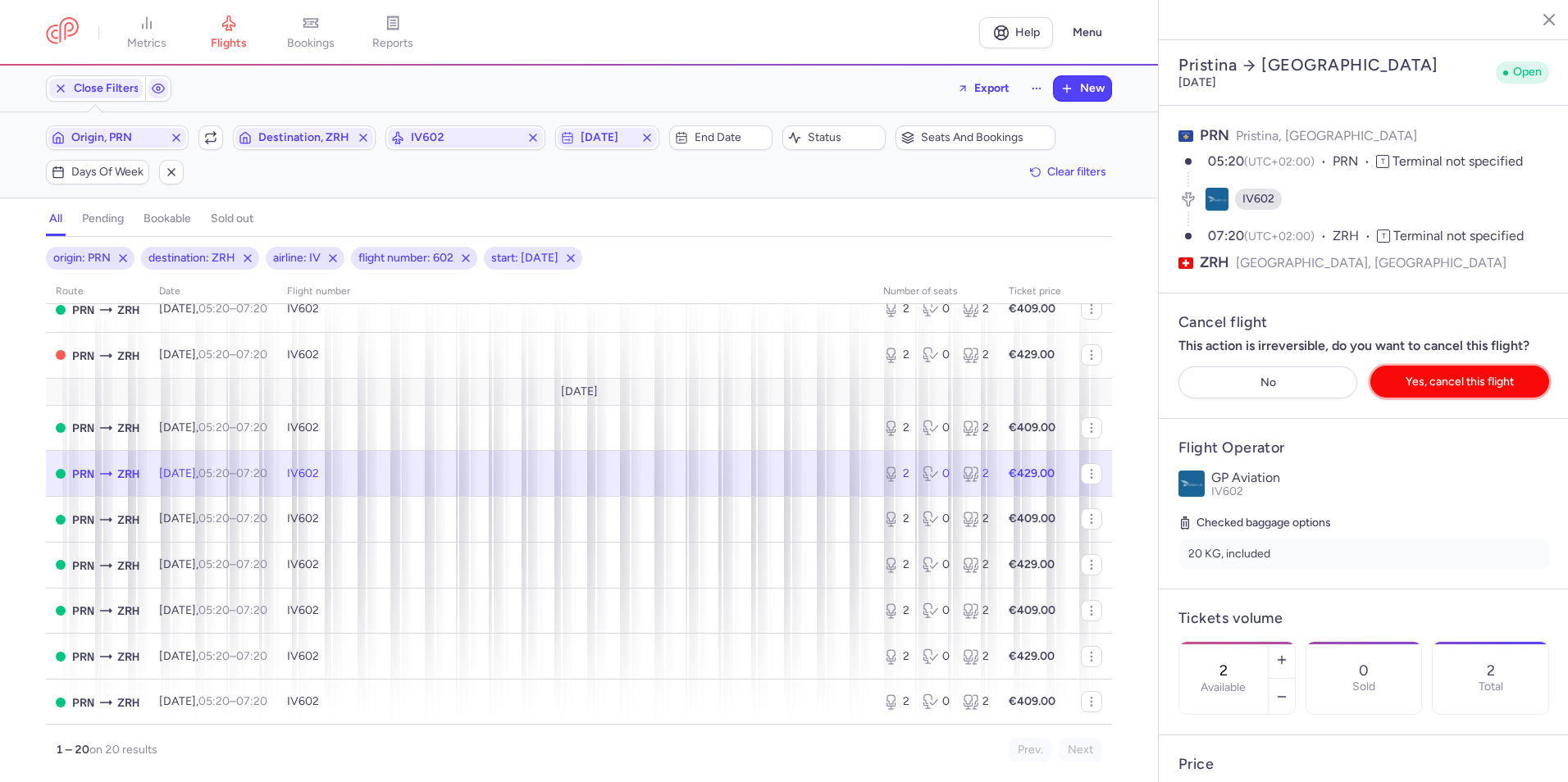 click on "Yes, cancel this flight" at bounding box center [1460, 381] 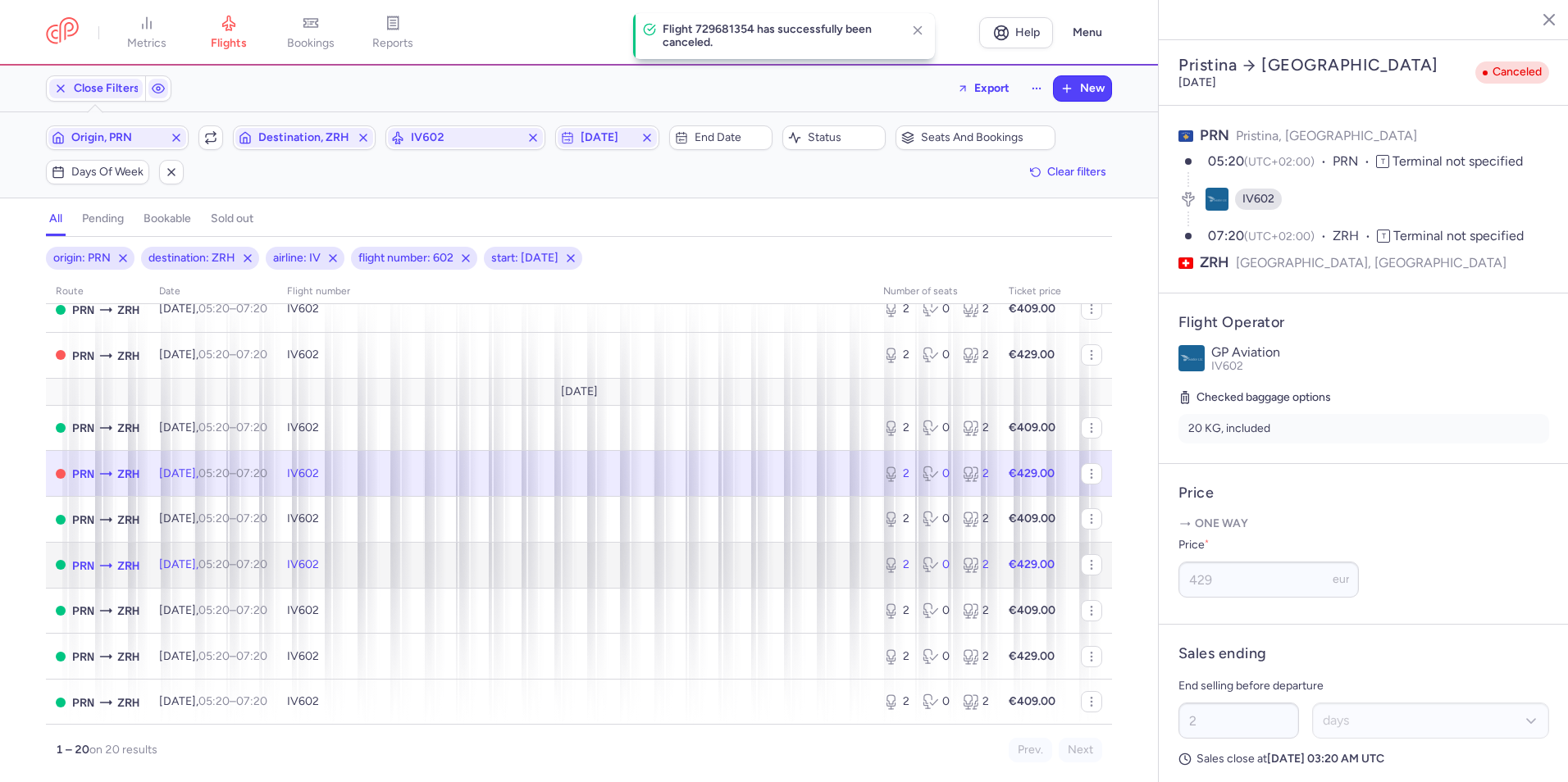 click on "IV602" at bounding box center (575, 565) 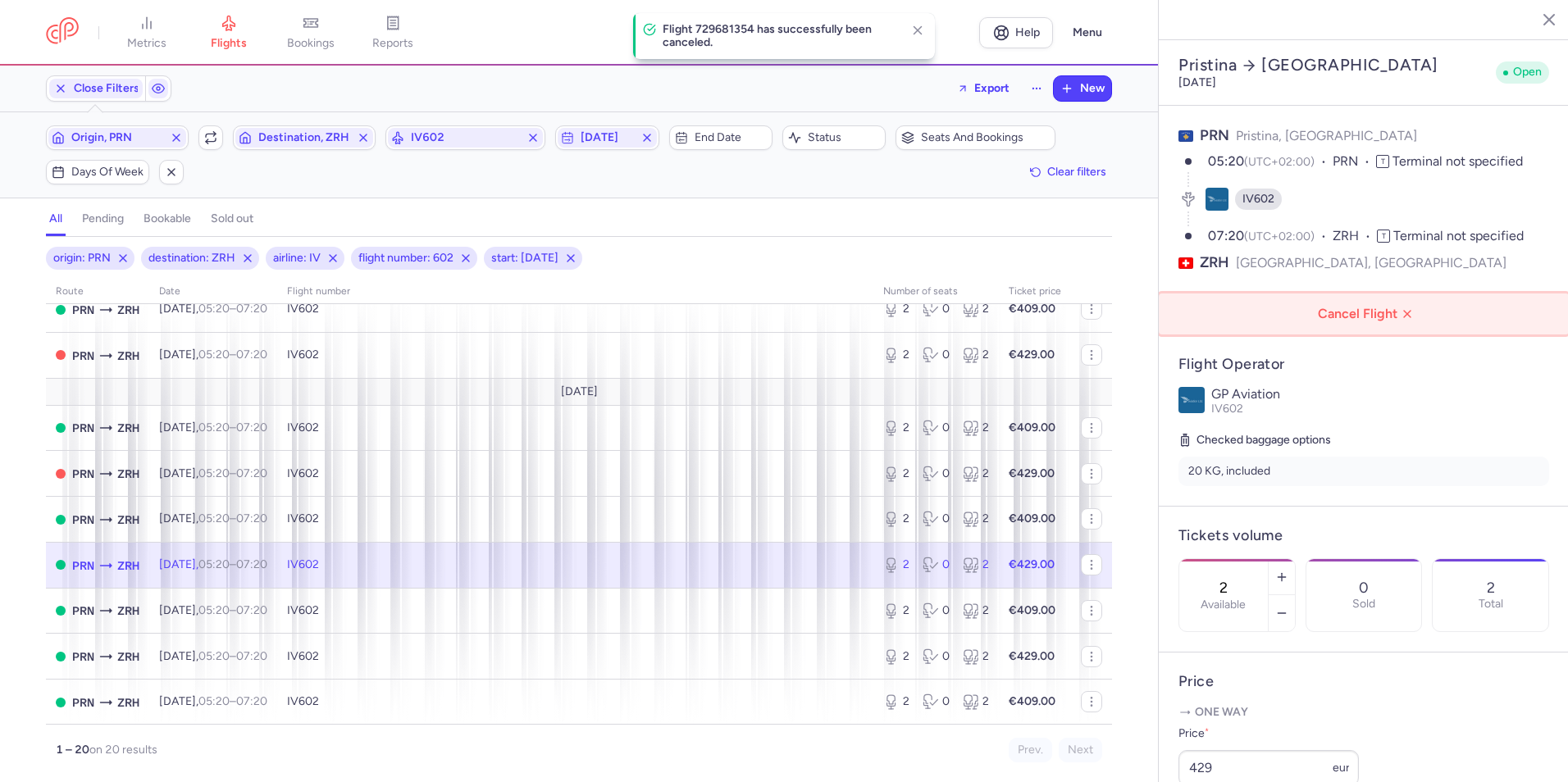 click 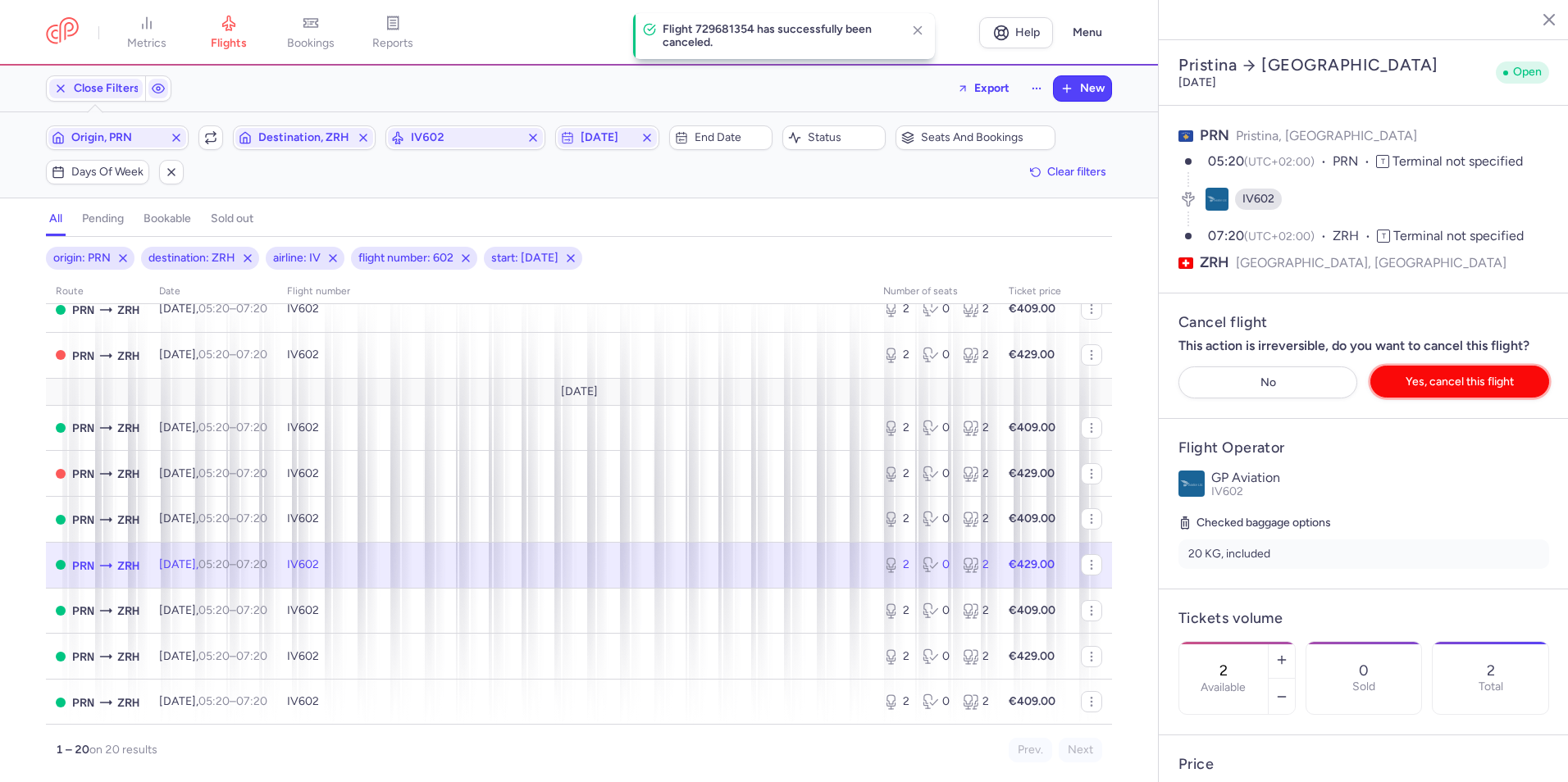 click on "Yes, cancel this flight" at bounding box center [1460, 381] 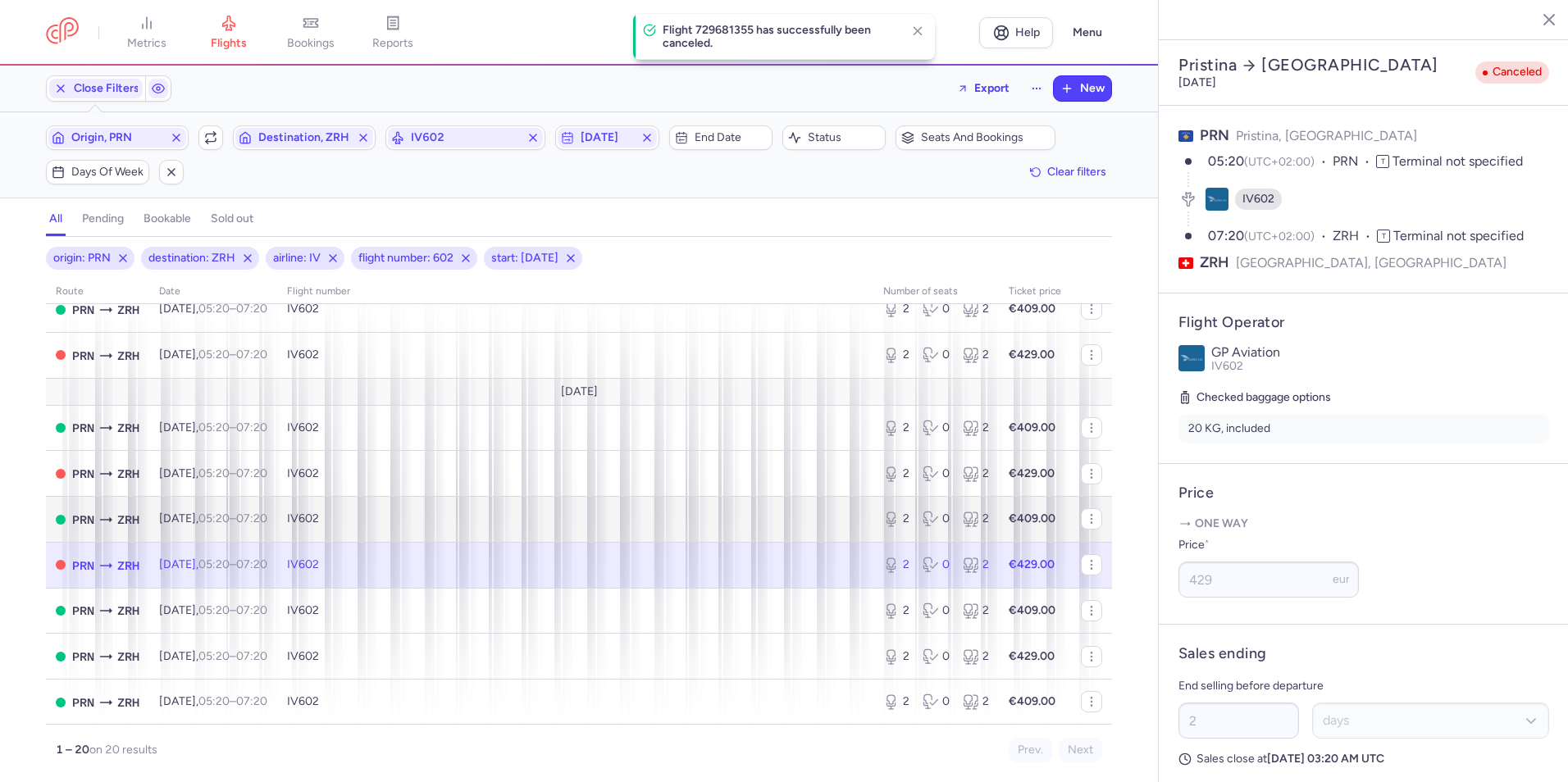 scroll, scrollTop: 575, scrollLeft: 0, axis: vertical 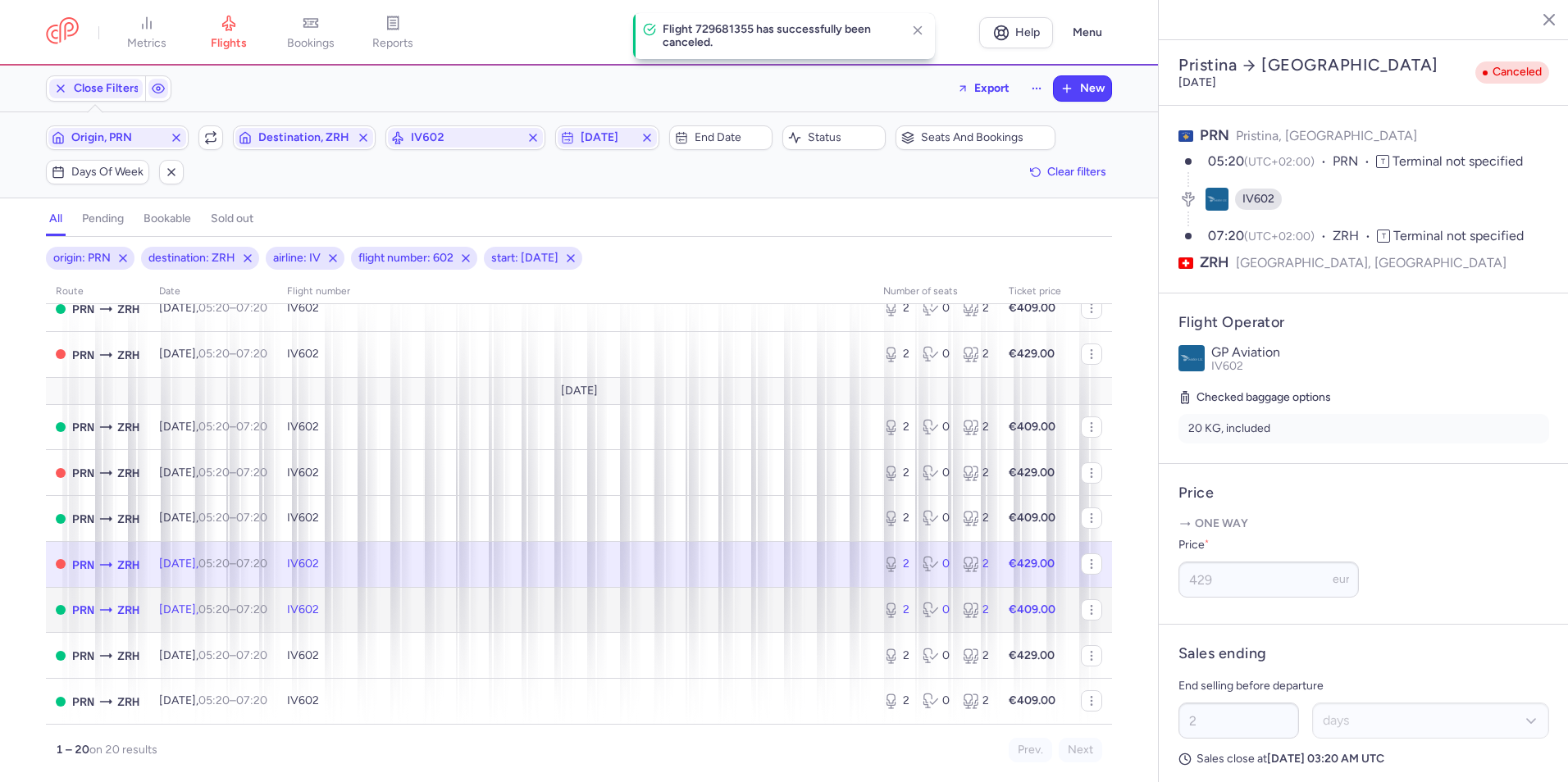 click on "IV602" at bounding box center (575, 610) 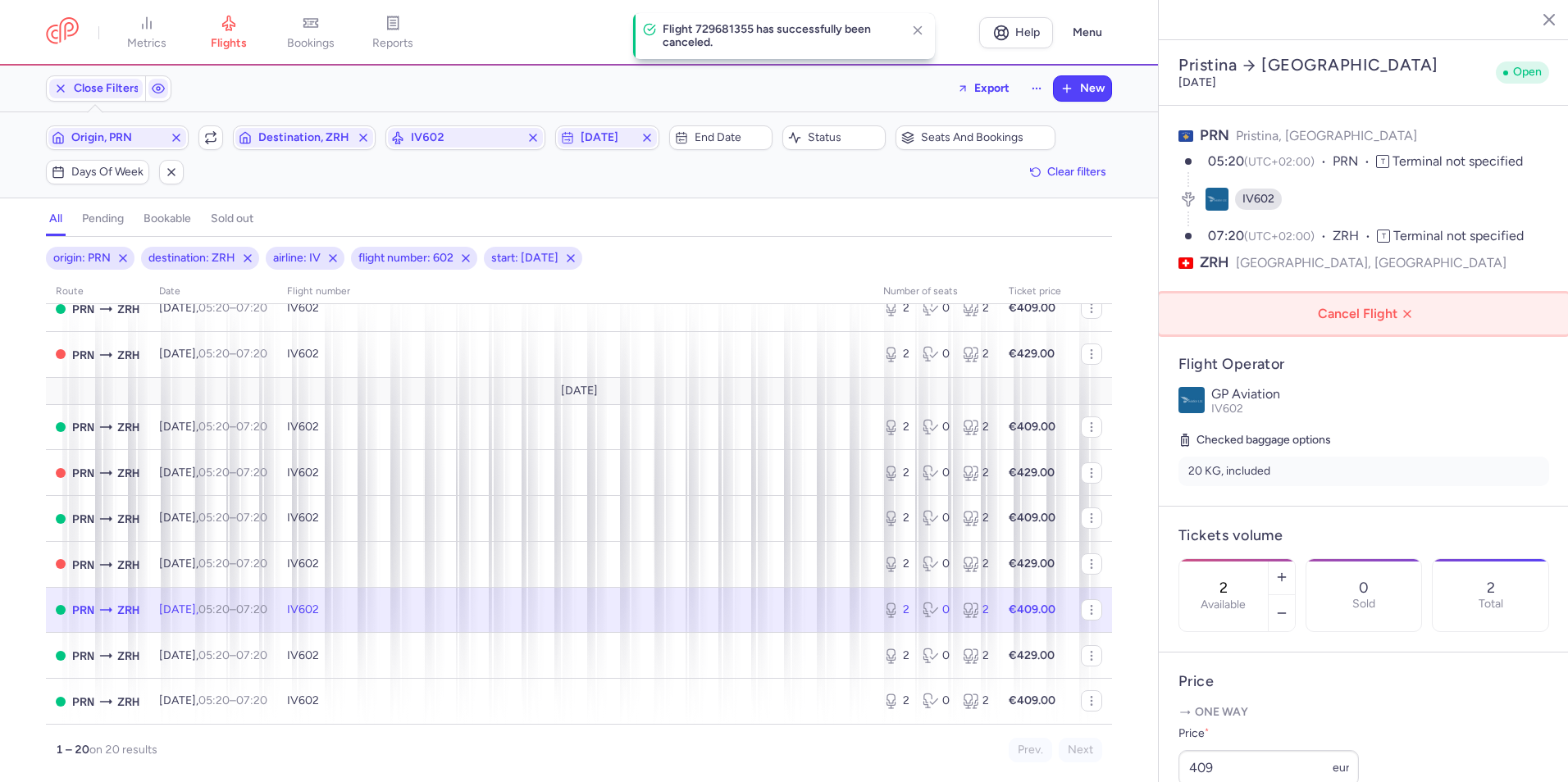 click 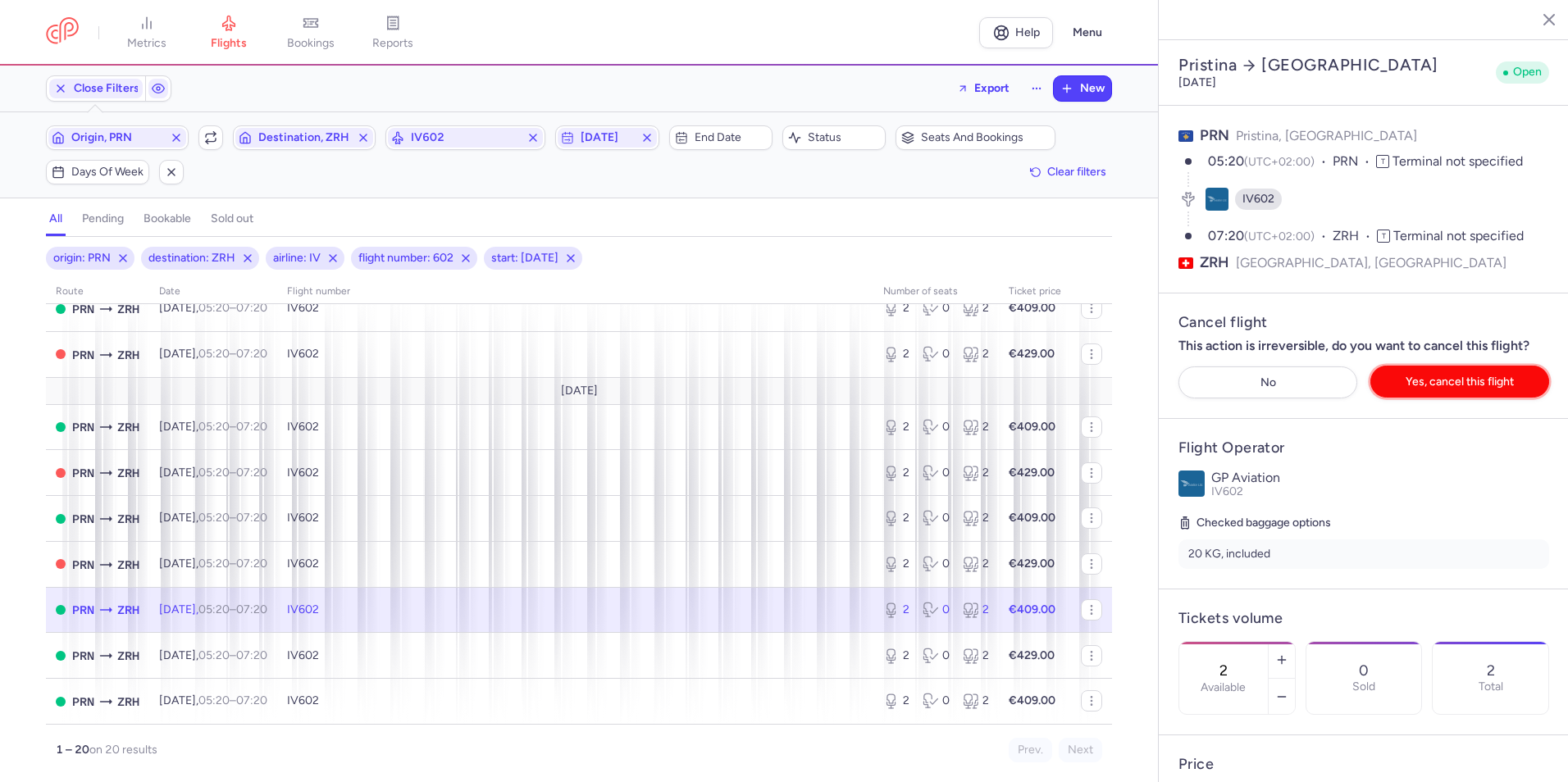 click on "Yes, cancel this flight" at bounding box center [1460, 381] 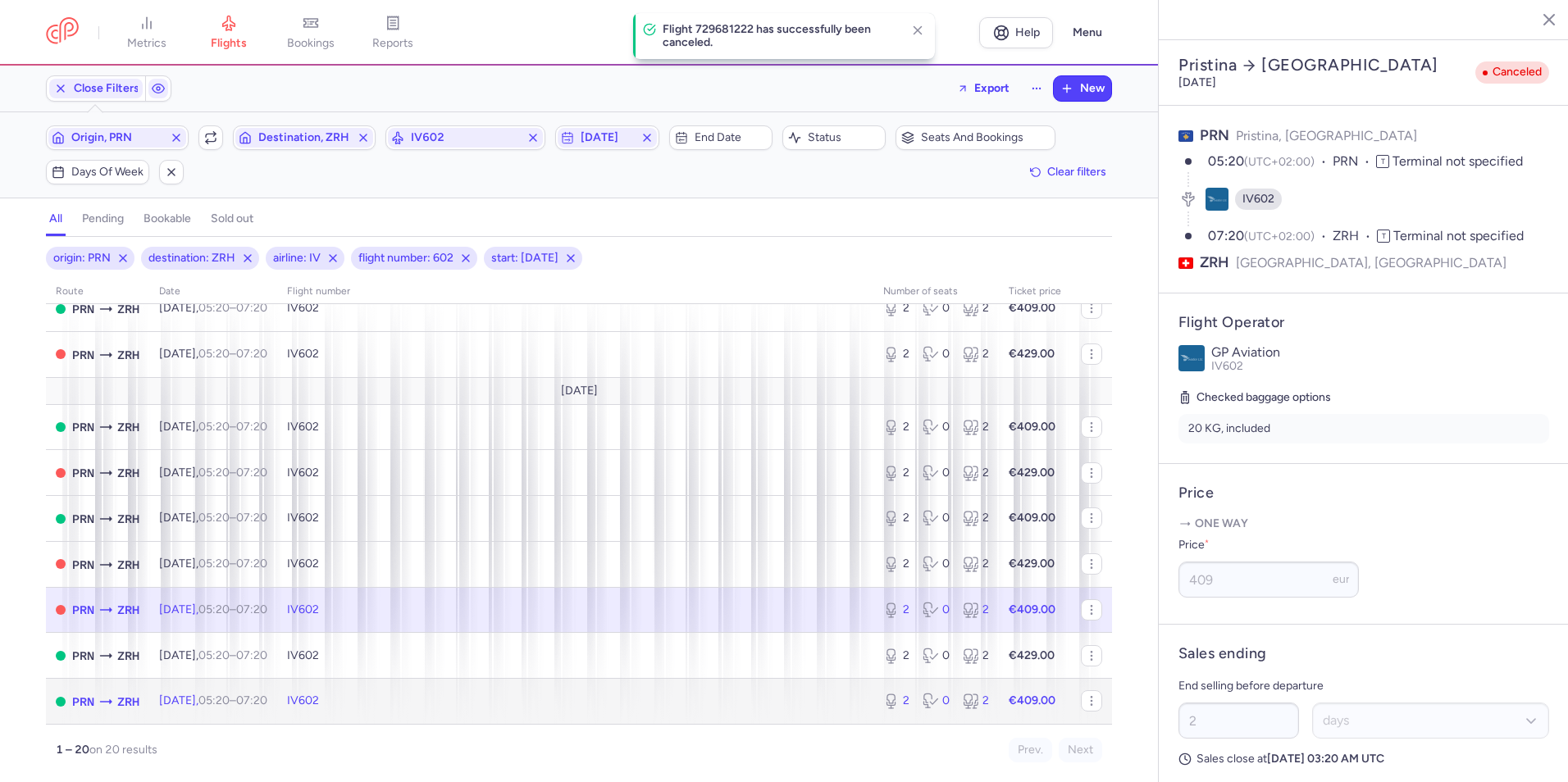 click on "IV602" at bounding box center [575, 701] 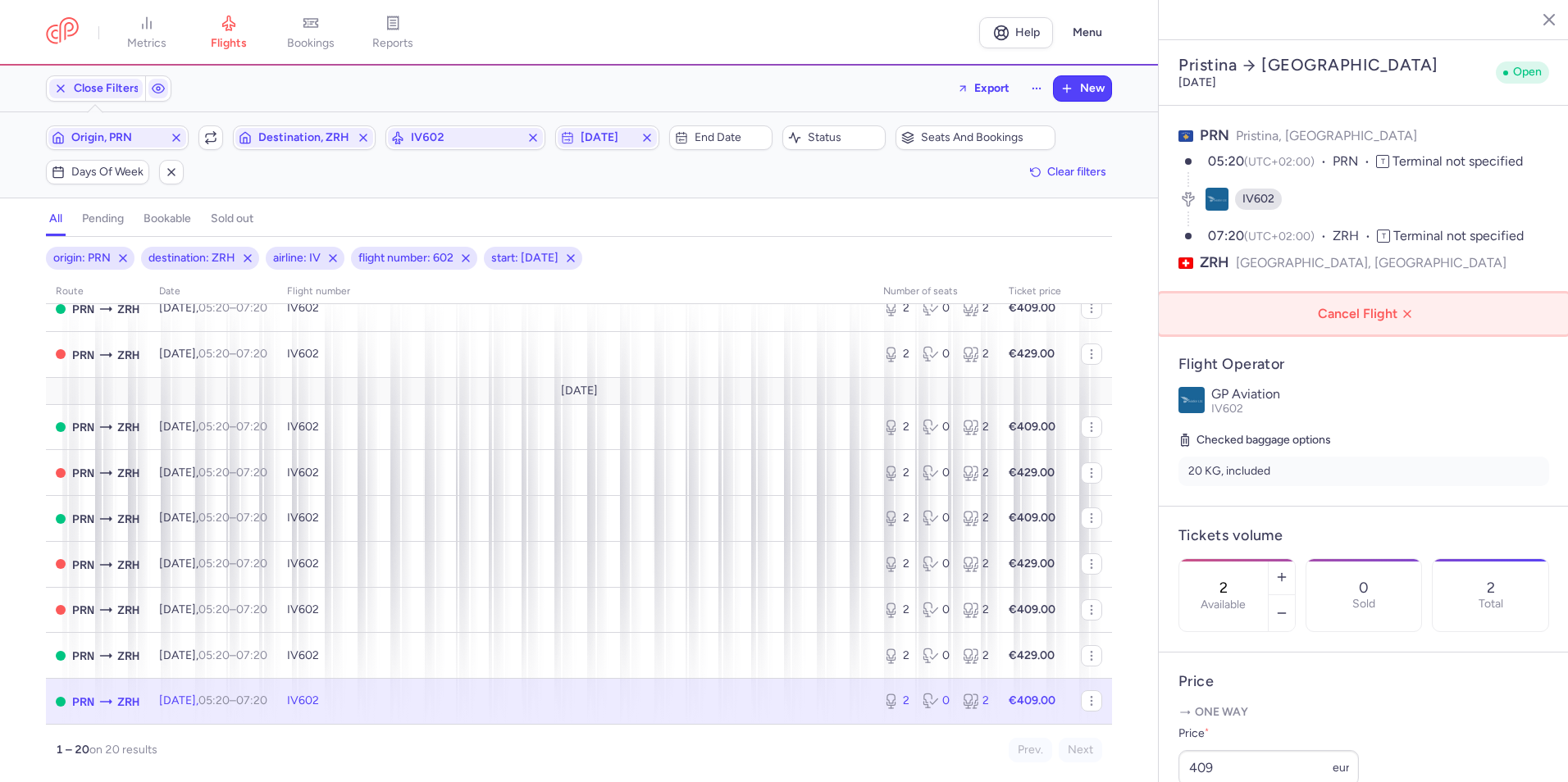 click on "Cancel Flight" at bounding box center [1367, 314] 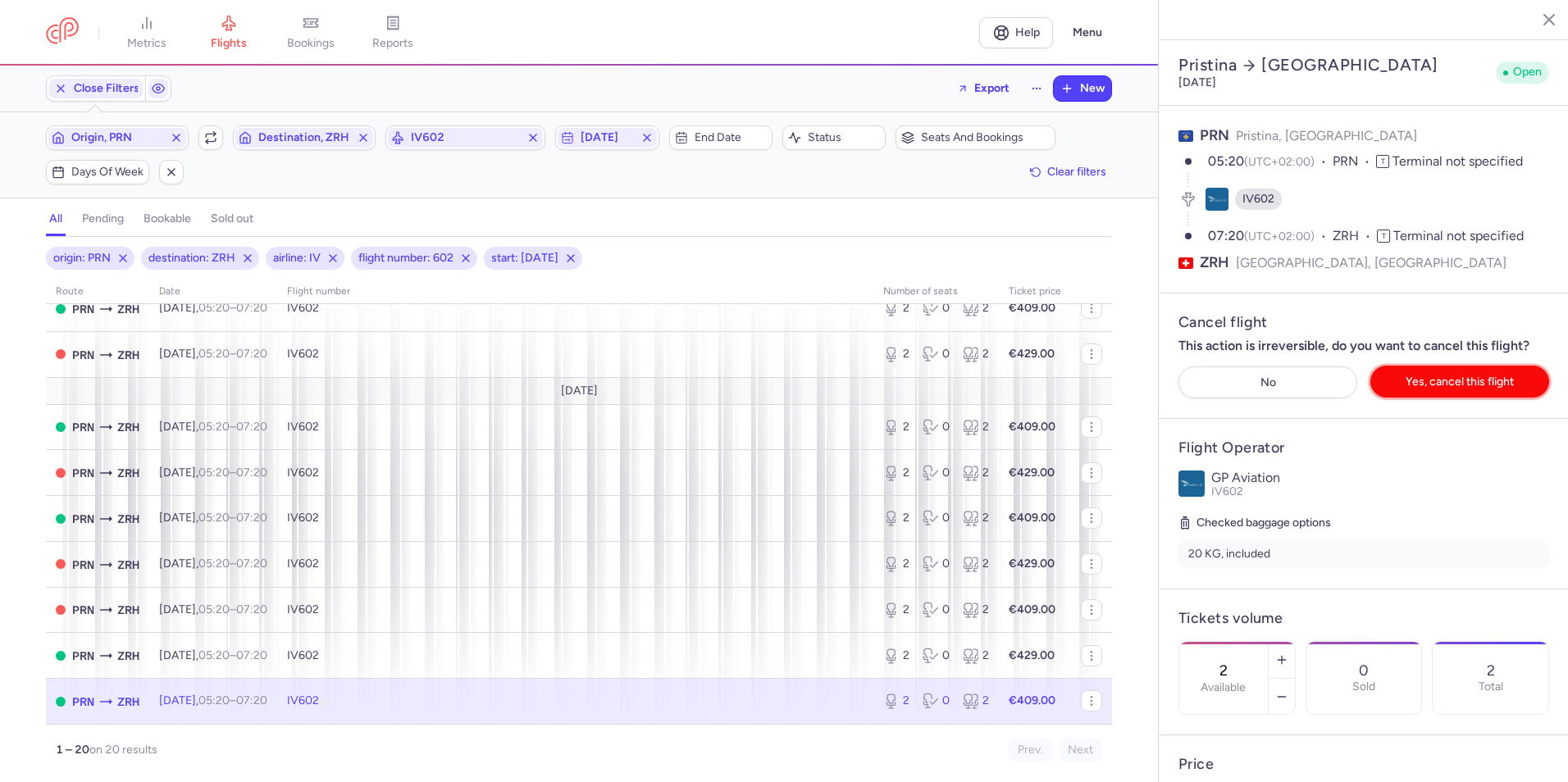 click on "Yes, cancel this flight" at bounding box center [1460, 381] 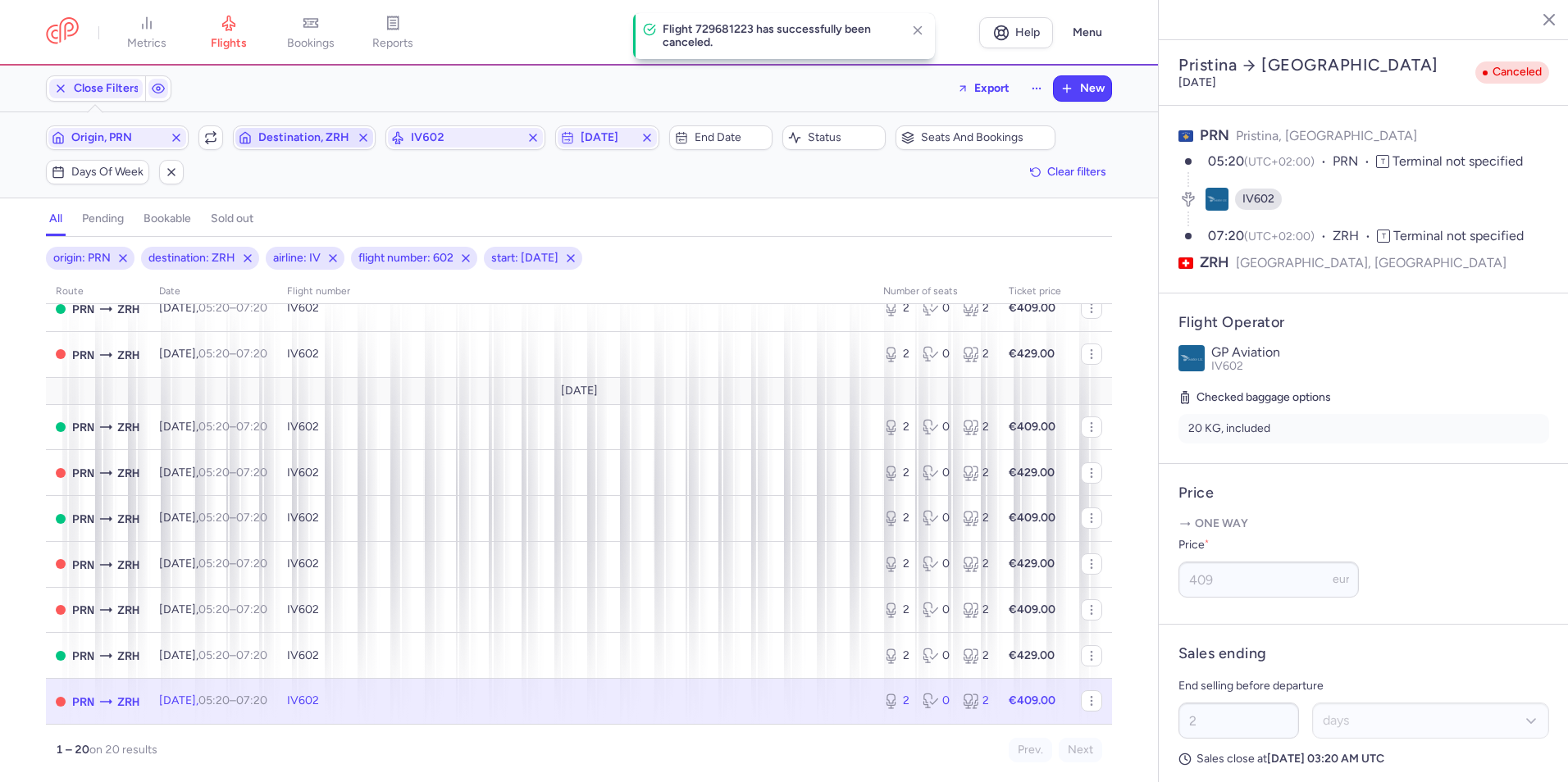 click 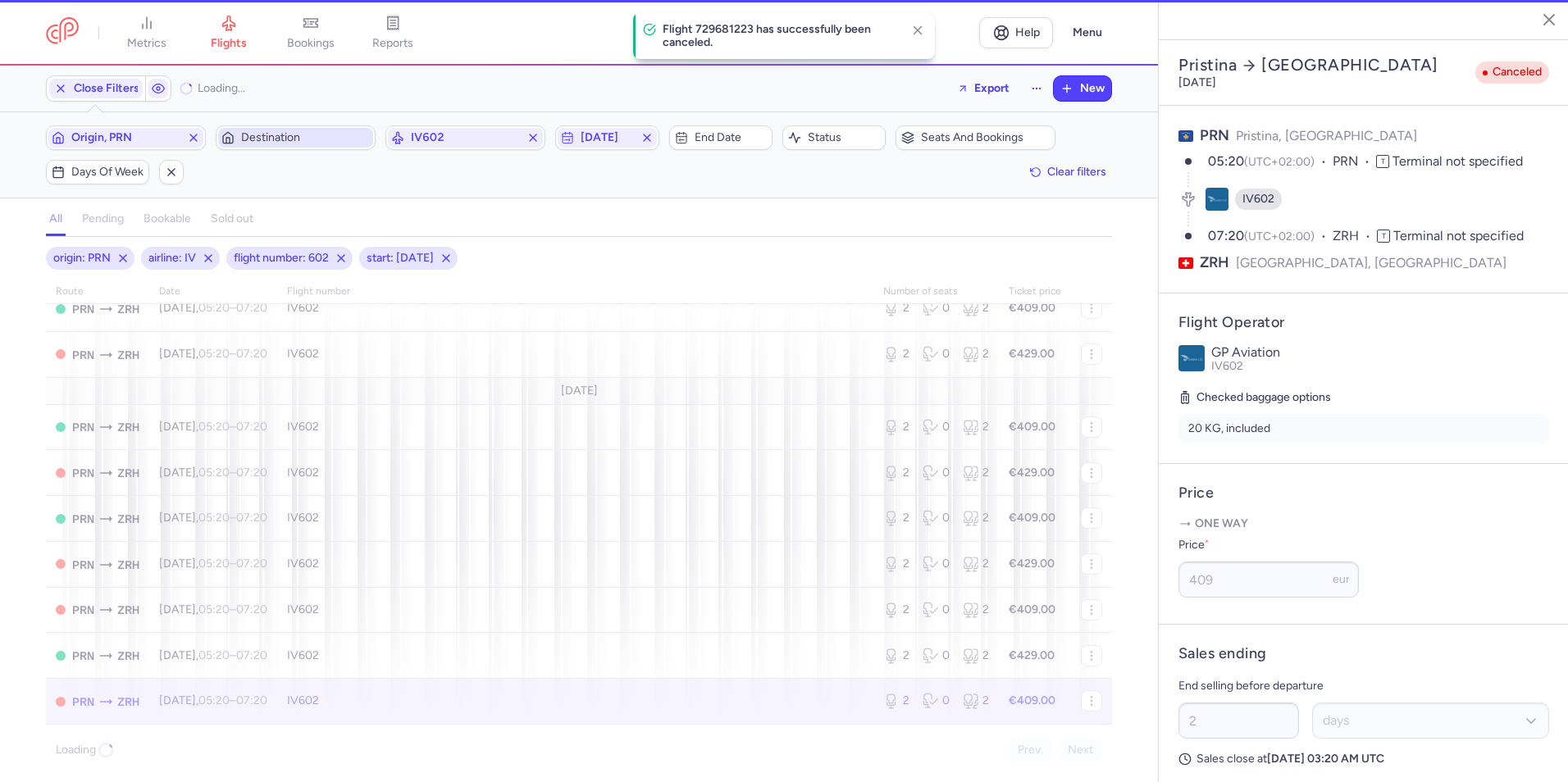 scroll, scrollTop: 0, scrollLeft: 0, axis: both 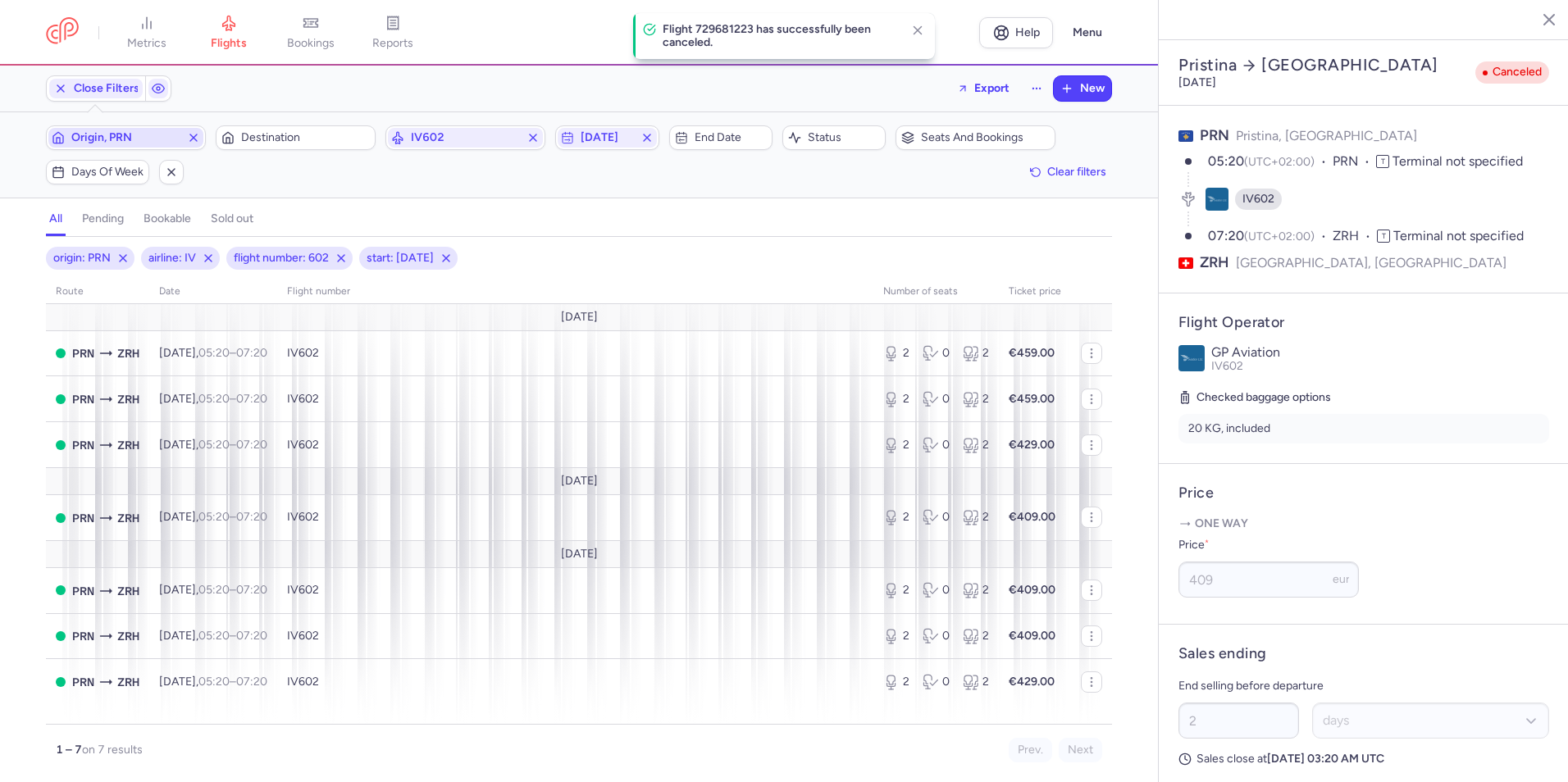 click 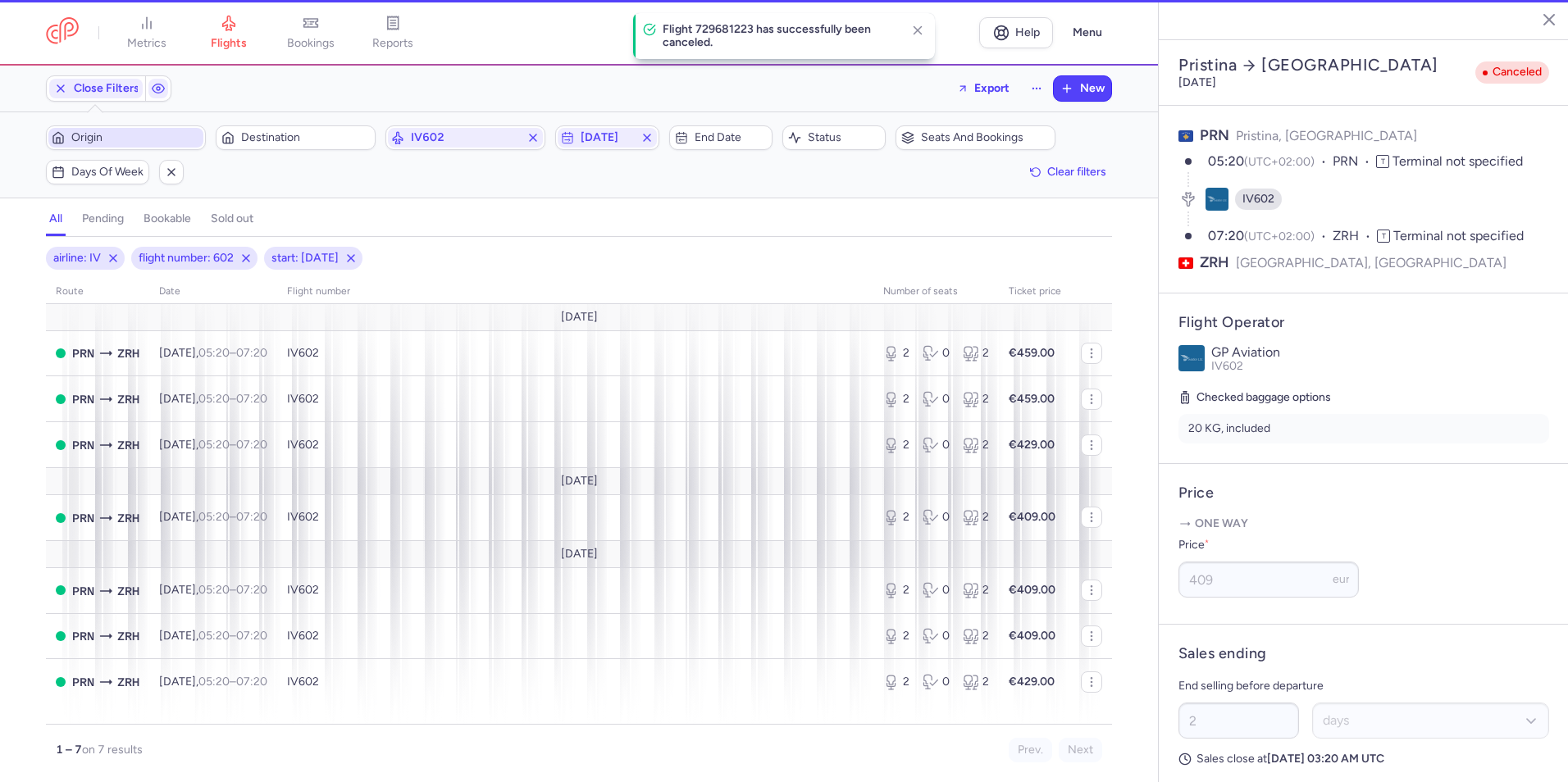 click on "Origin" at bounding box center [135, 138] 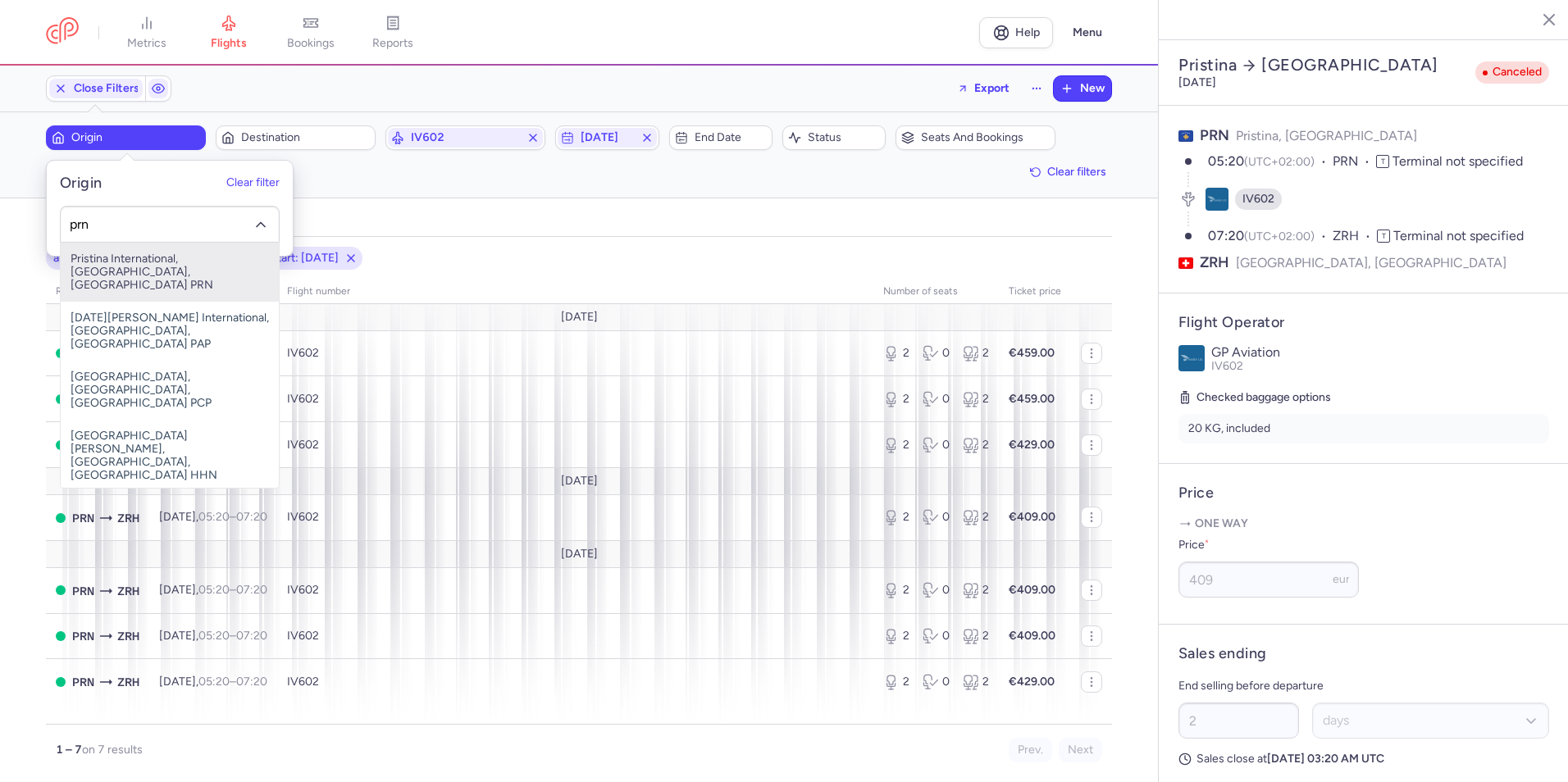 click on "Pristina International, [GEOGRAPHIC_DATA], [GEOGRAPHIC_DATA] PRN" at bounding box center [170, 272] 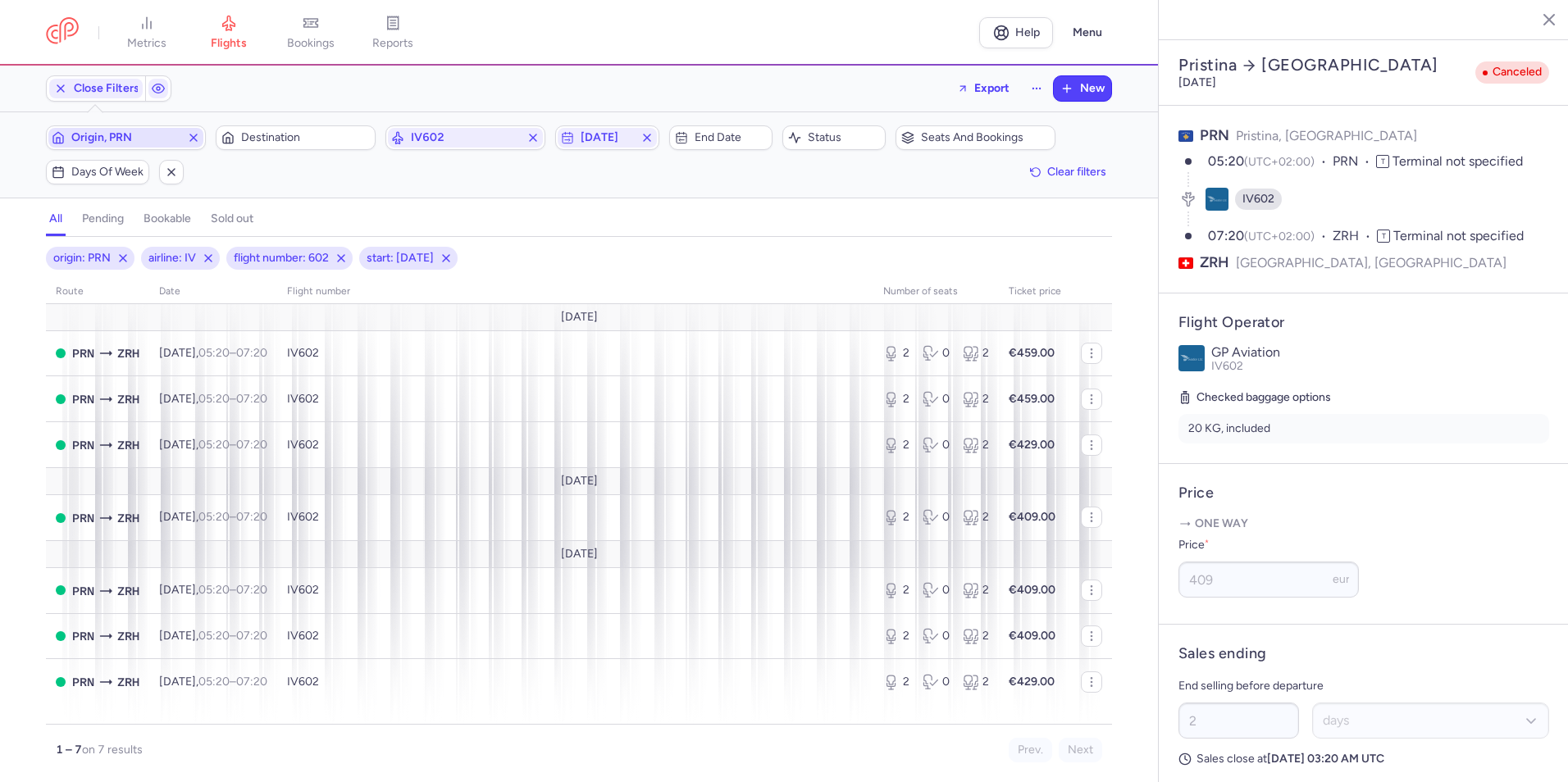 click 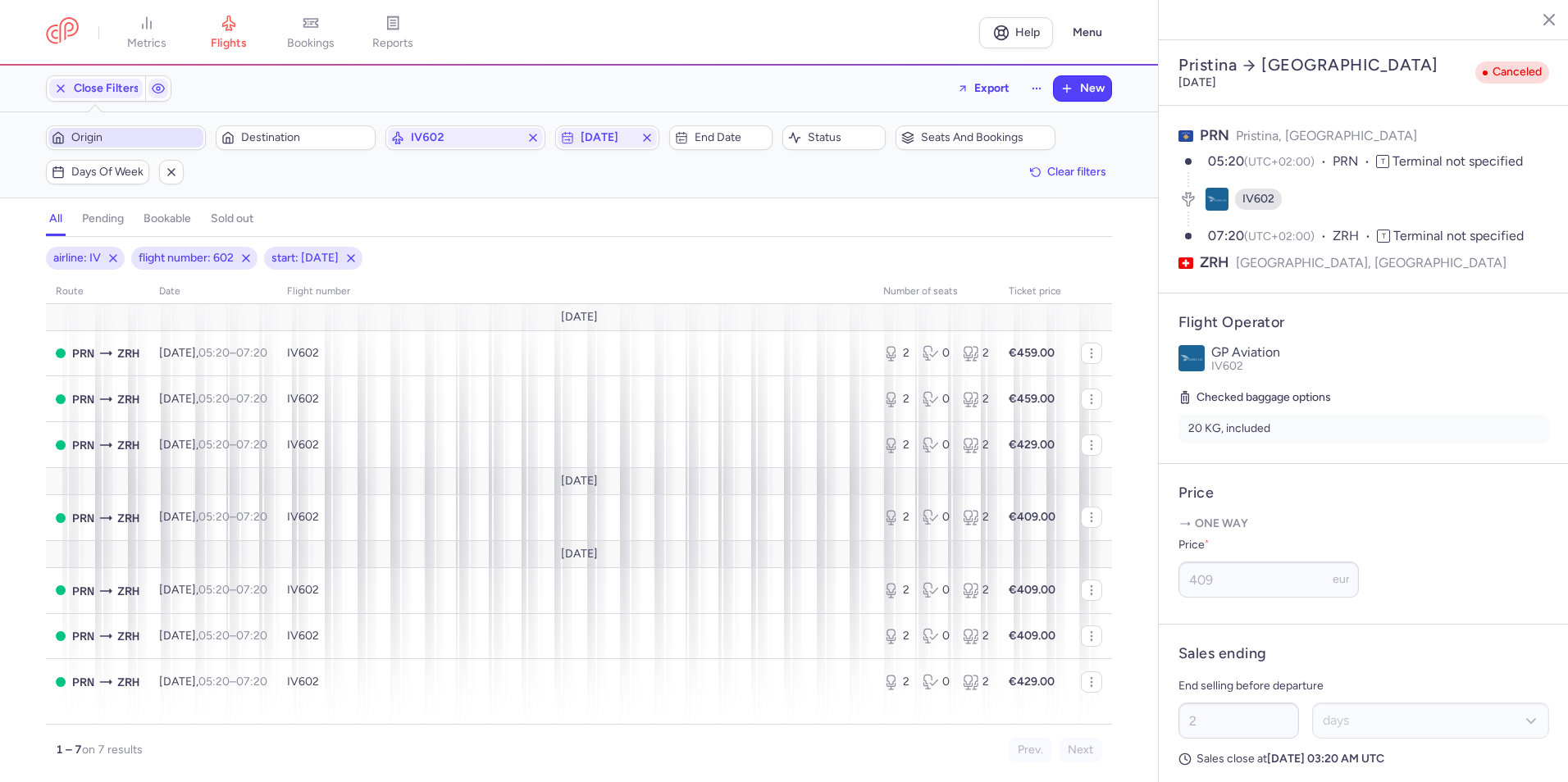 click on "Origin" at bounding box center [125, 138] 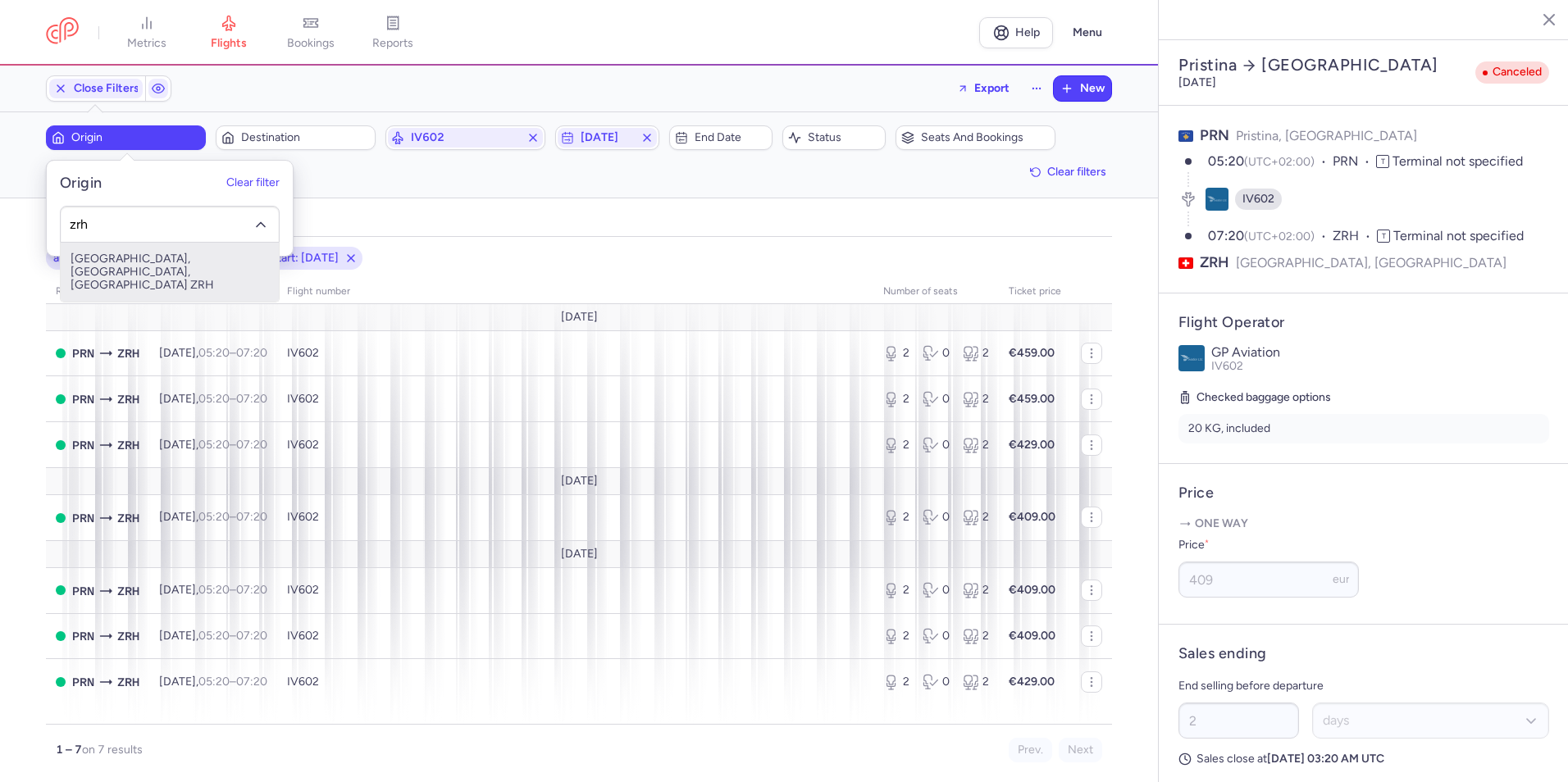 click on "[GEOGRAPHIC_DATA], [GEOGRAPHIC_DATA], [GEOGRAPHIC_DATA] ZRH" at bounding box center [170, 272] 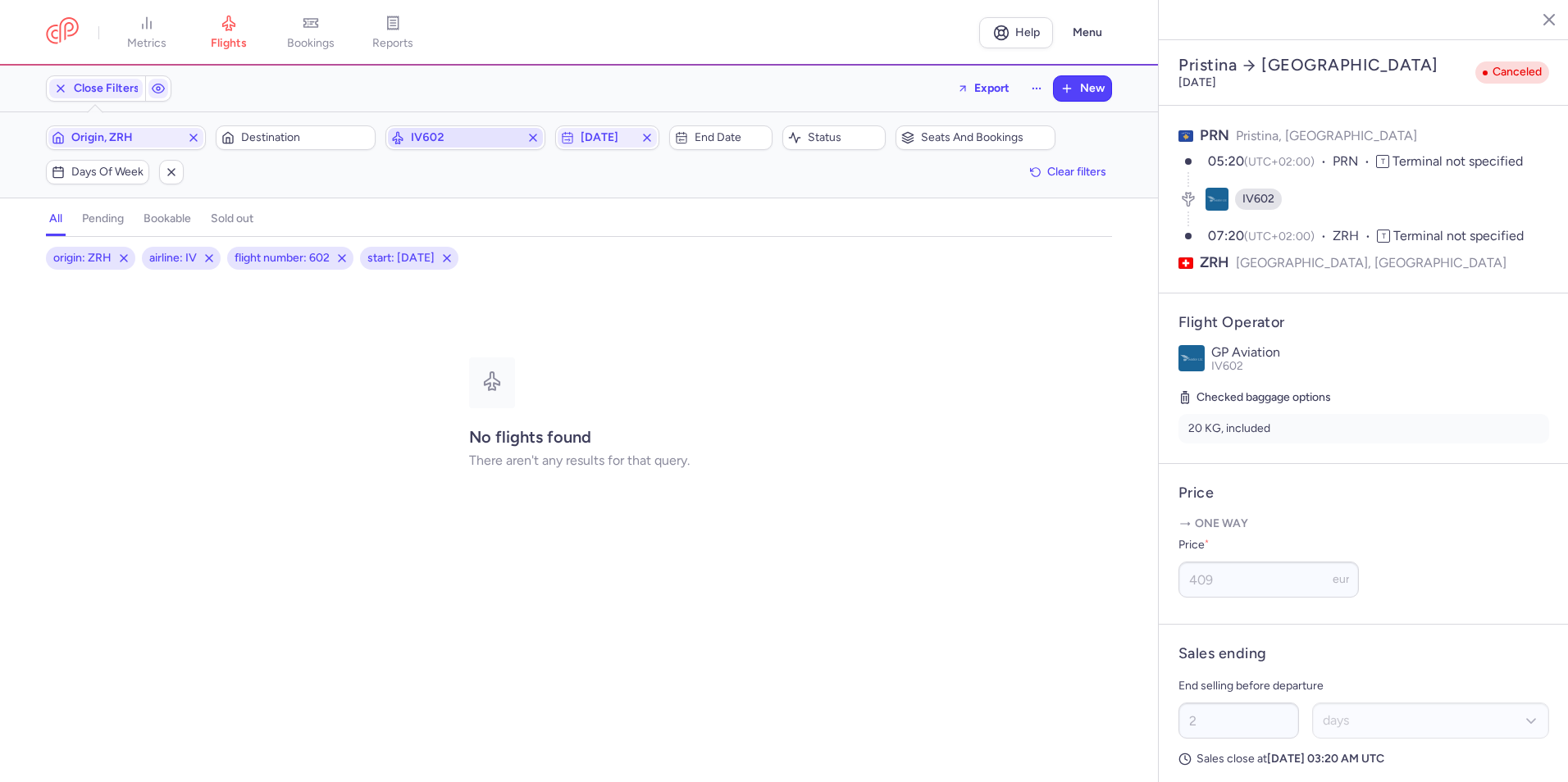 click on "IV602" at bounding box center [465, 138] 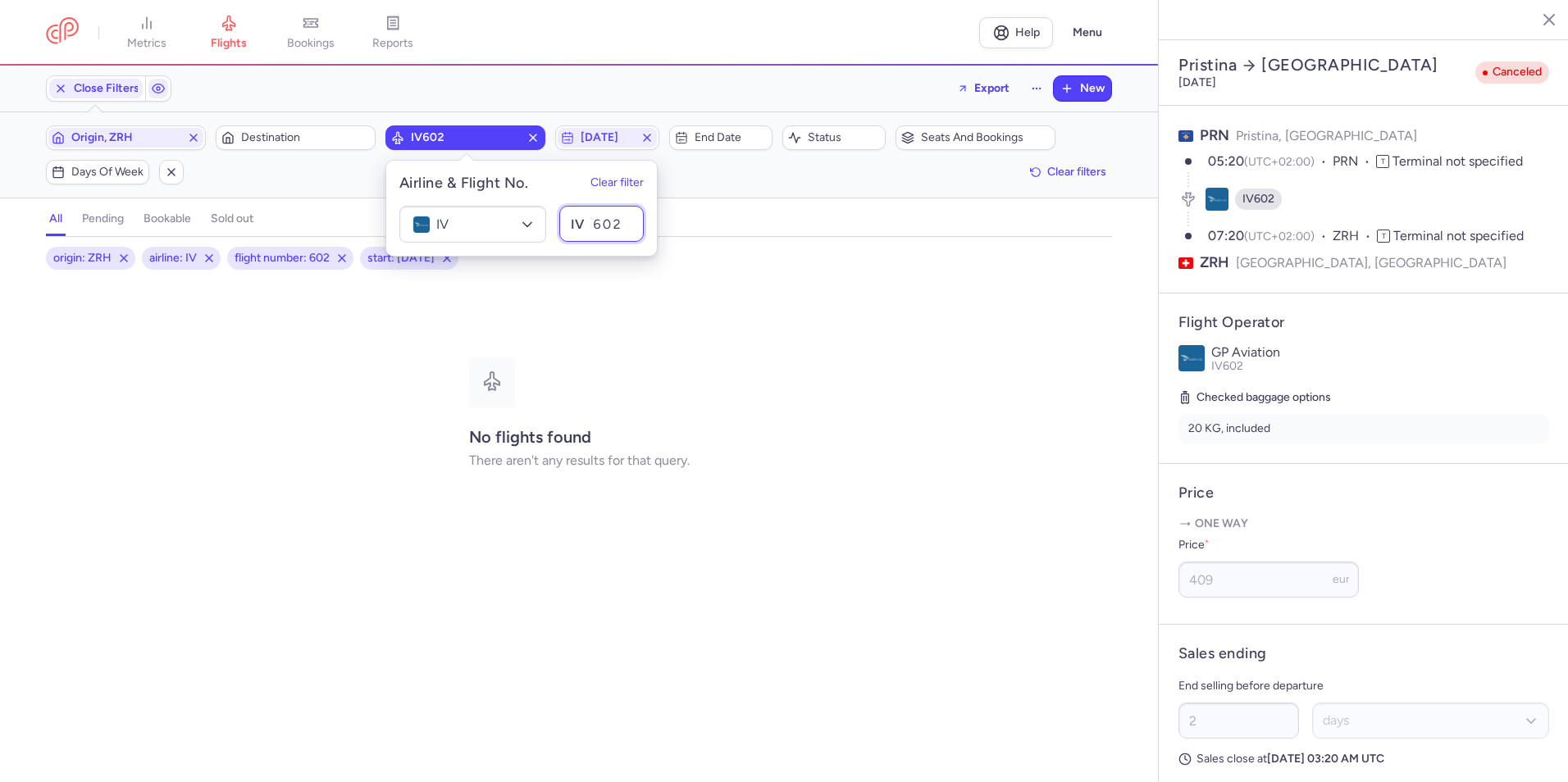 click on "602" at bounding box center (601, 224) 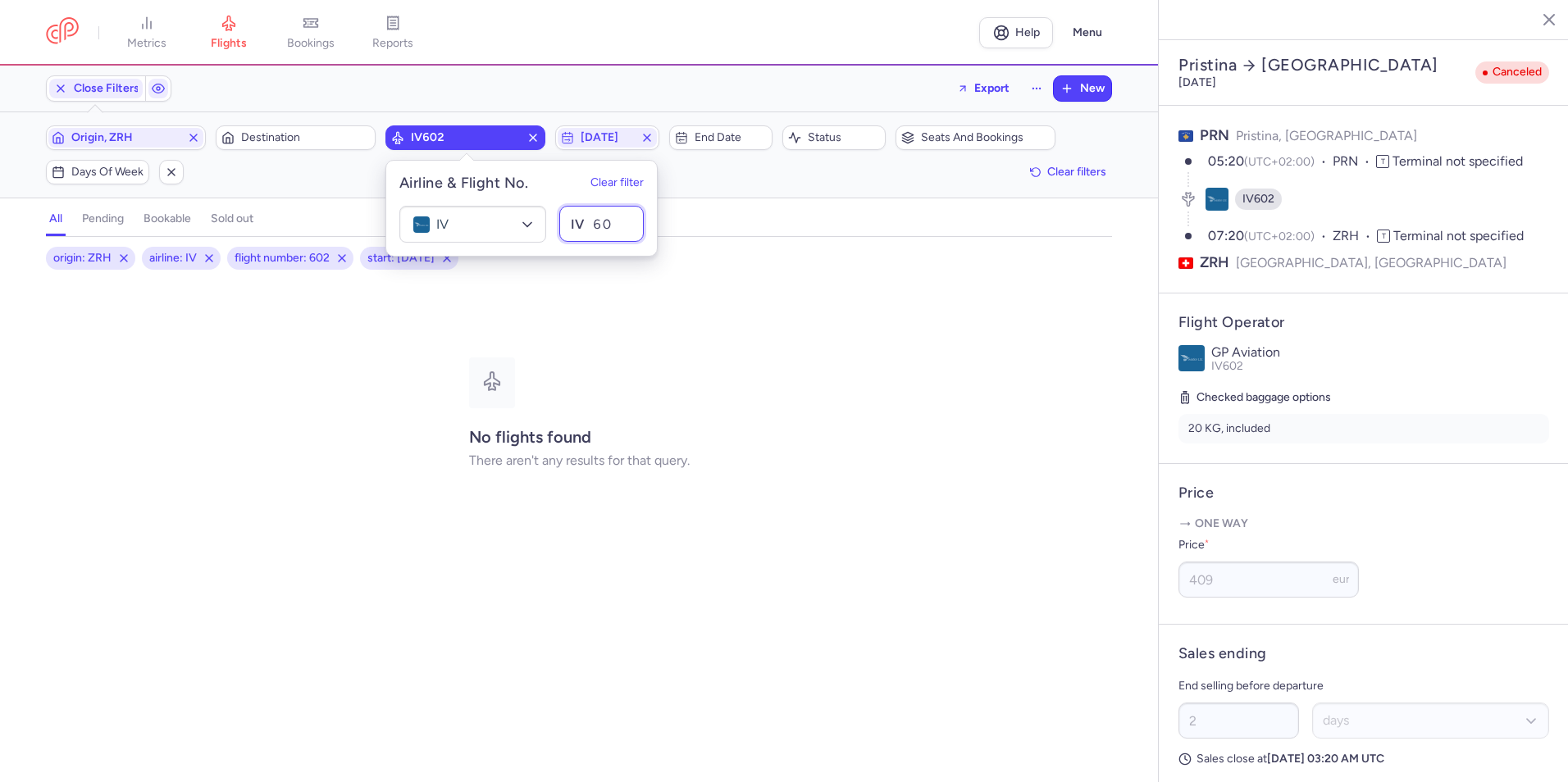 type on "603" 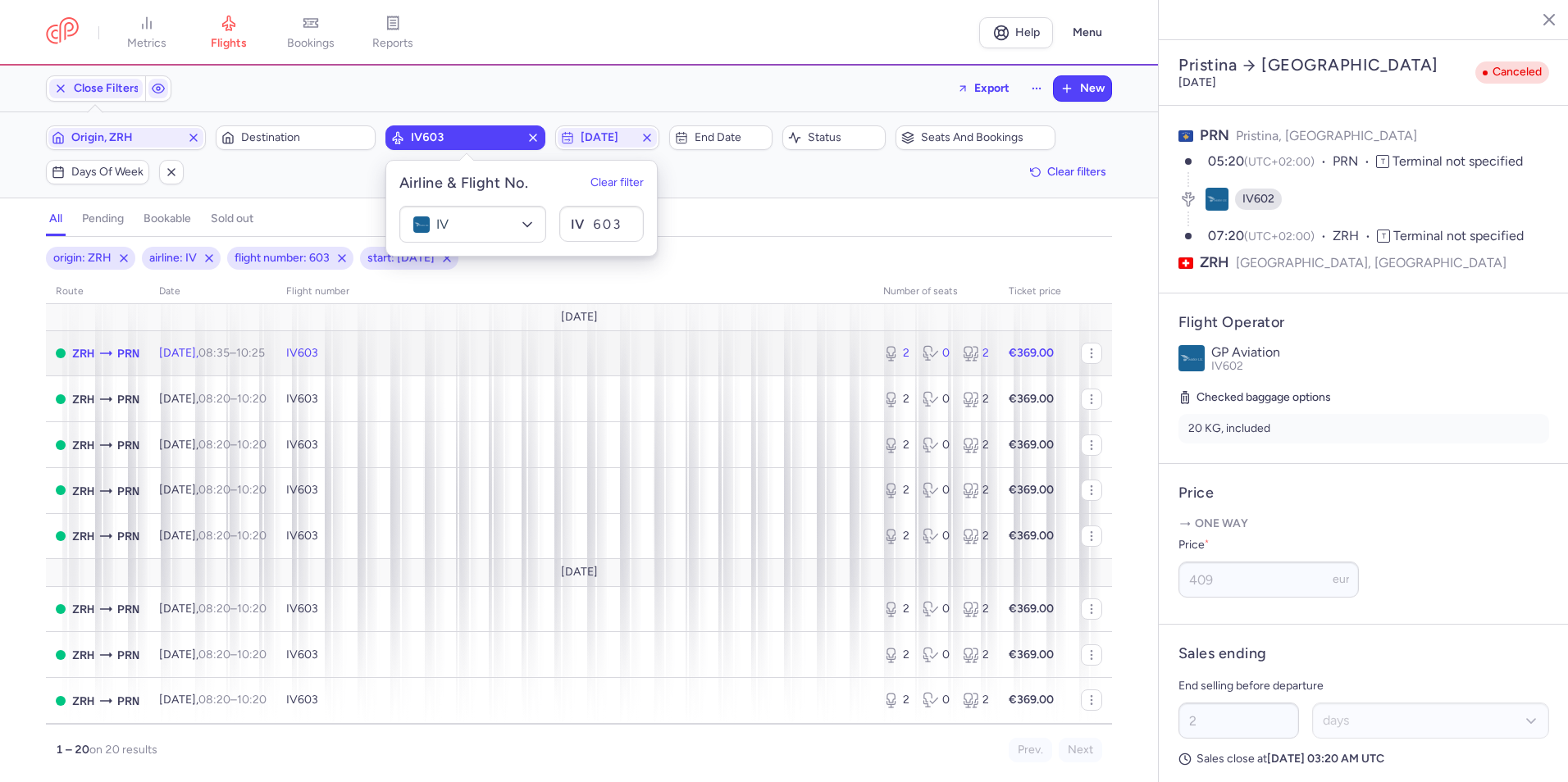 click on "IV603" 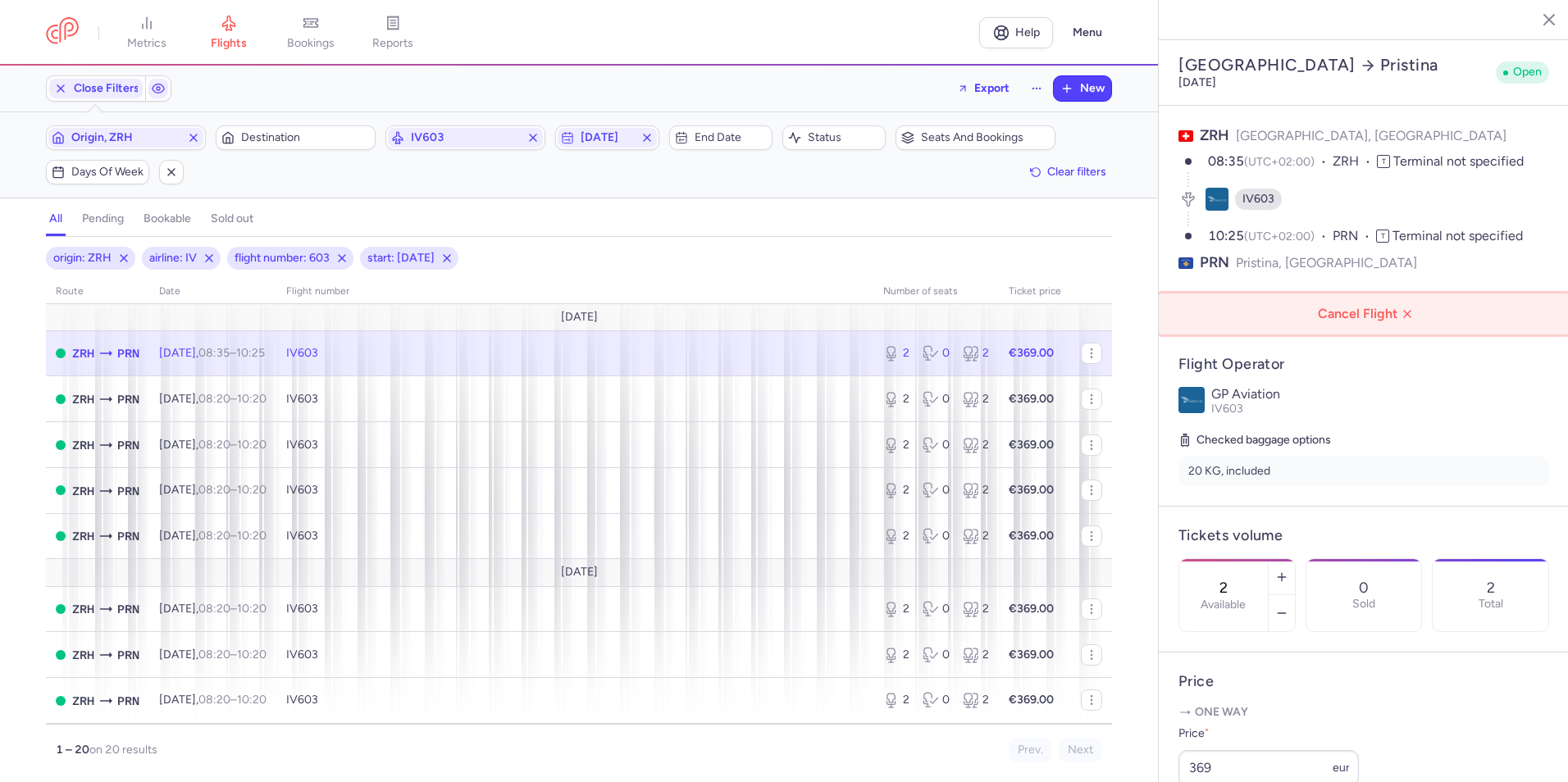 click on "Cancel Flight" at bounding box center [1367, 314] 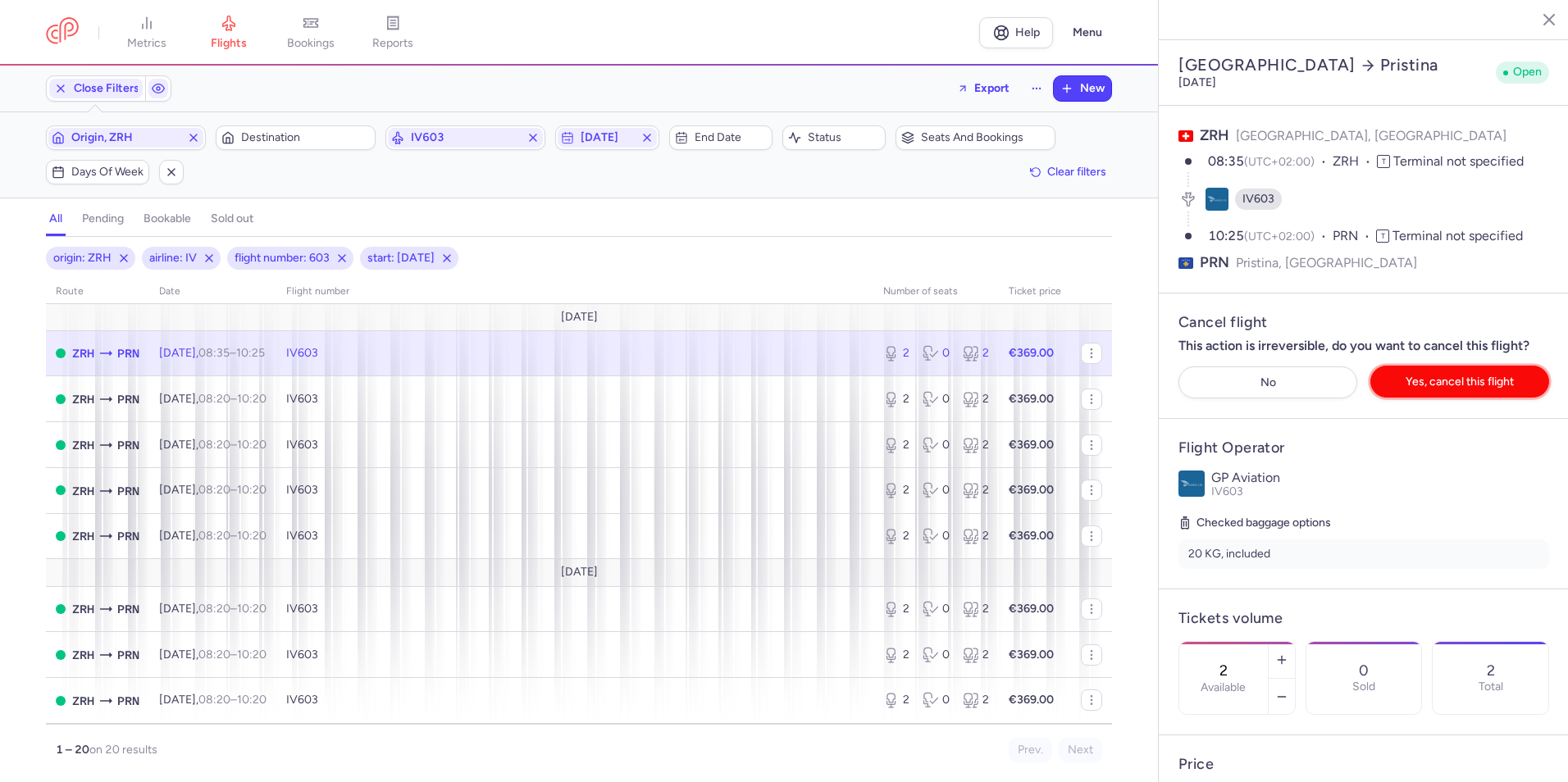 click on "Yes, cancel this flight" at bounding box center [1460, 381] 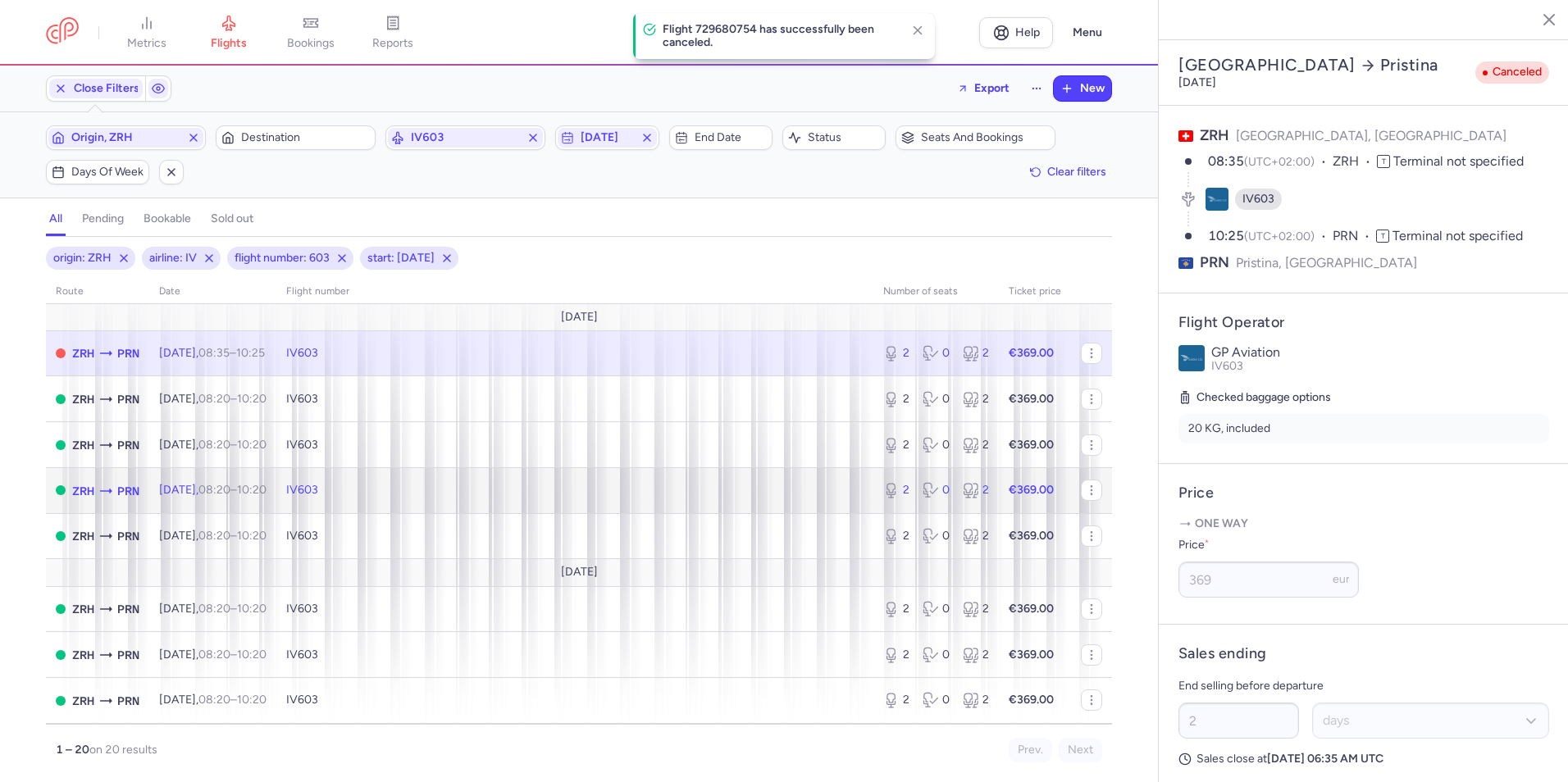 click on "IV603" 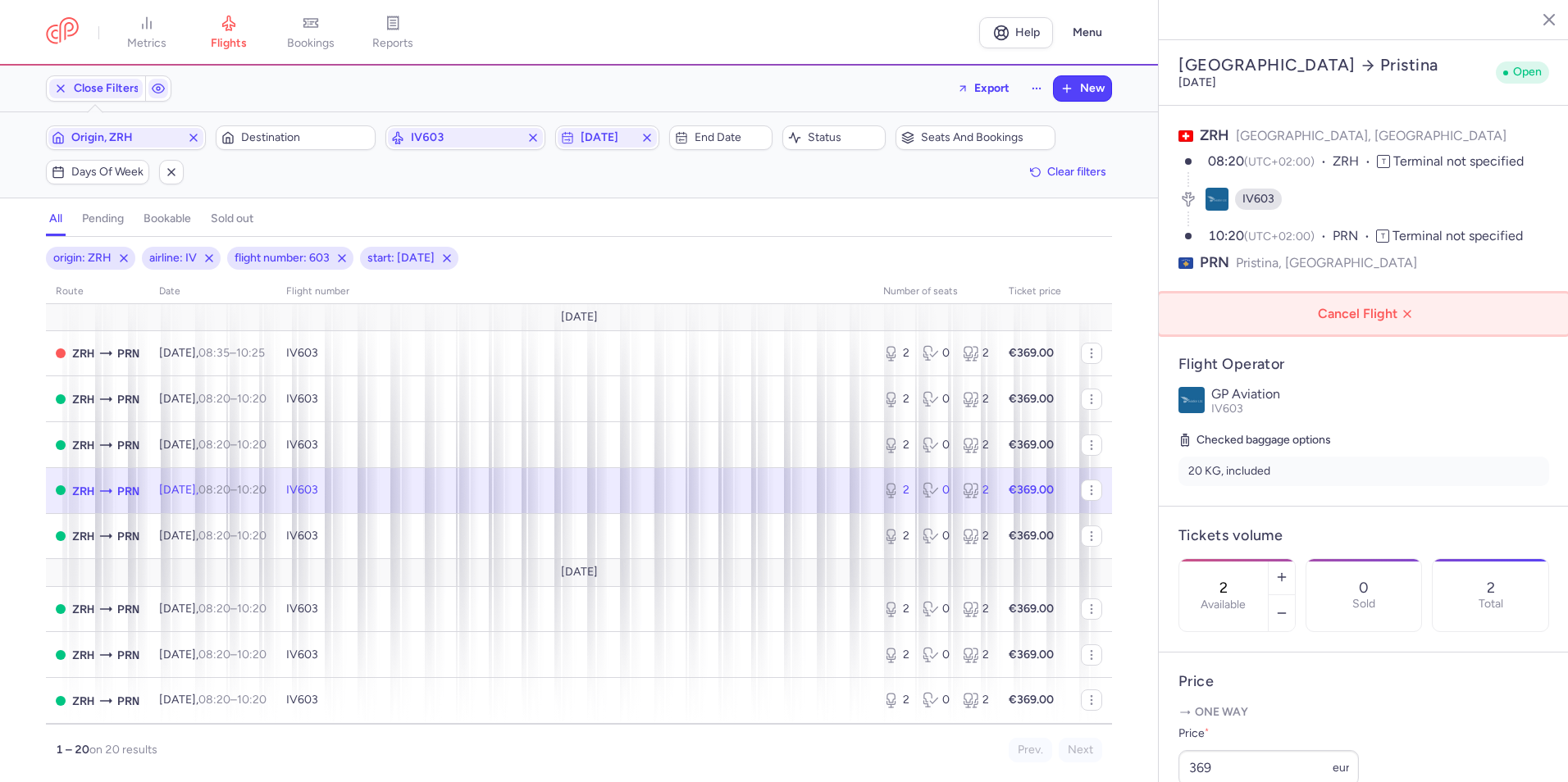 click on "Cancel Flight" at bounding box center [1367, 314] 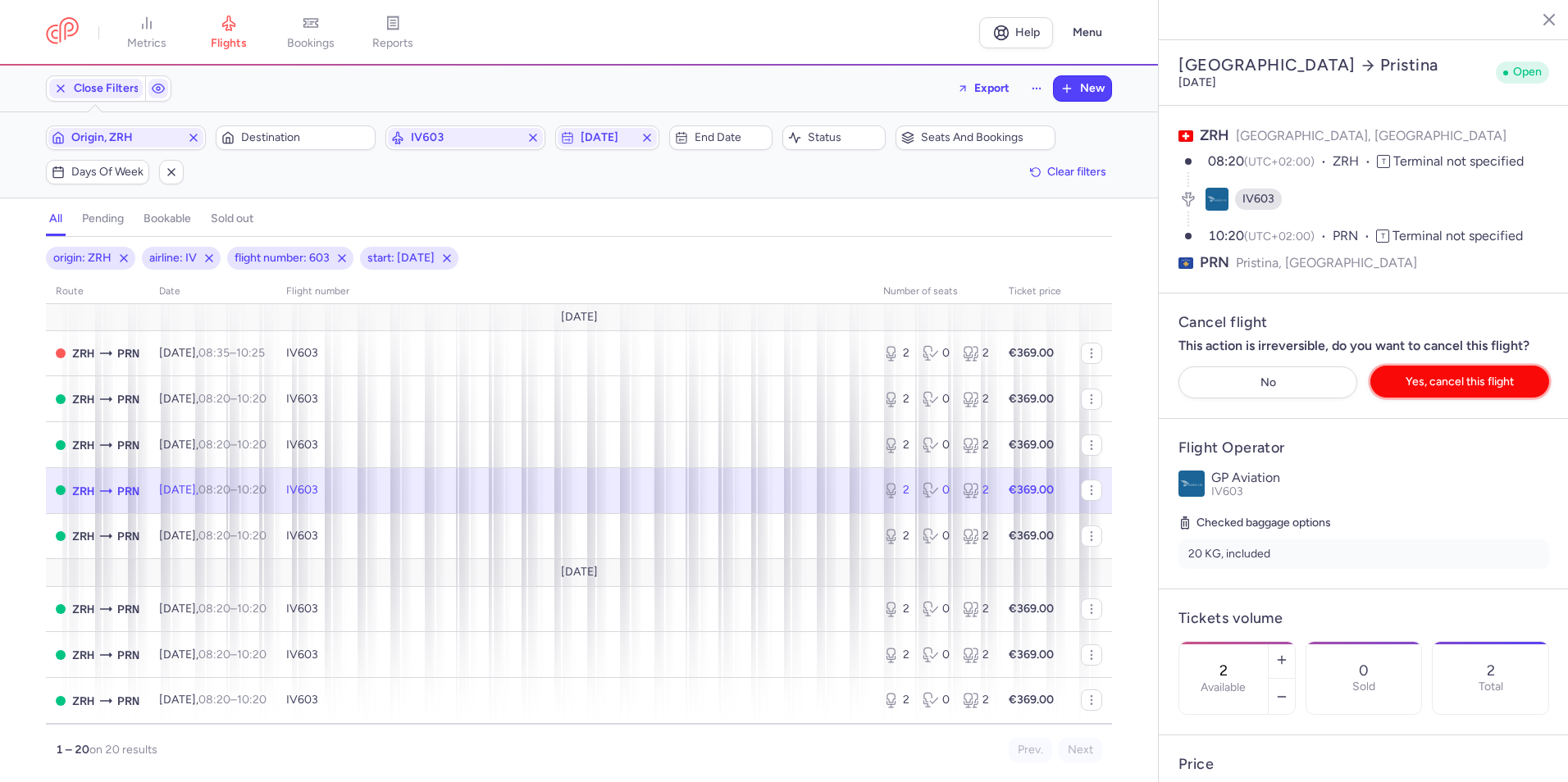 click on "Yes, cancel this flight" at bounding box center (1460, 381) 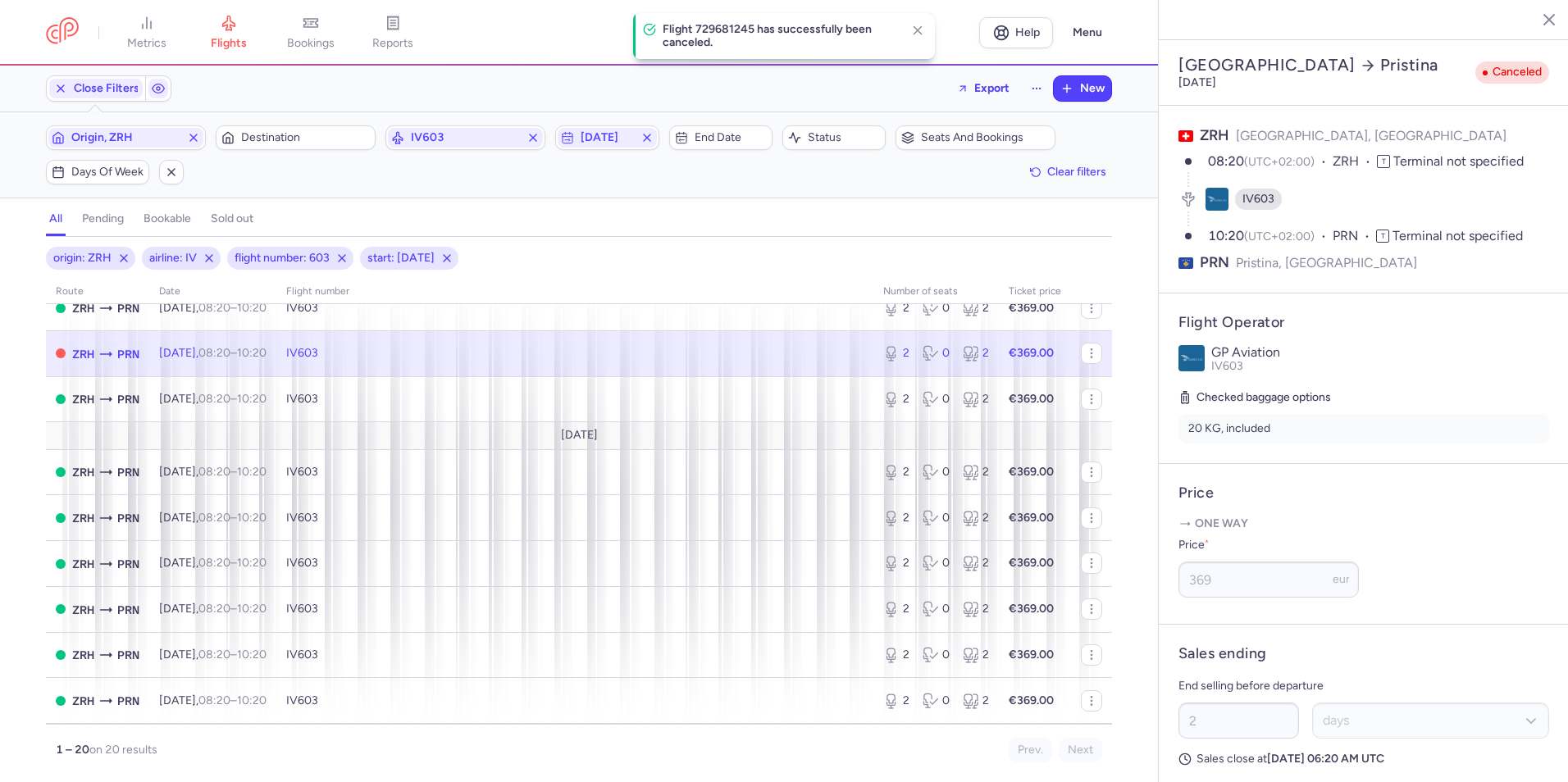 scroll, scrollTop: 164, scrollLeft: 0, axis: vertical 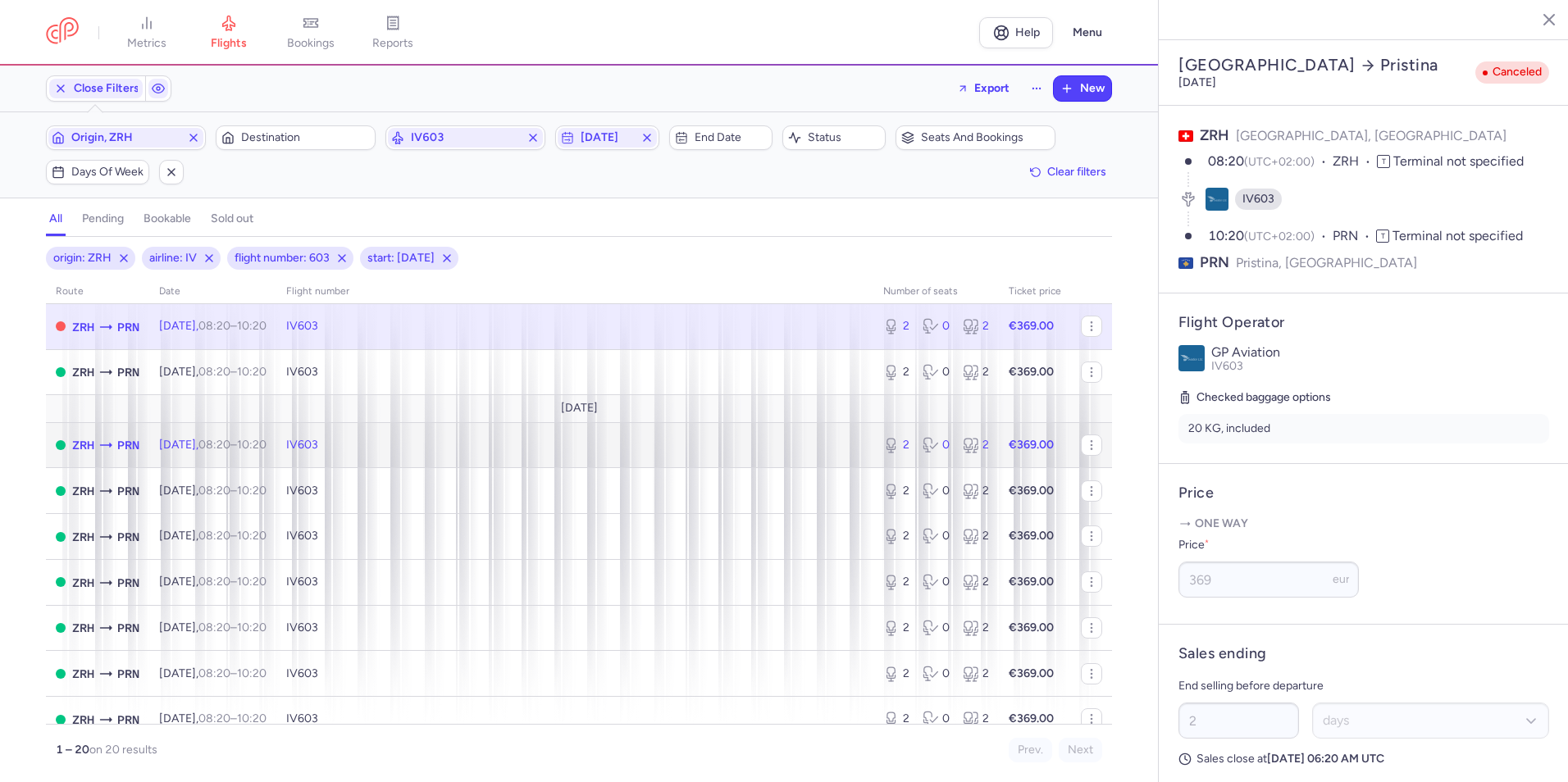 click on "IV603" 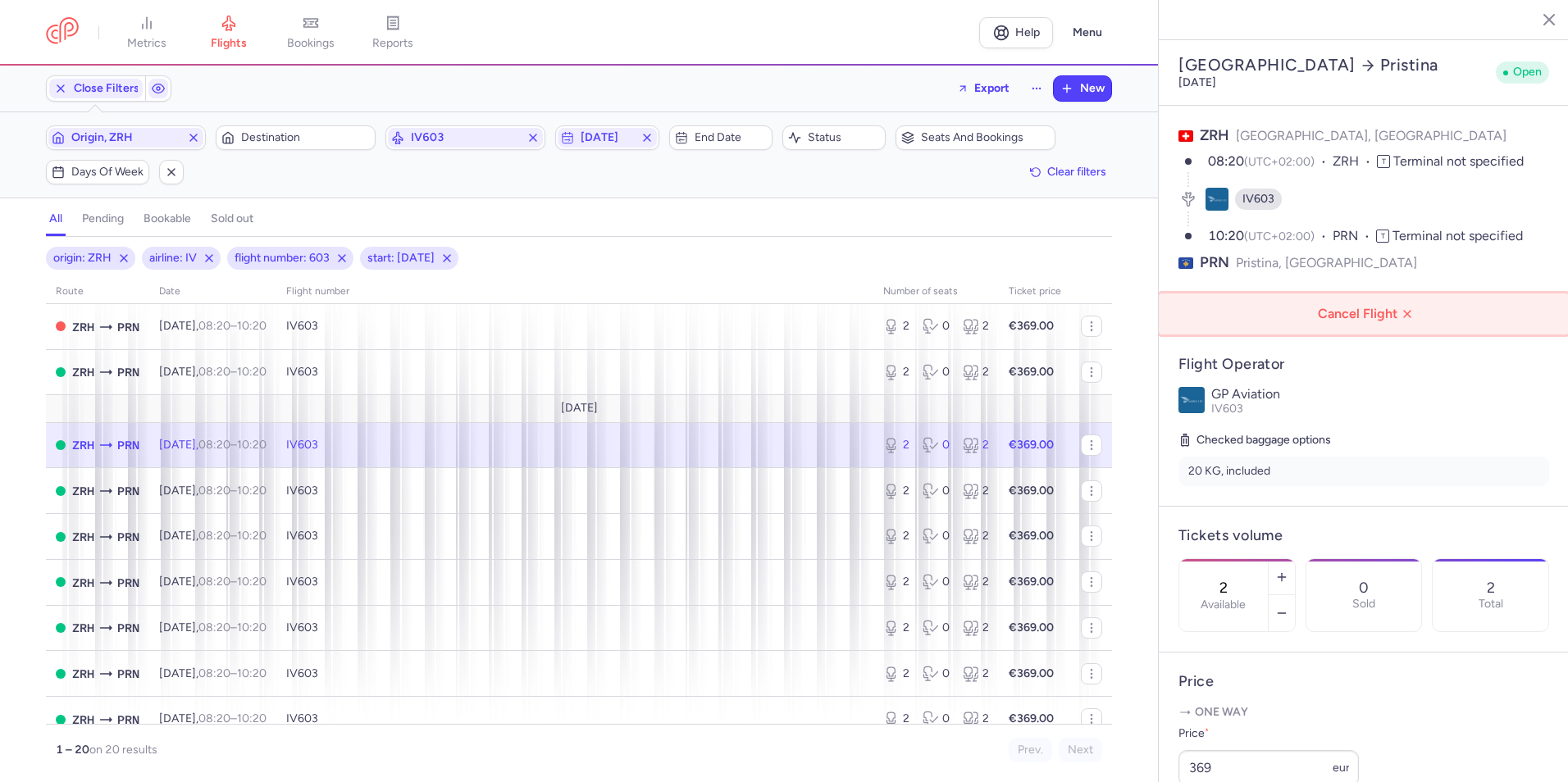 click on "Cancel Flight" at bounding box center (1367, 314) 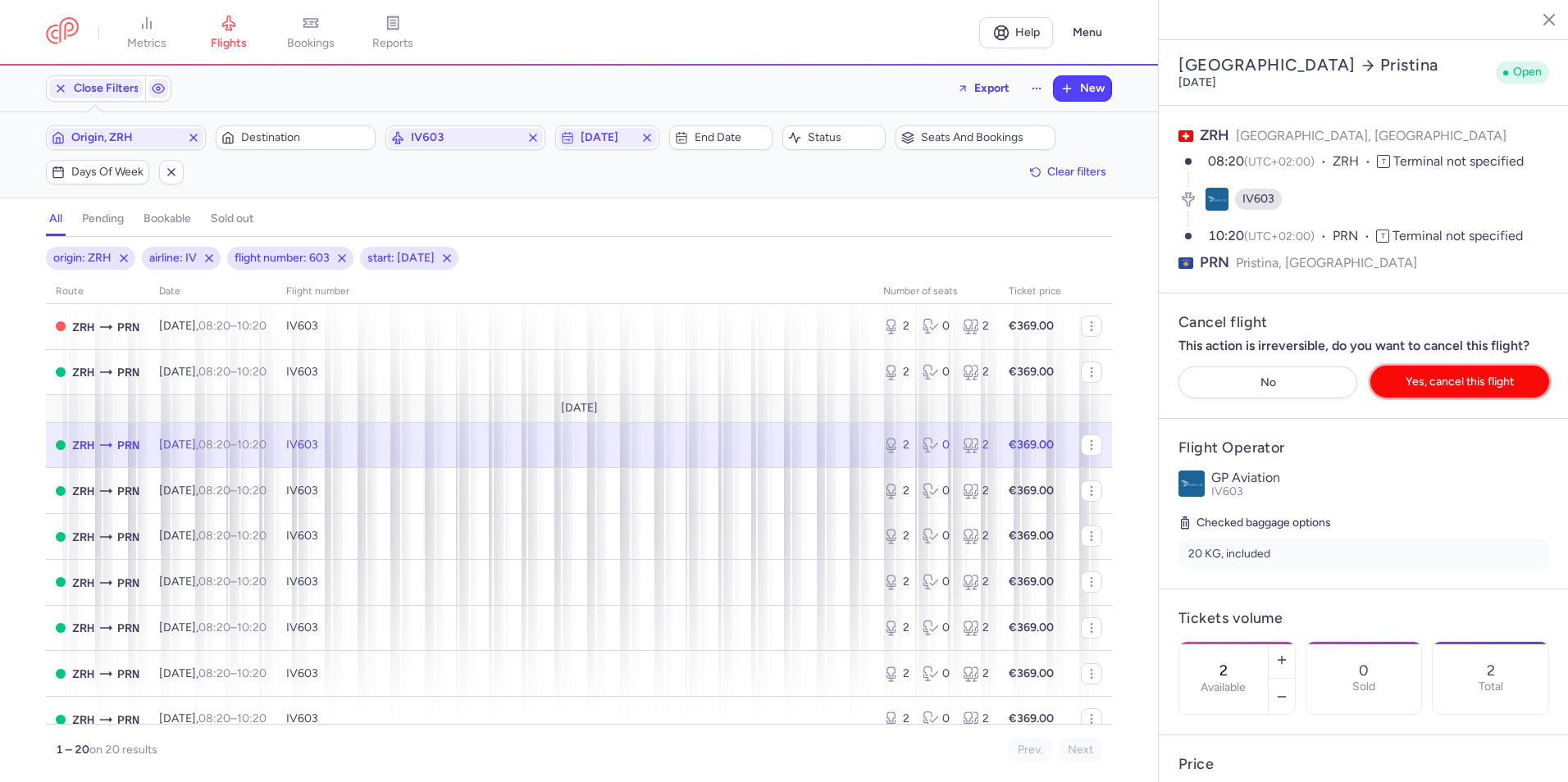 click on "Yes, cancel this flight" at bounding box center (1460, 381) 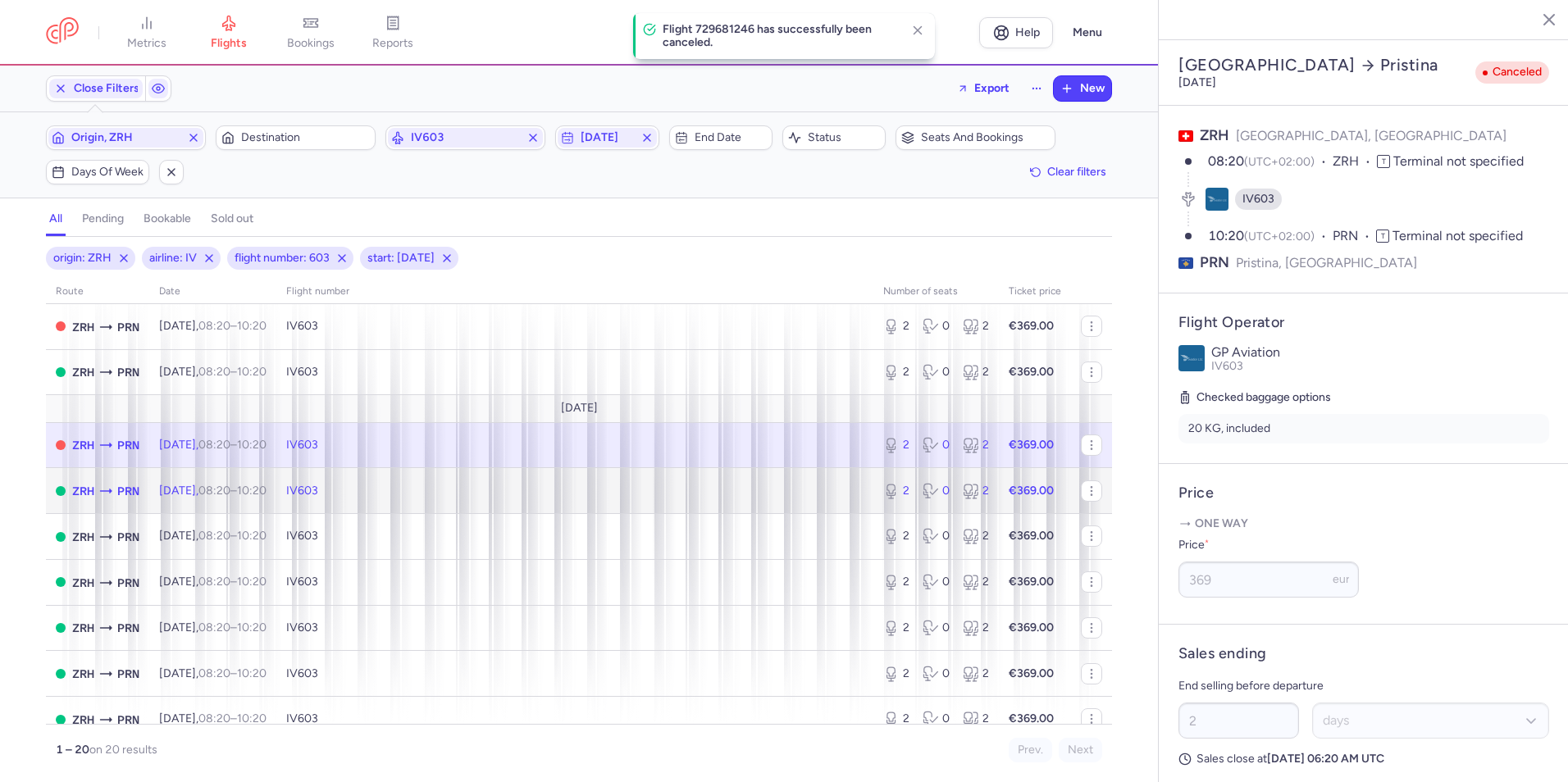 click on "IV603" 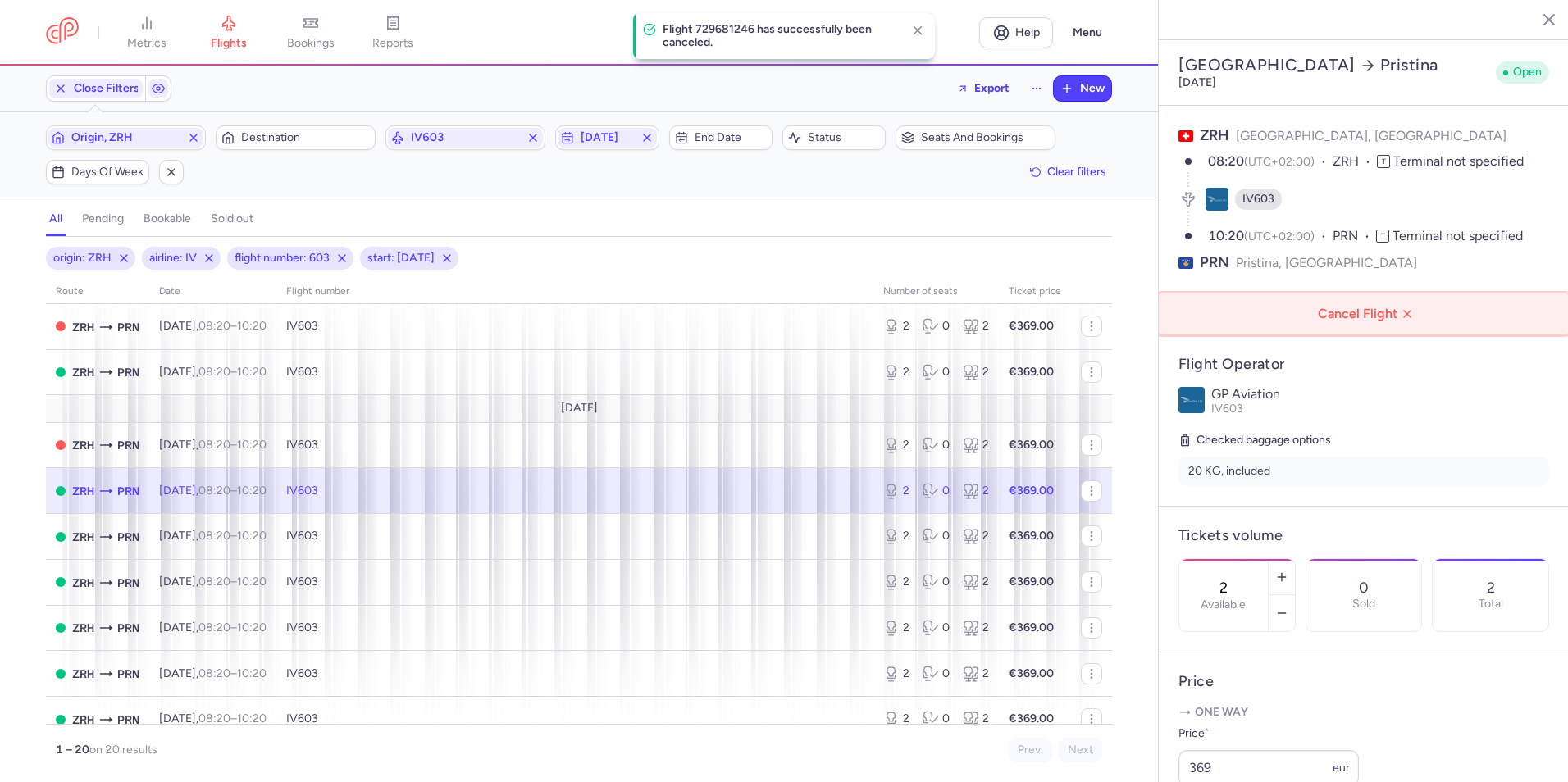 click on "Cancel Flight" 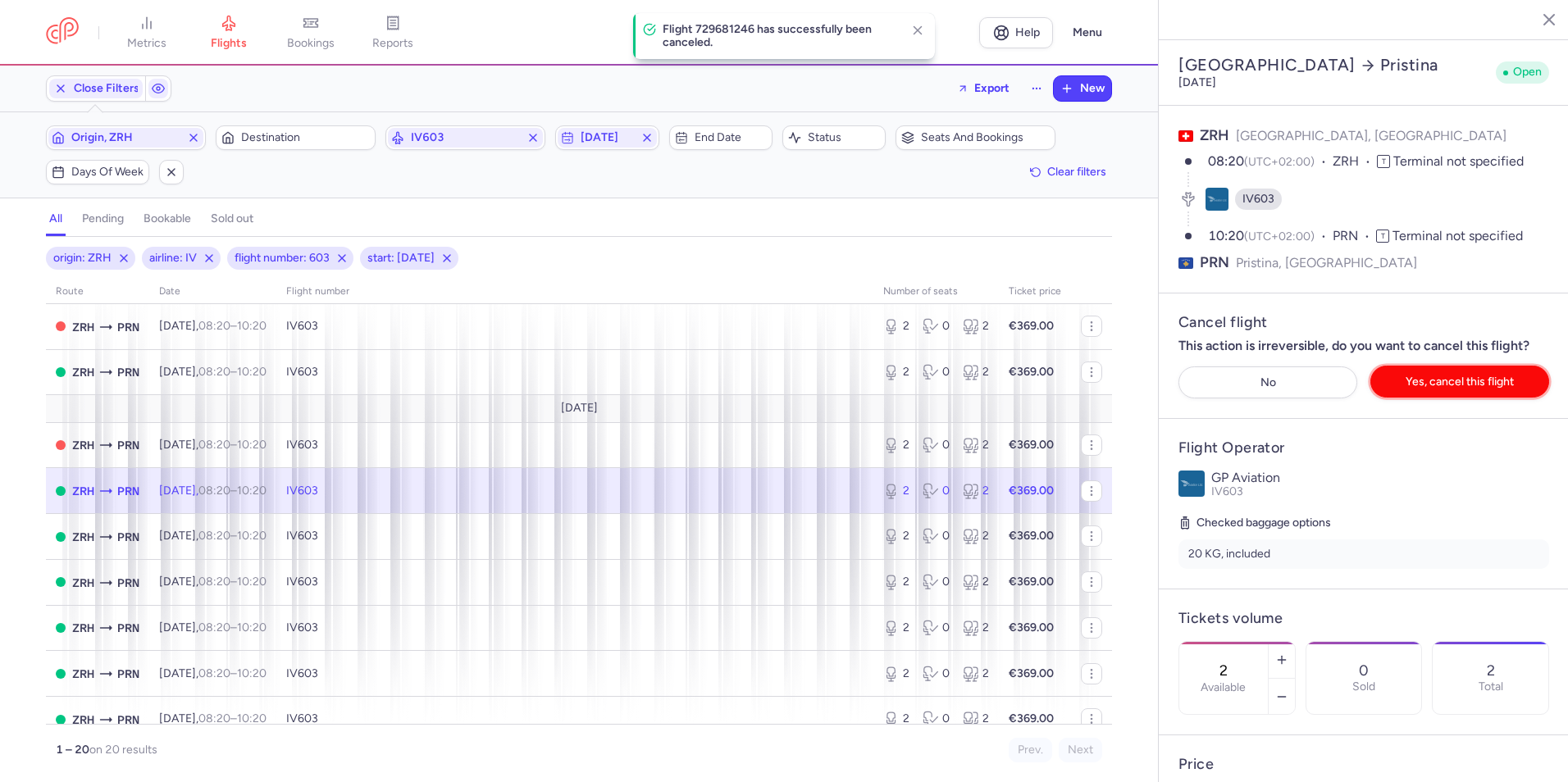 click on "Yes, cancel this flight" at bounding box center (1460, 381) 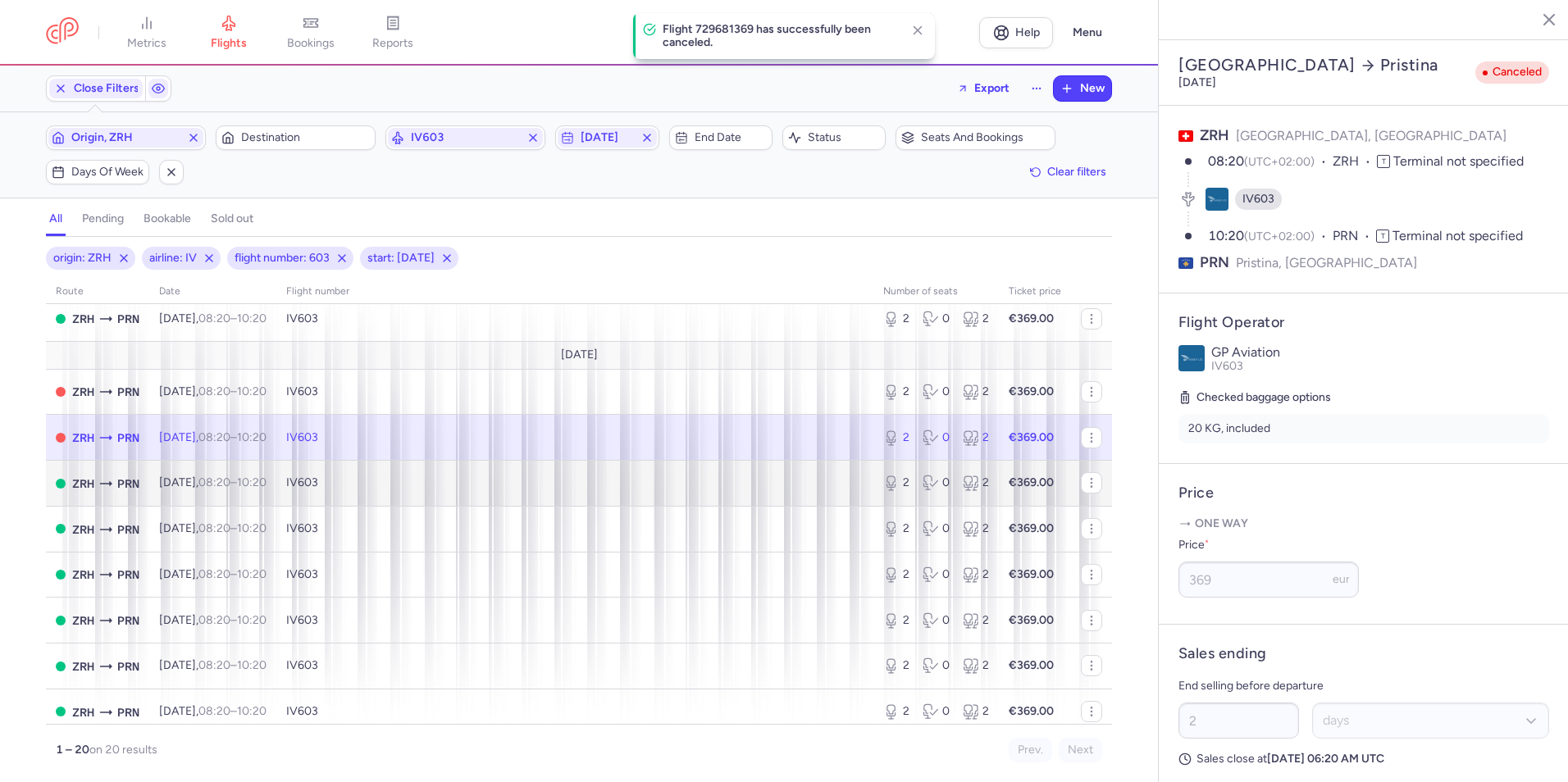 scroll, scrollTop: 246, scrollLeft: 0, axis: vertical 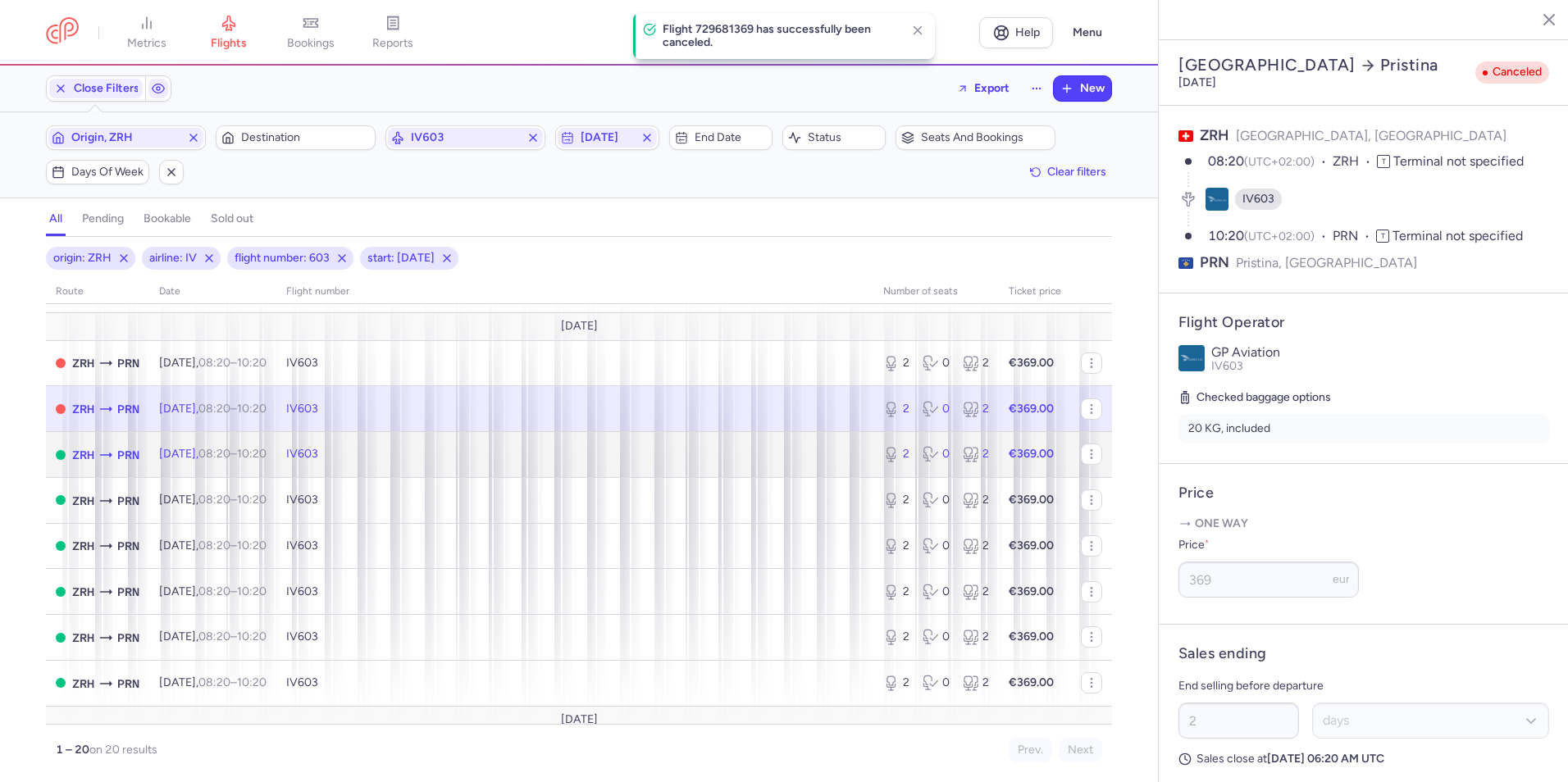 click on "IV603" 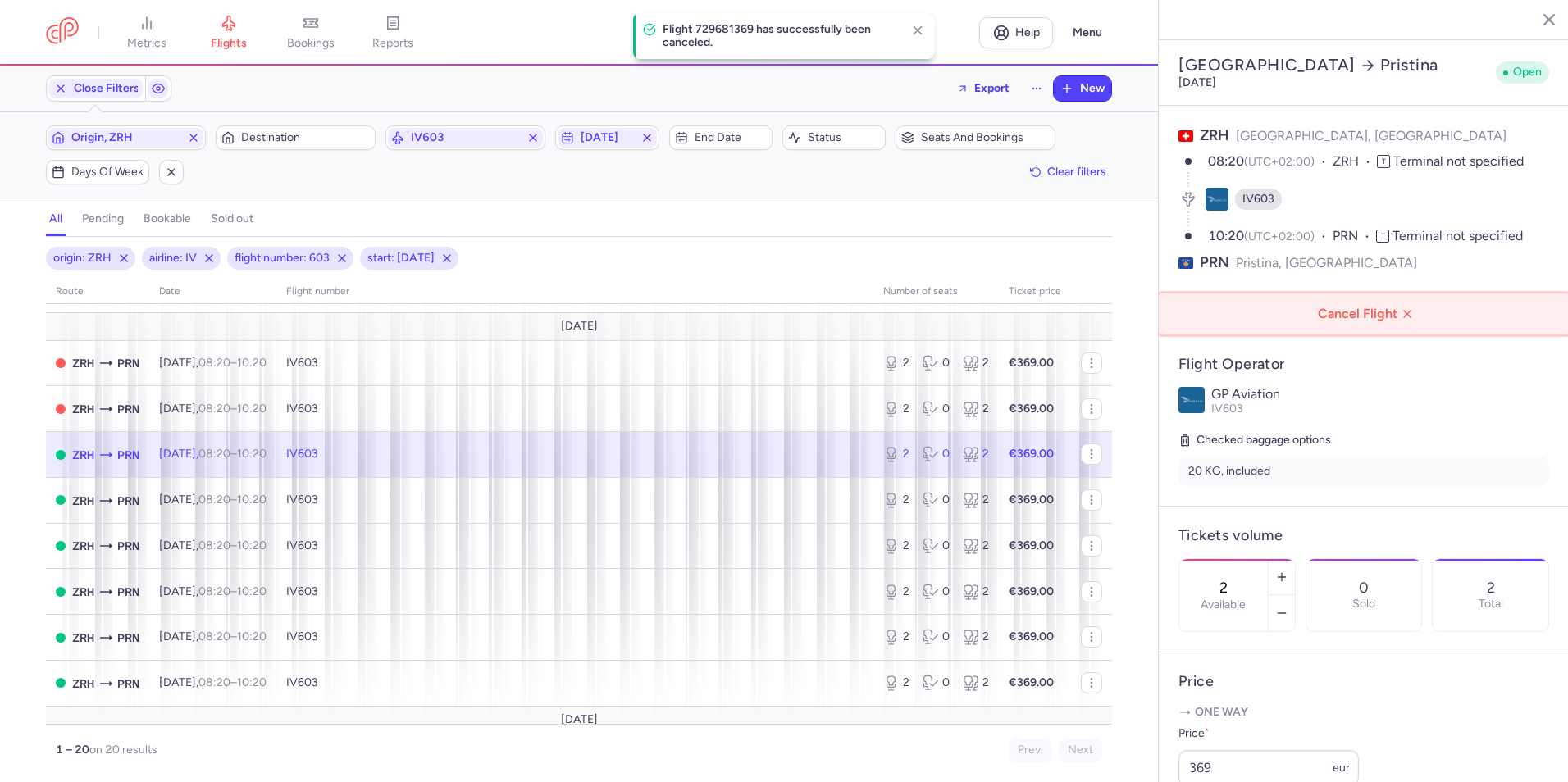 click on "Cancel Flight" at bounding box center (1367, 314) 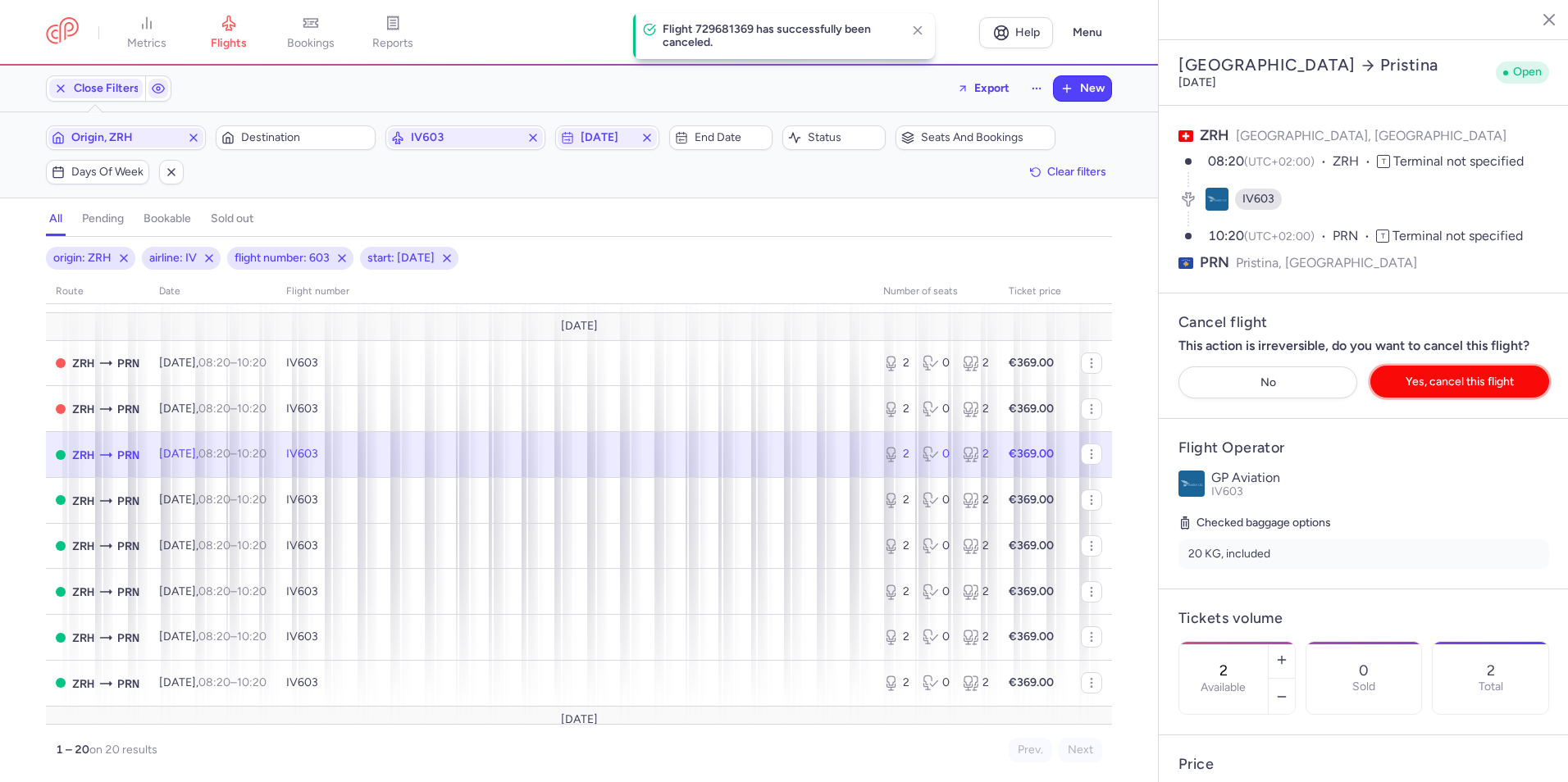 click on "Yes, cancel this flight" at bounding box center [1460, 381] 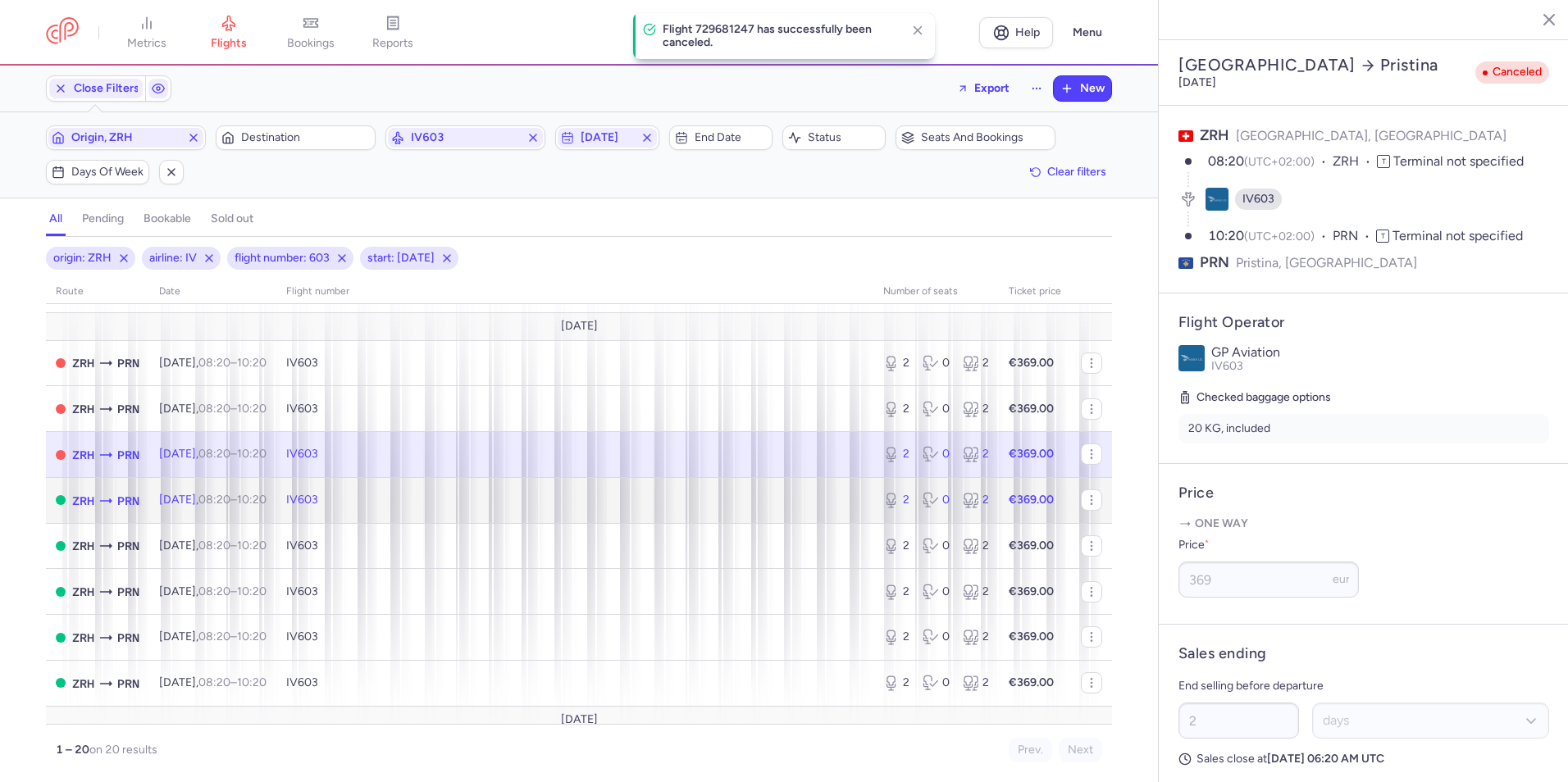 click on "IV603" 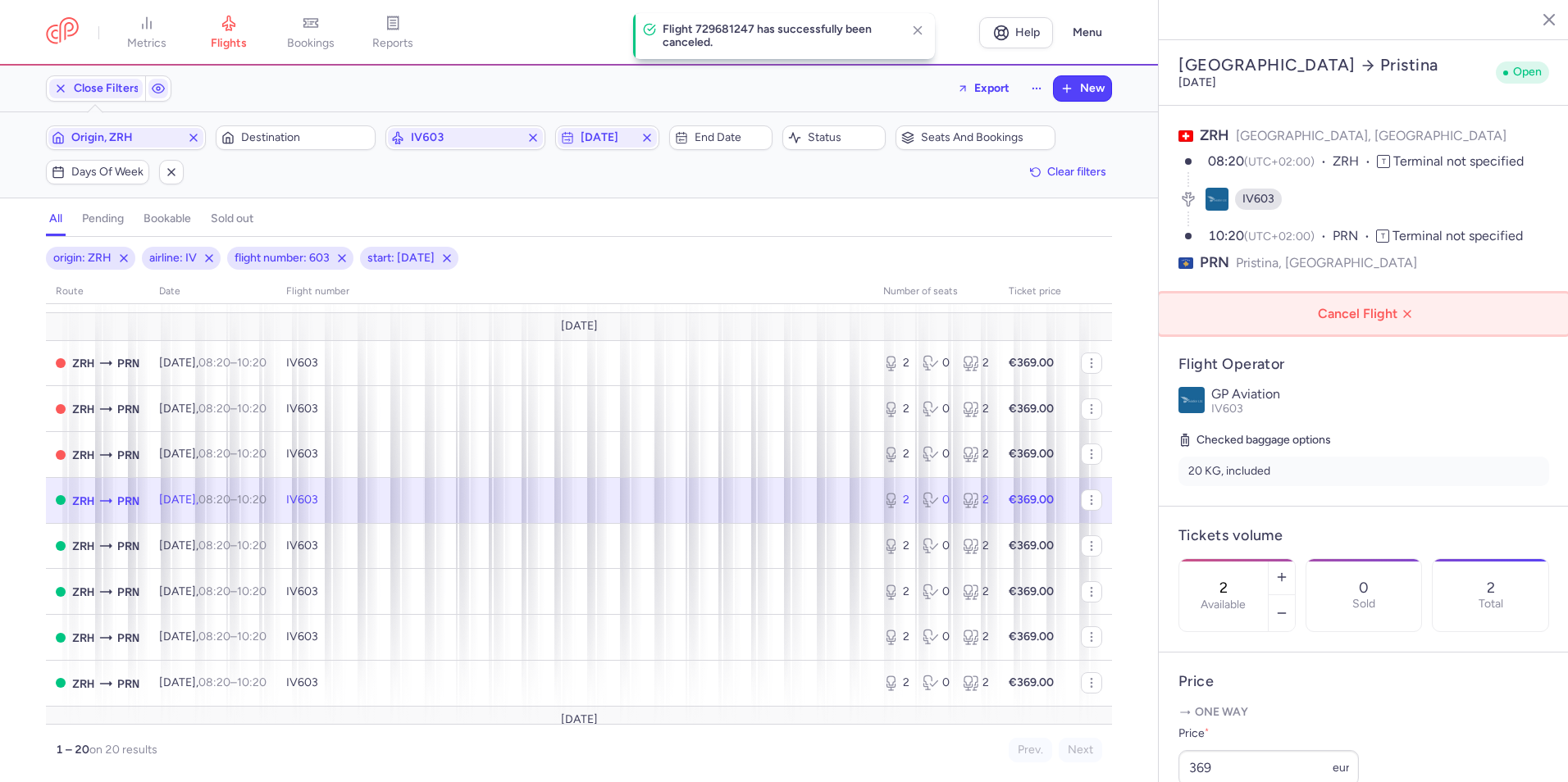 click on "Cancel Flight" at bounding box center (1367, 314) 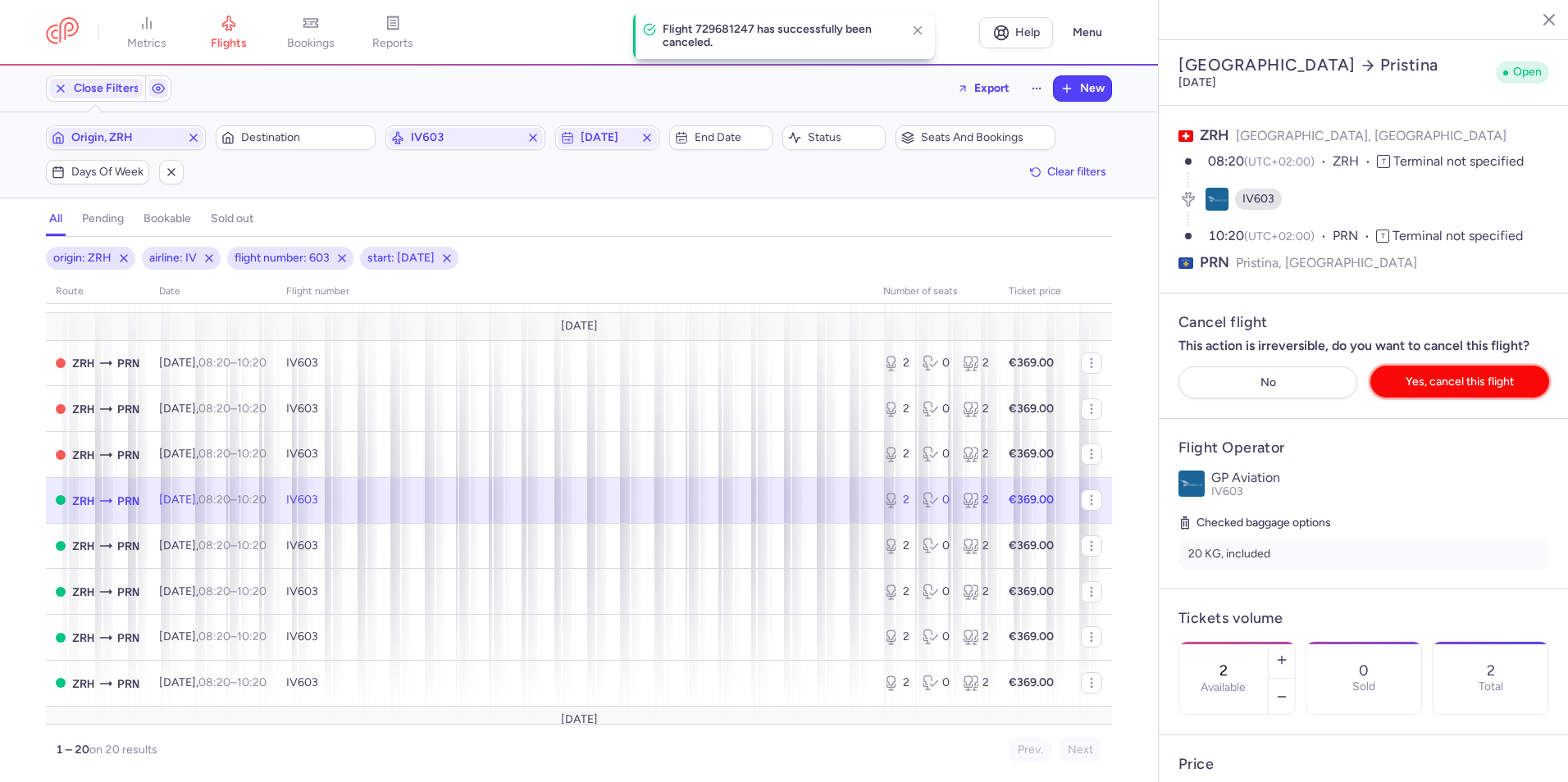 click on "Yes, cancel this flight" at bounding box center (1460, 381) 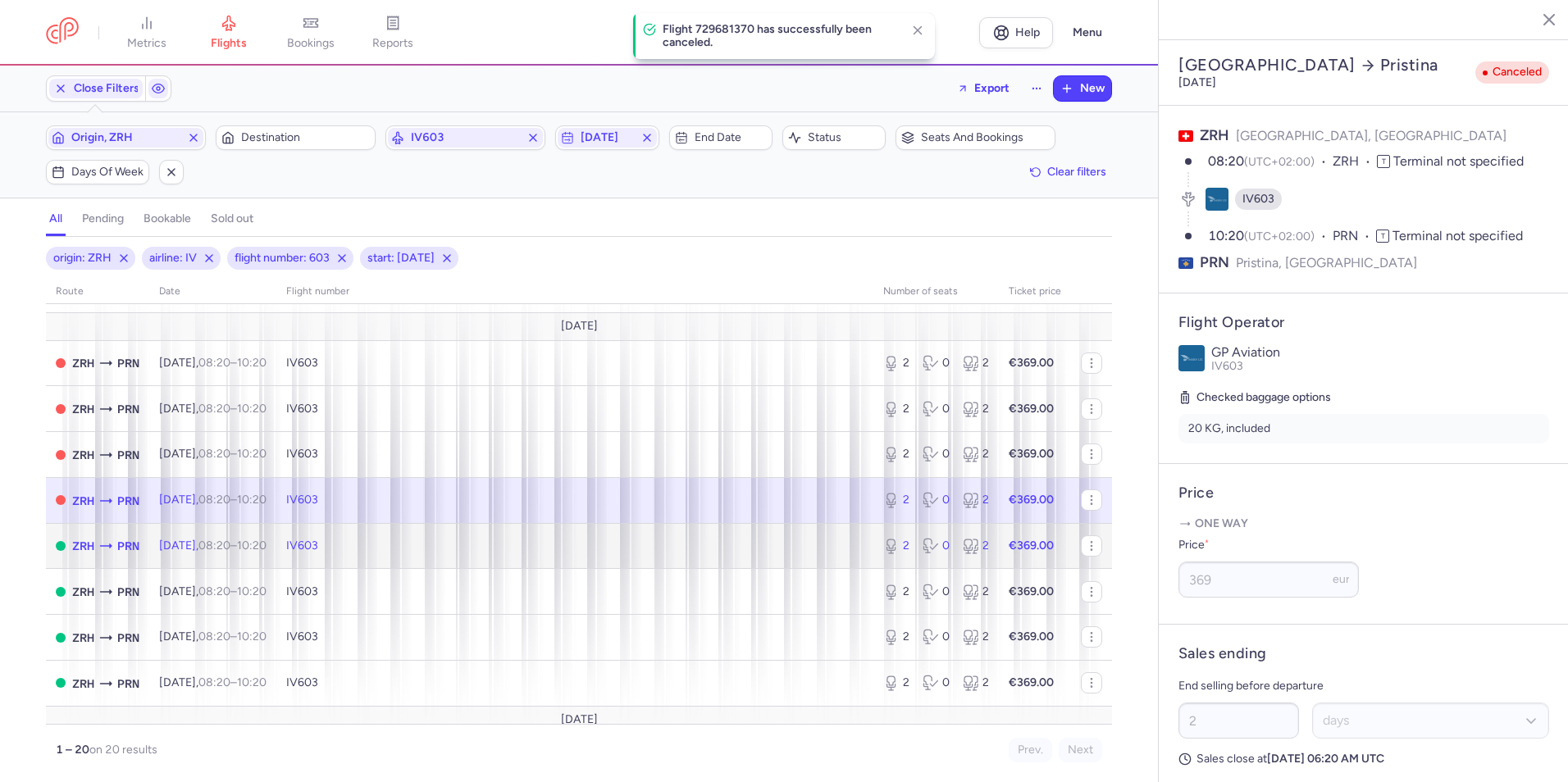 click on "IV603" 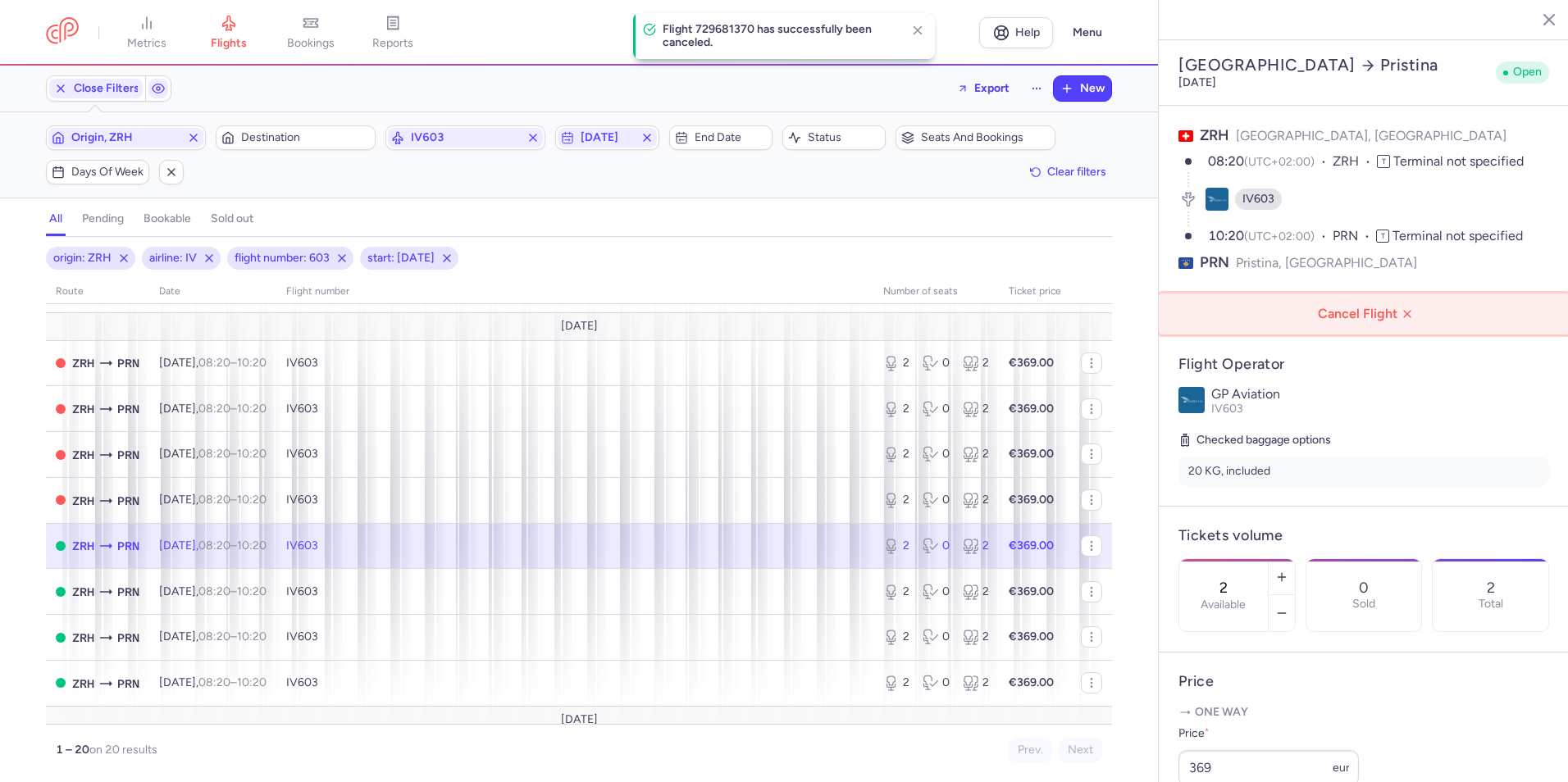 click on "Cancel Flight" 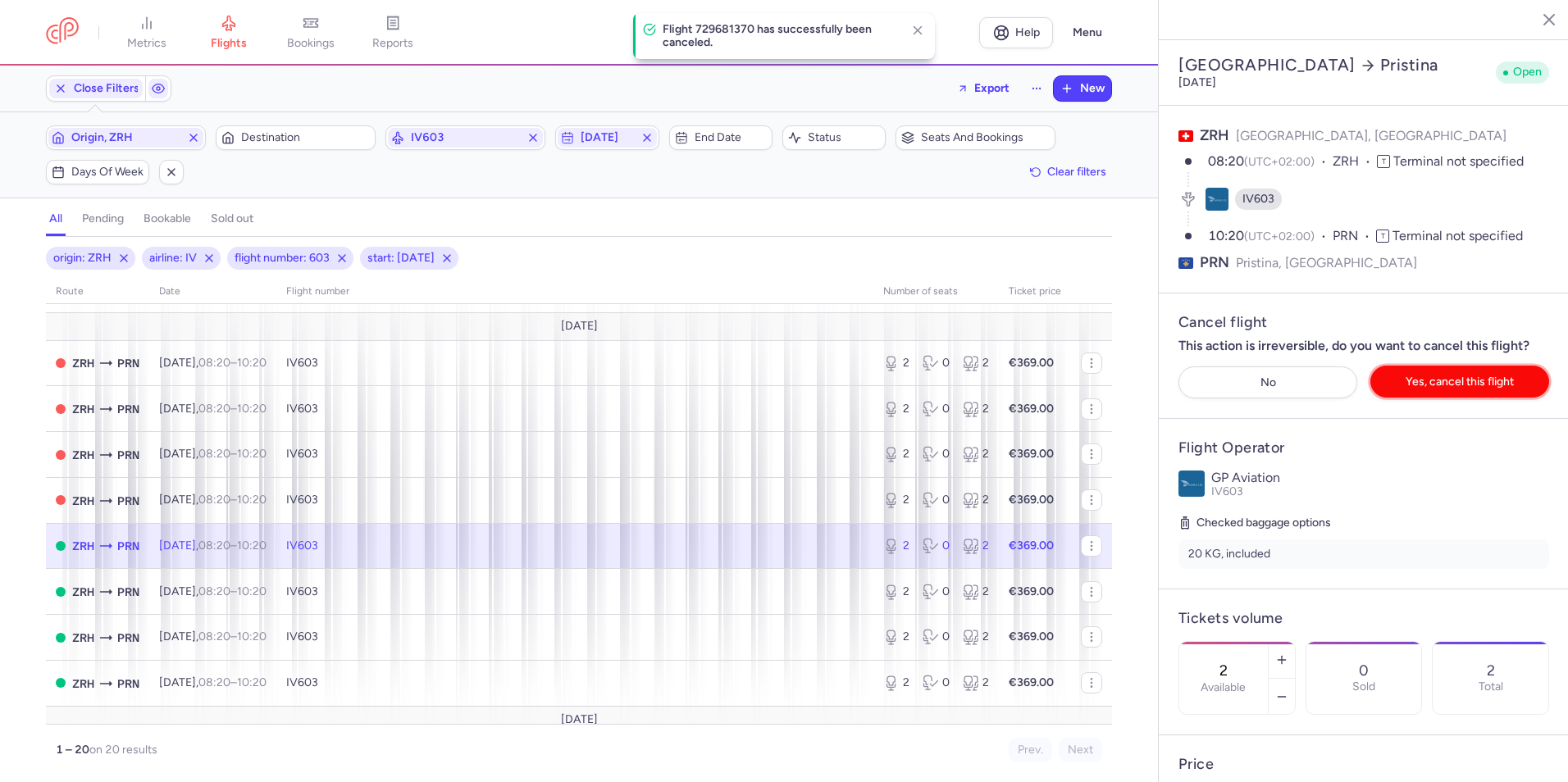 click on "Yes, cancel this flight" at bounding box center (1460, 381) 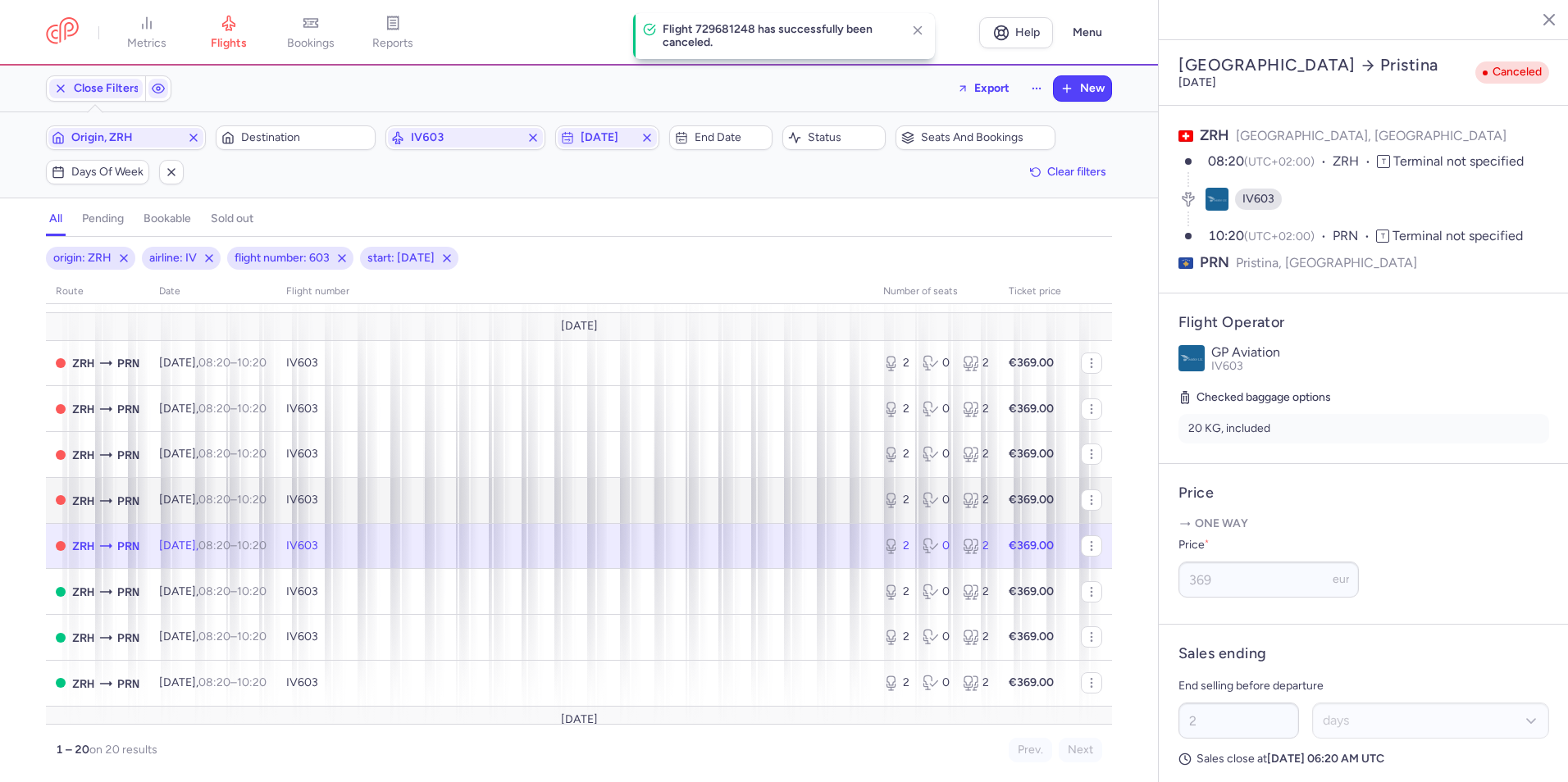 scroll, scrollTop: 328, scrollLeft: 0, axis: vertical 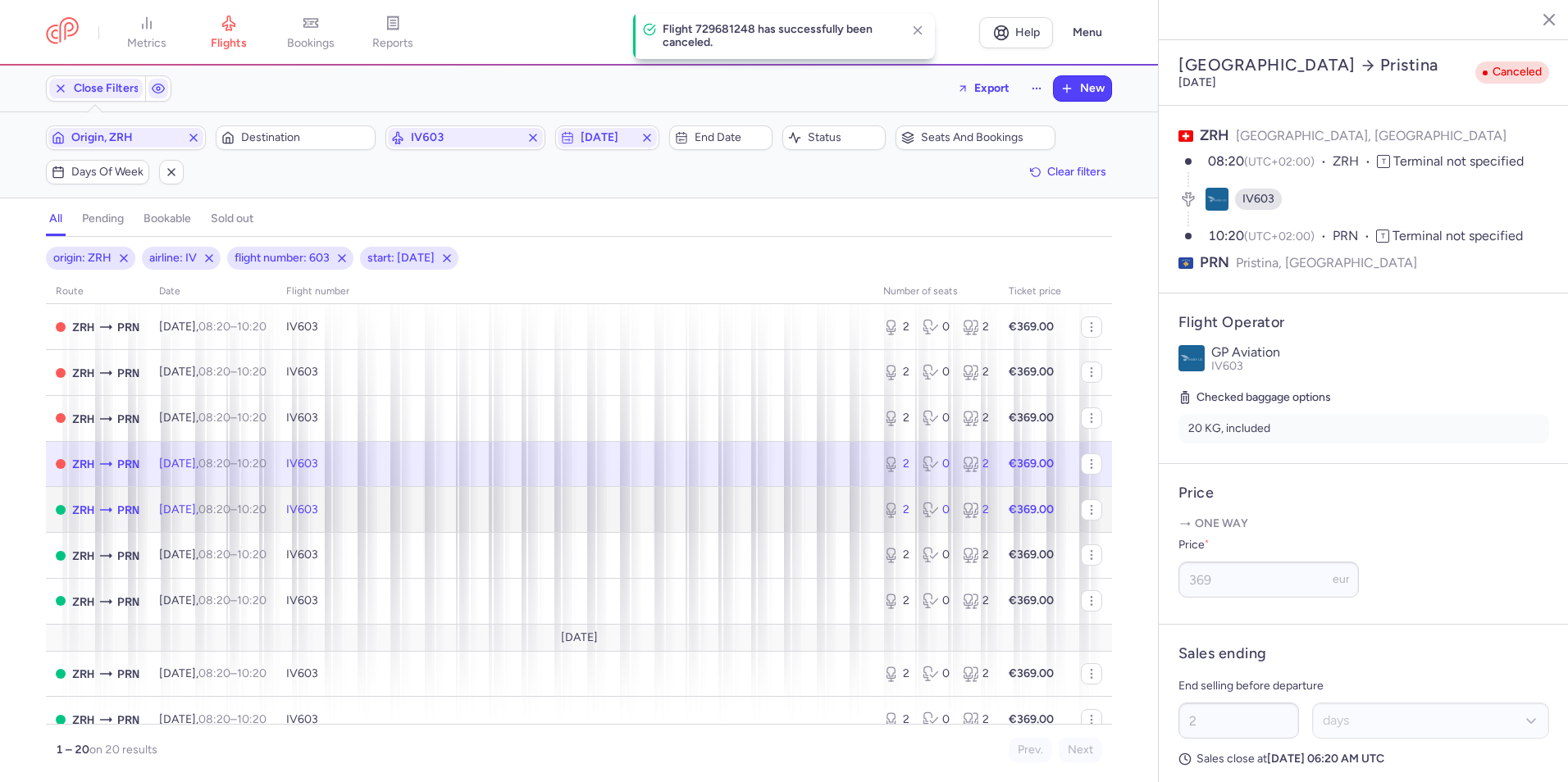 click on "IV603" 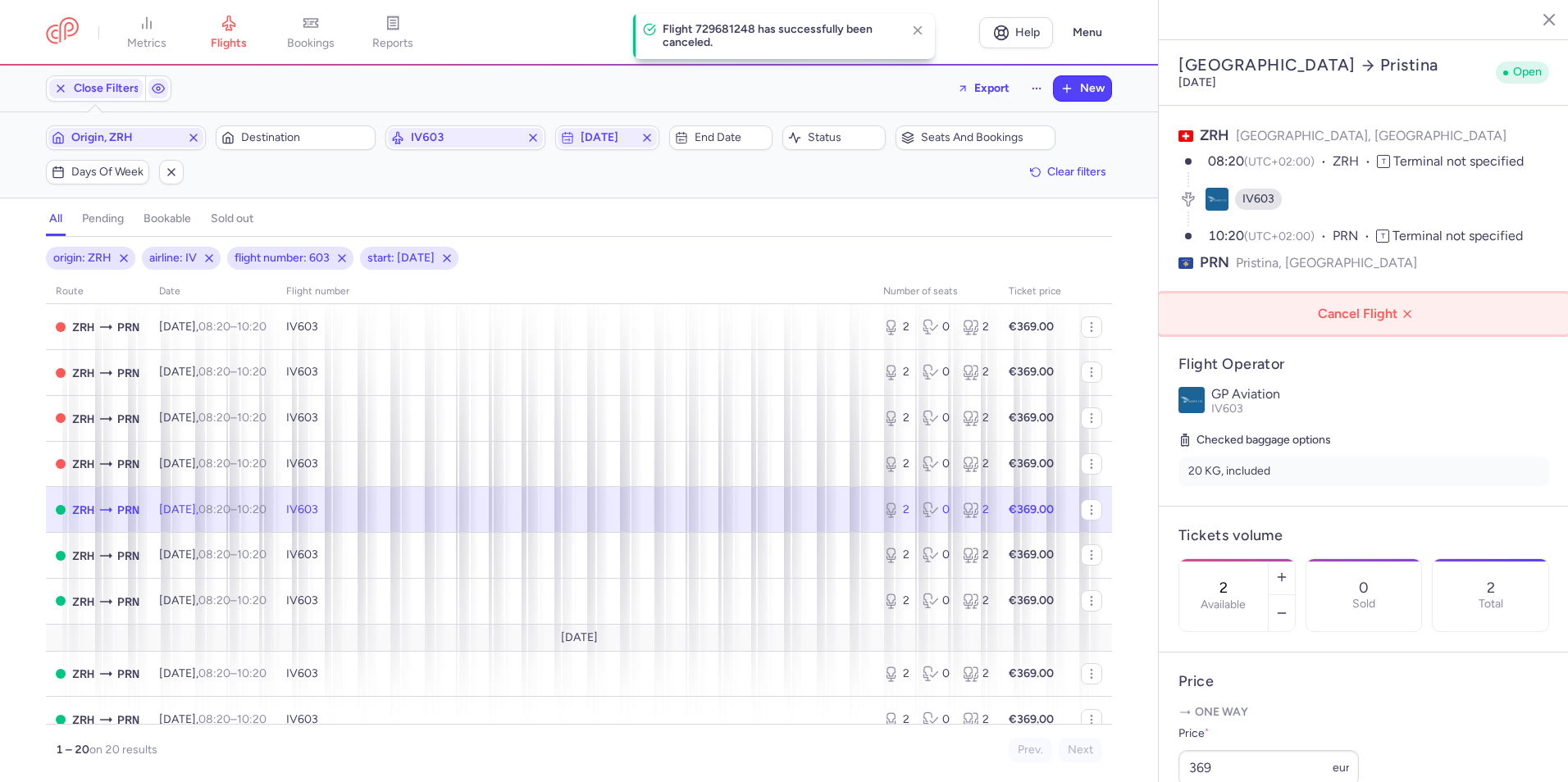 click on "Cancel Flight" 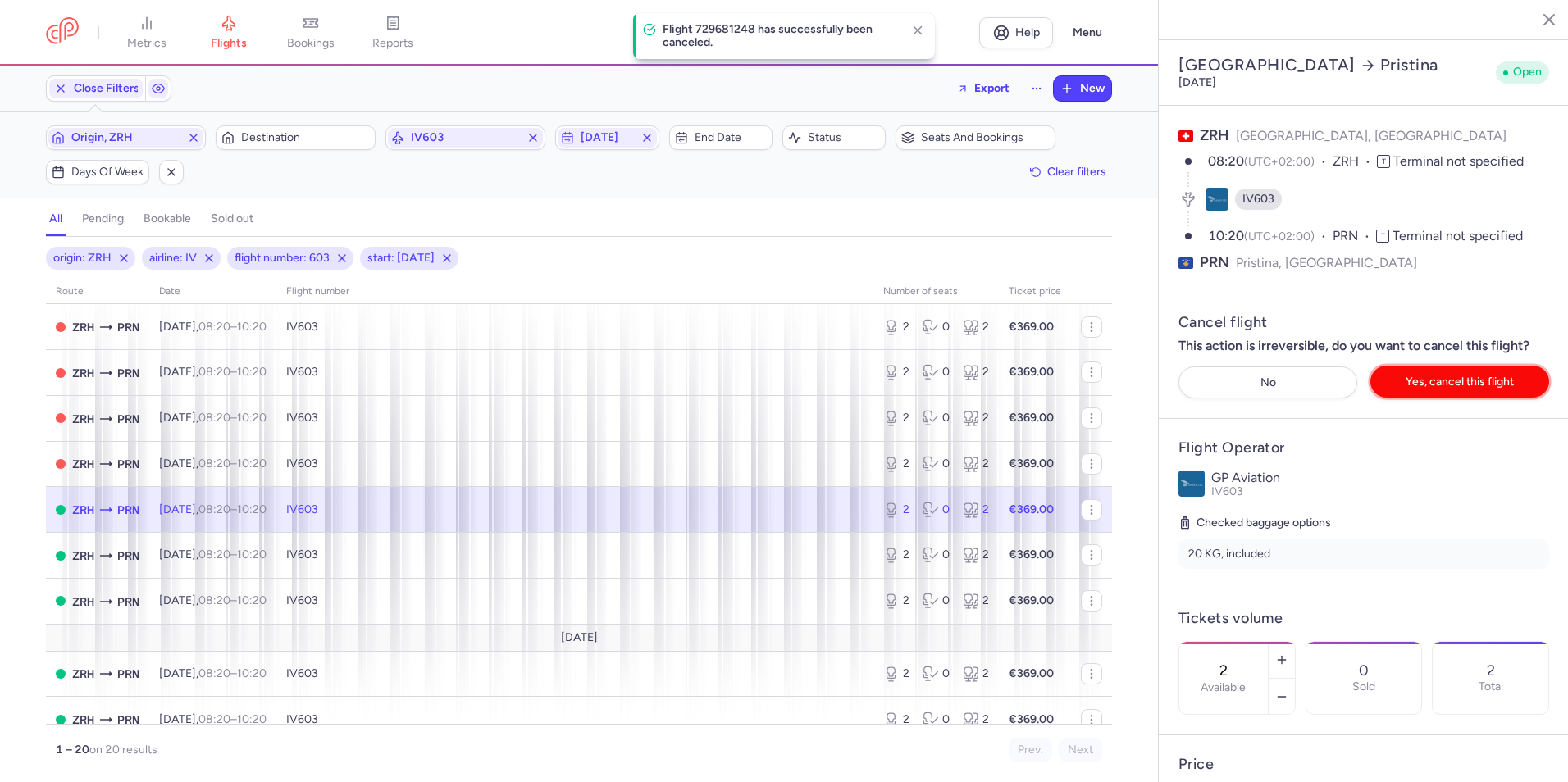 click on "Yes, cancel this flight" at bounding box center [1460, 381] 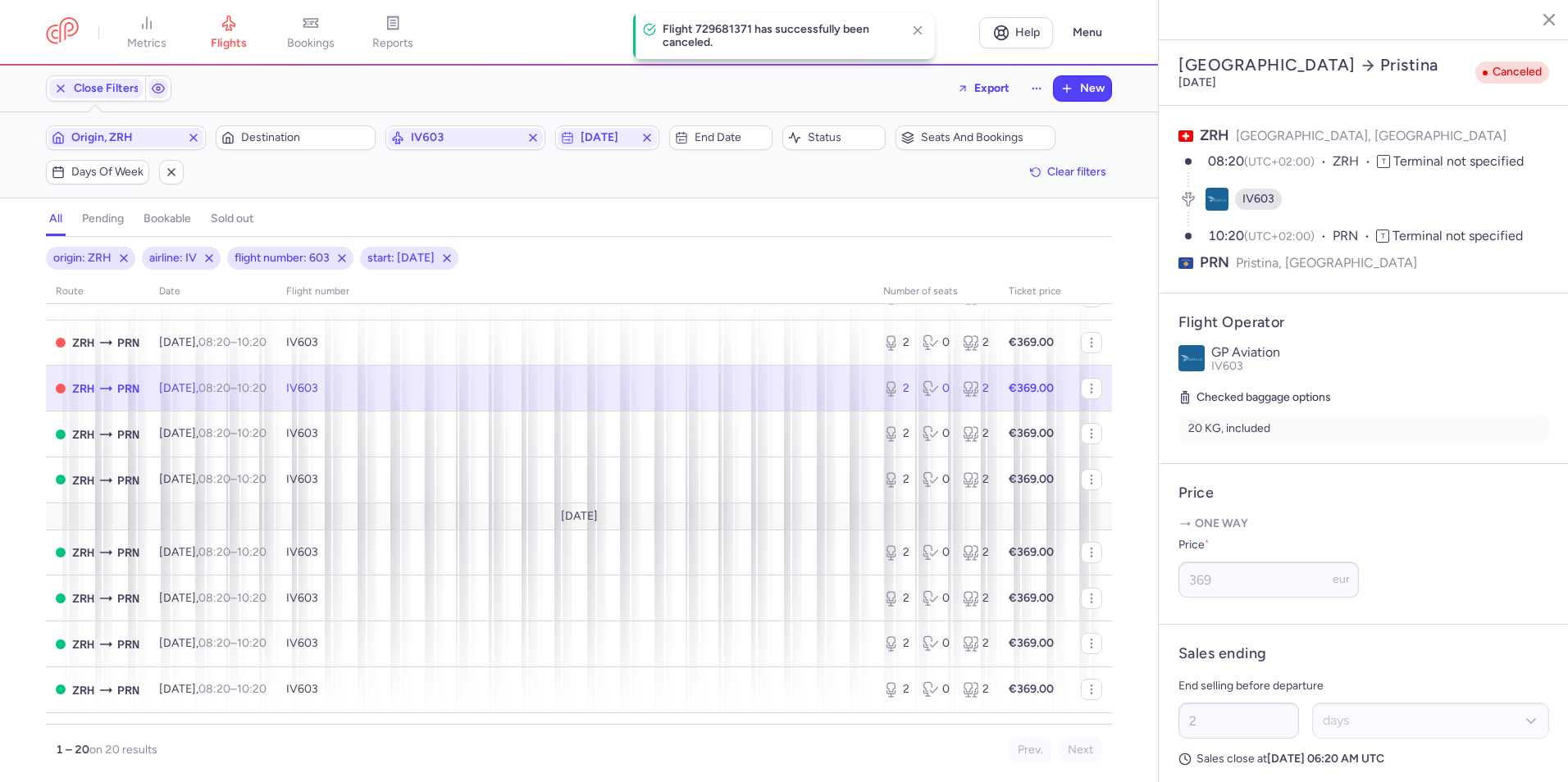 scroll, scrollTop: 492, scrollLeft: 0, axis: vertical 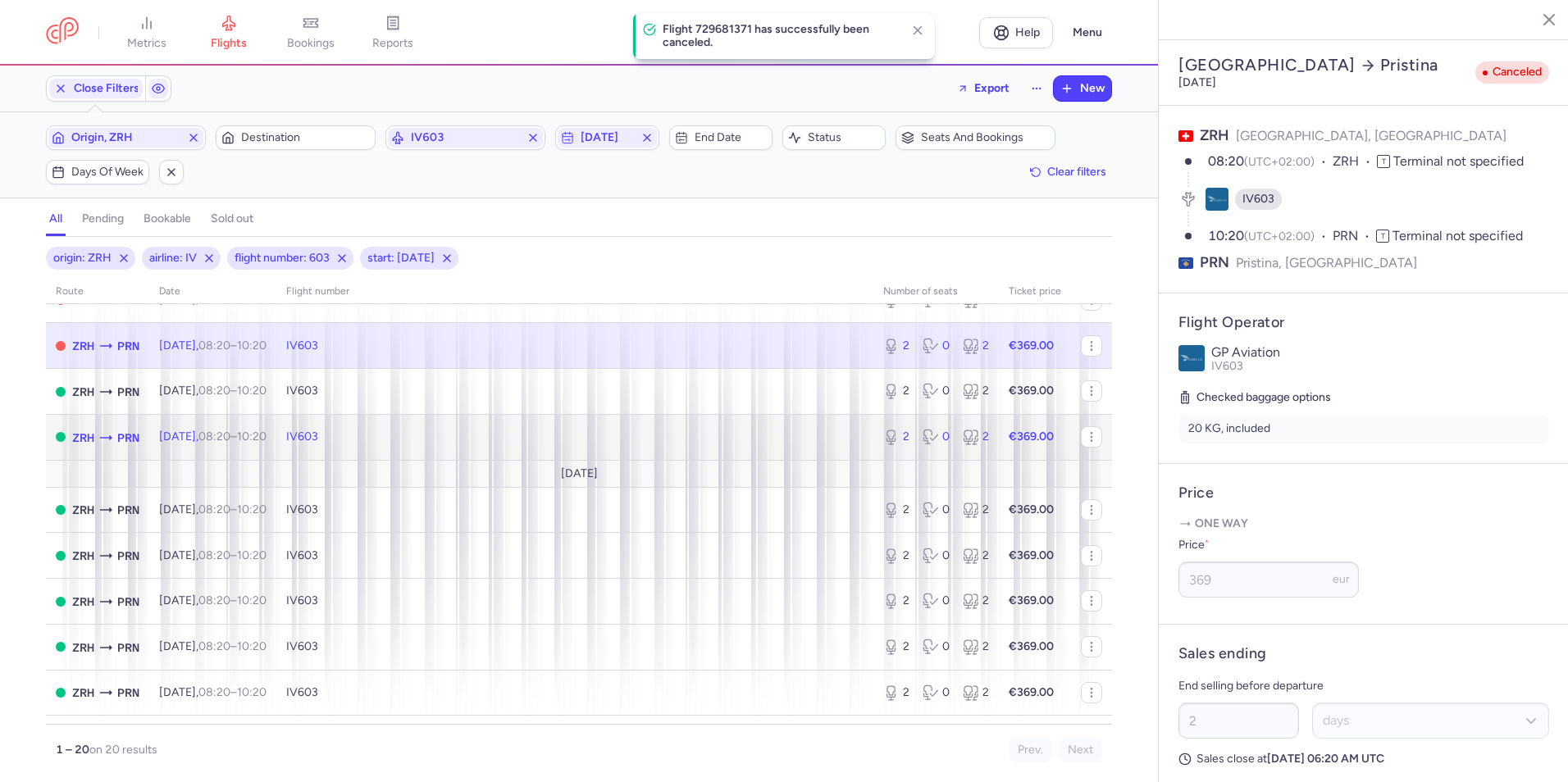 click on "10:20  +0" at bounding box center [252, 436] 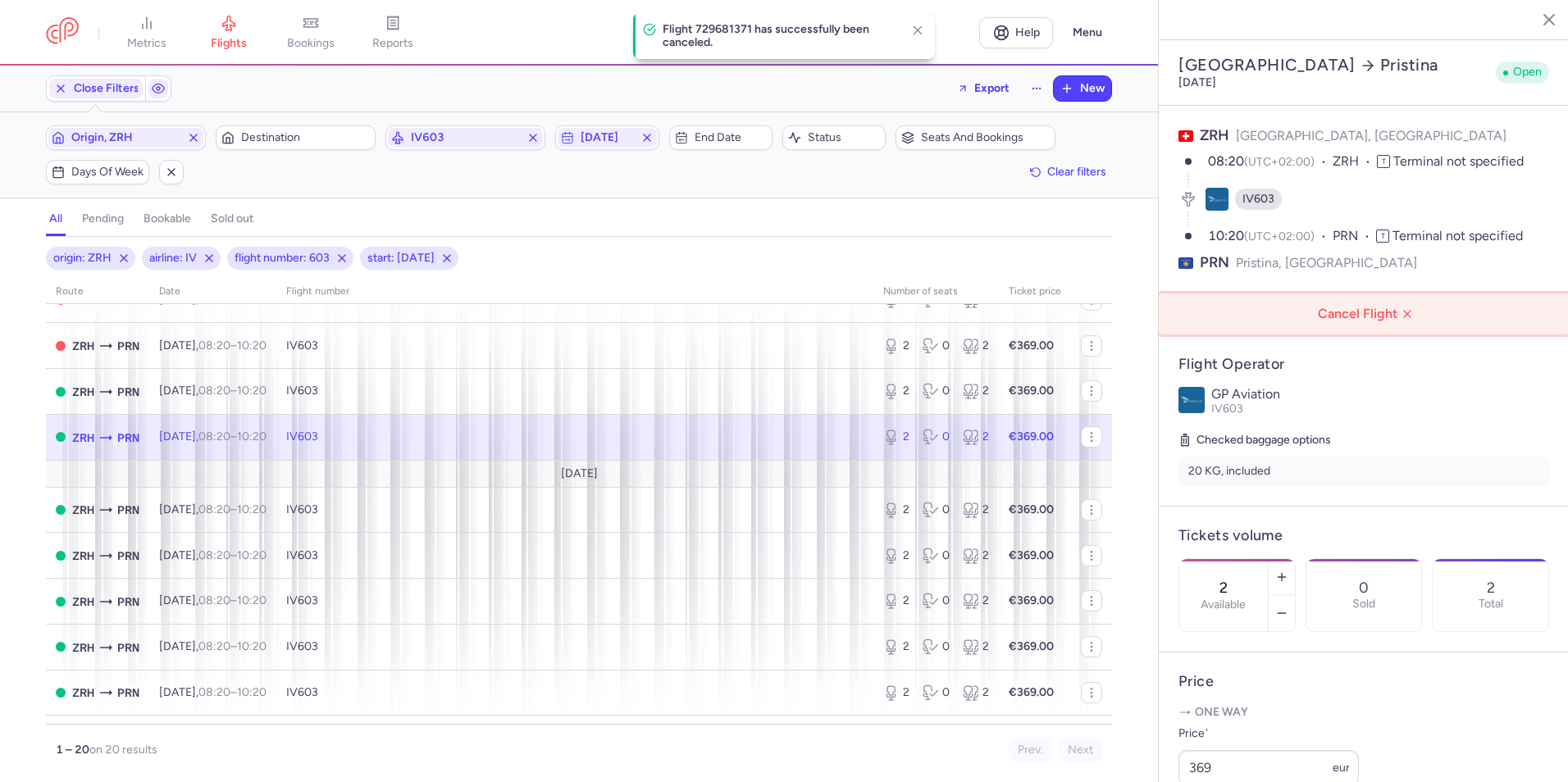 click on "Cancel Flight" at bounding box center (1367, 314) 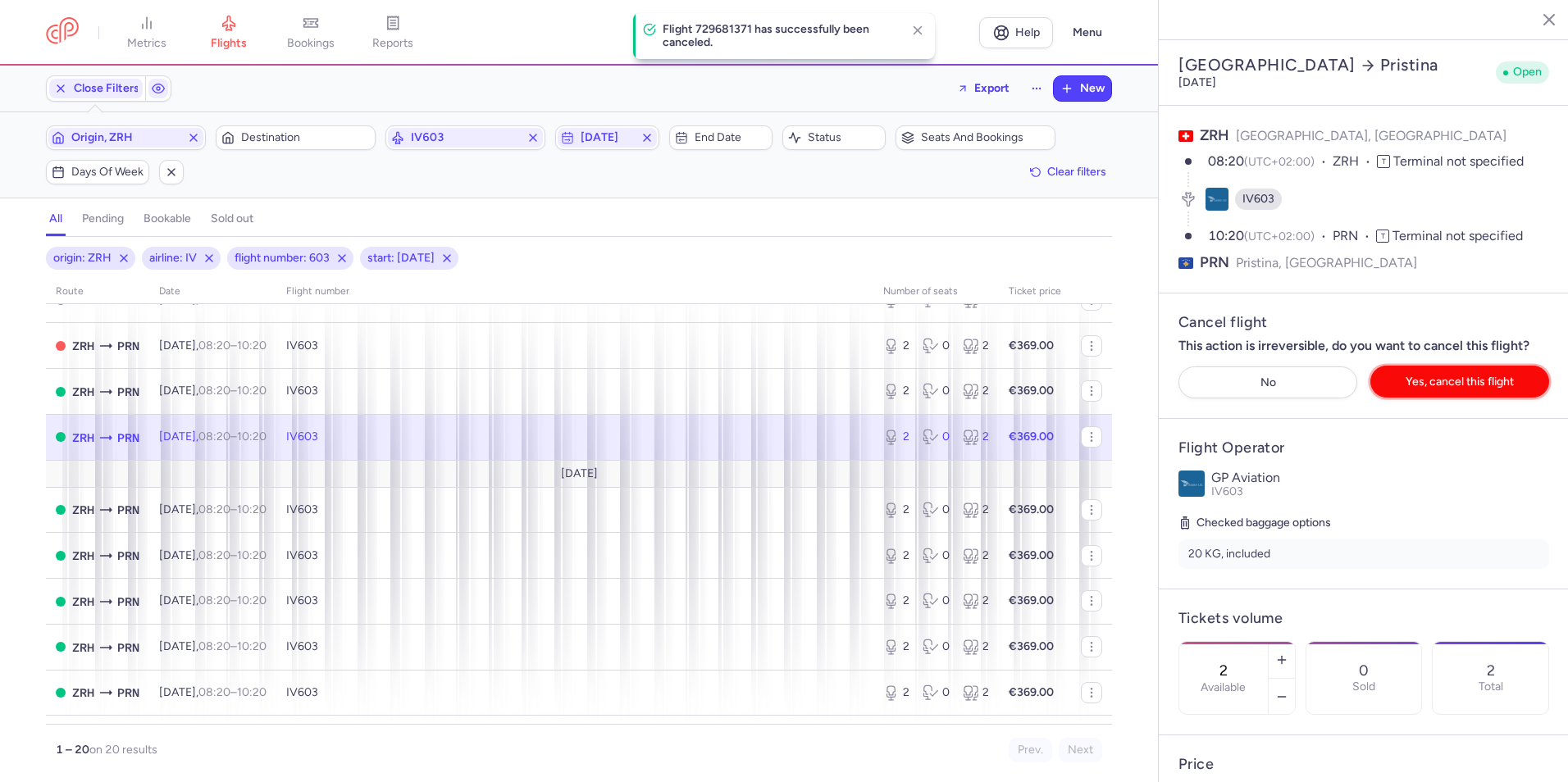 click on "Yes, cancel this flight" at bounding box center (1460, 381) 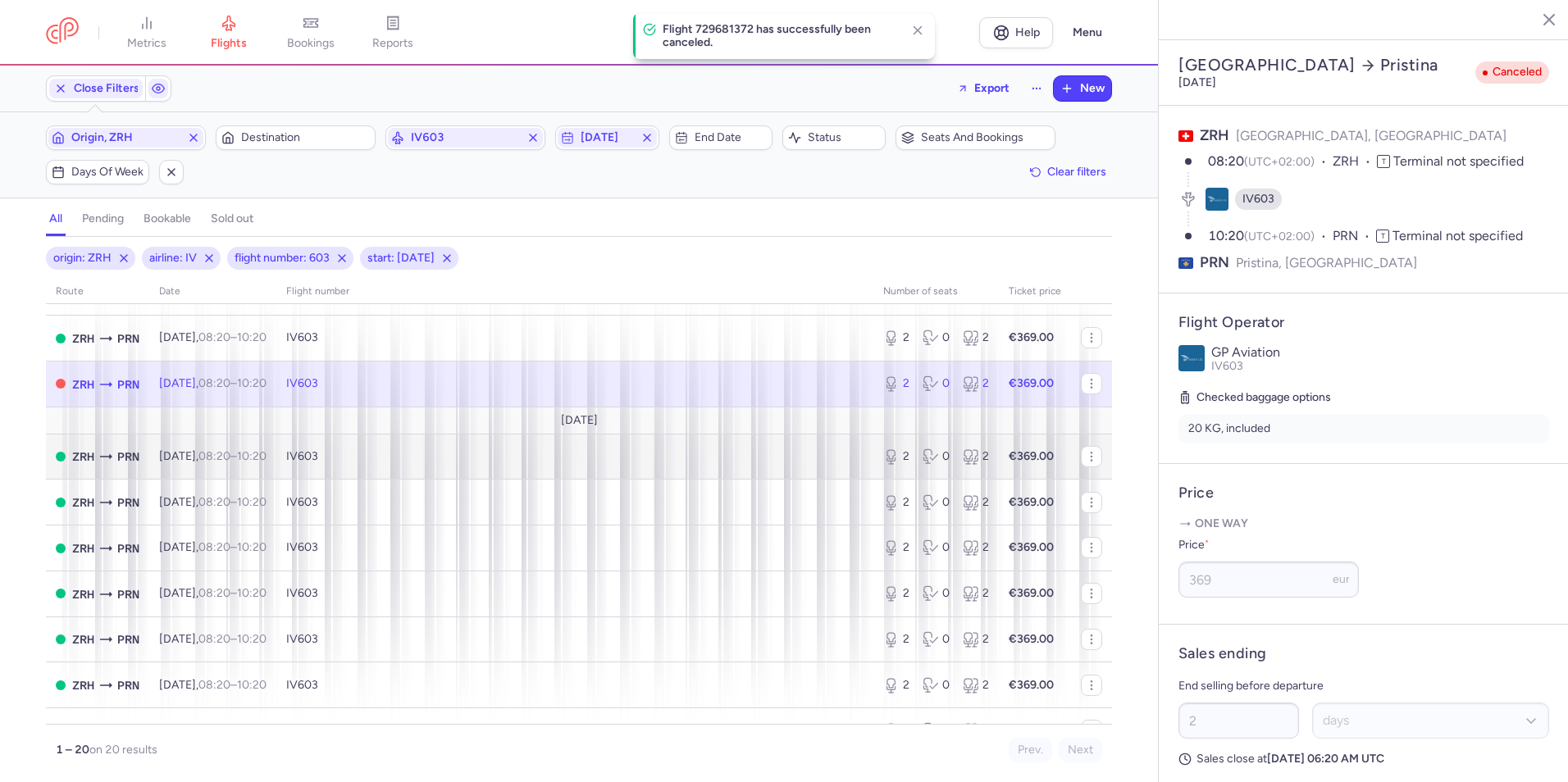scroll, scrollTop: 575, scrollLeft: 0, axis: vertical 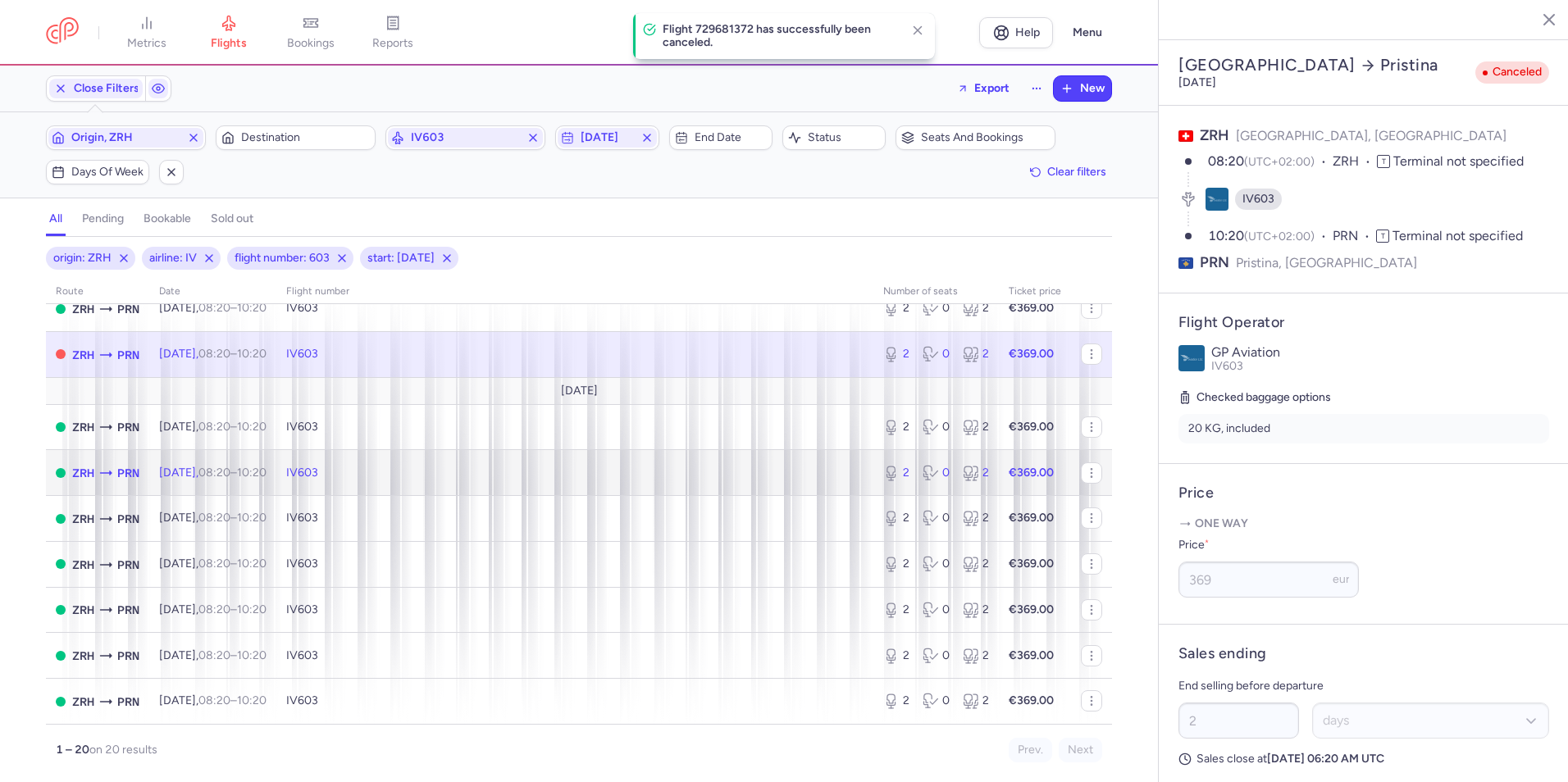 click on "IV603" 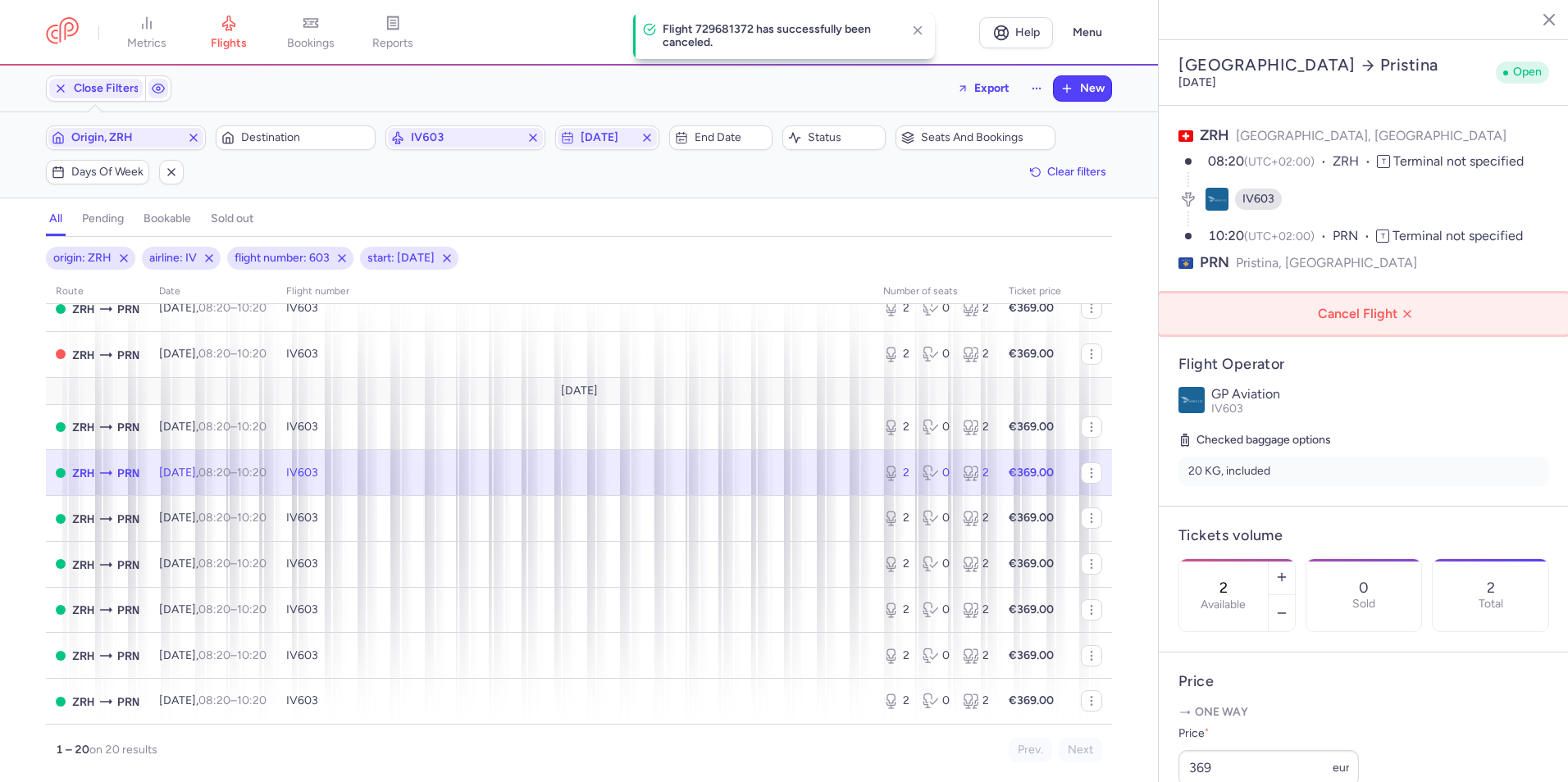 click on "Cancel Flight" 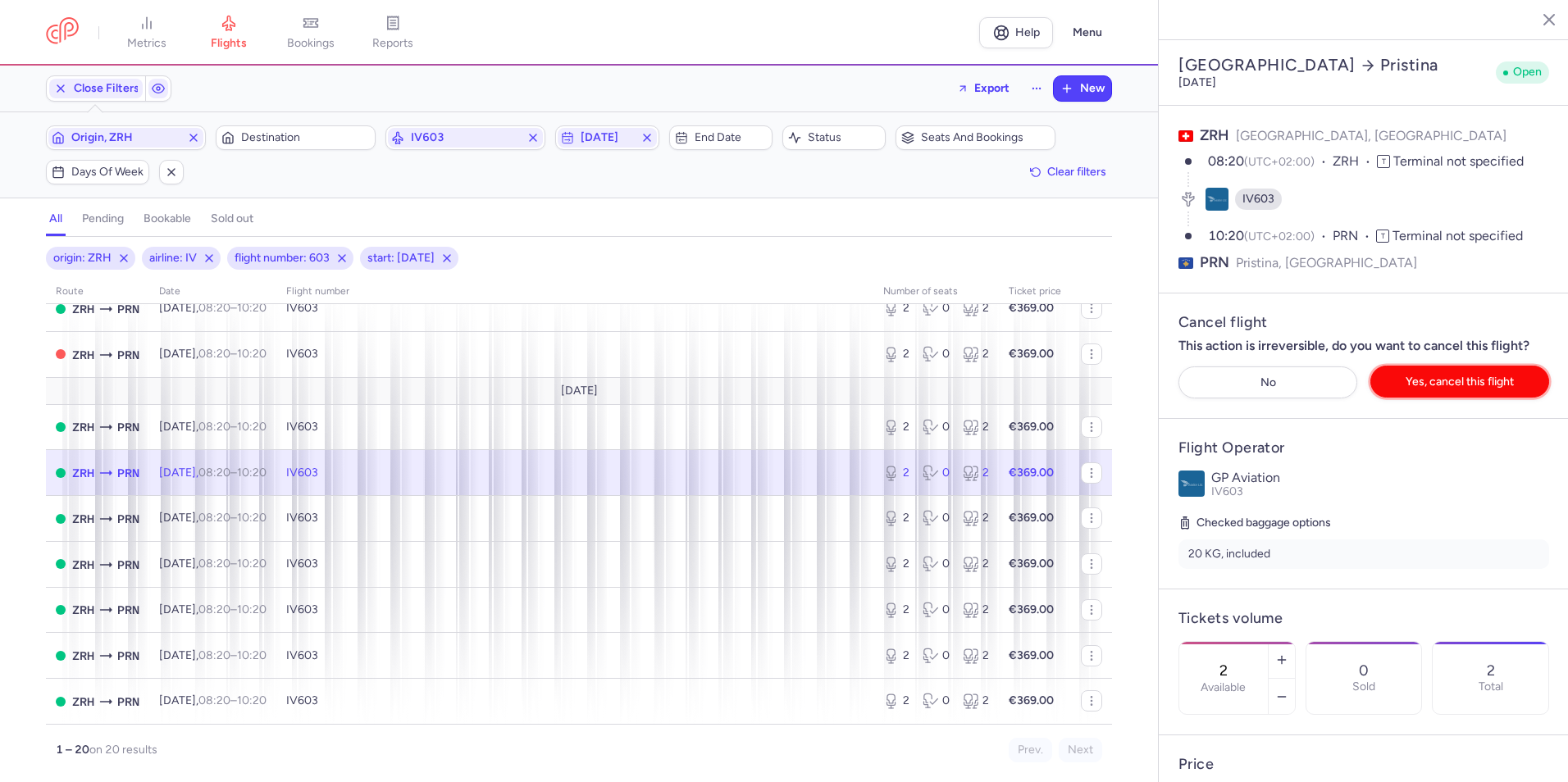 click on "Yes, cancel this flight" at bounding box center [1460, 381] 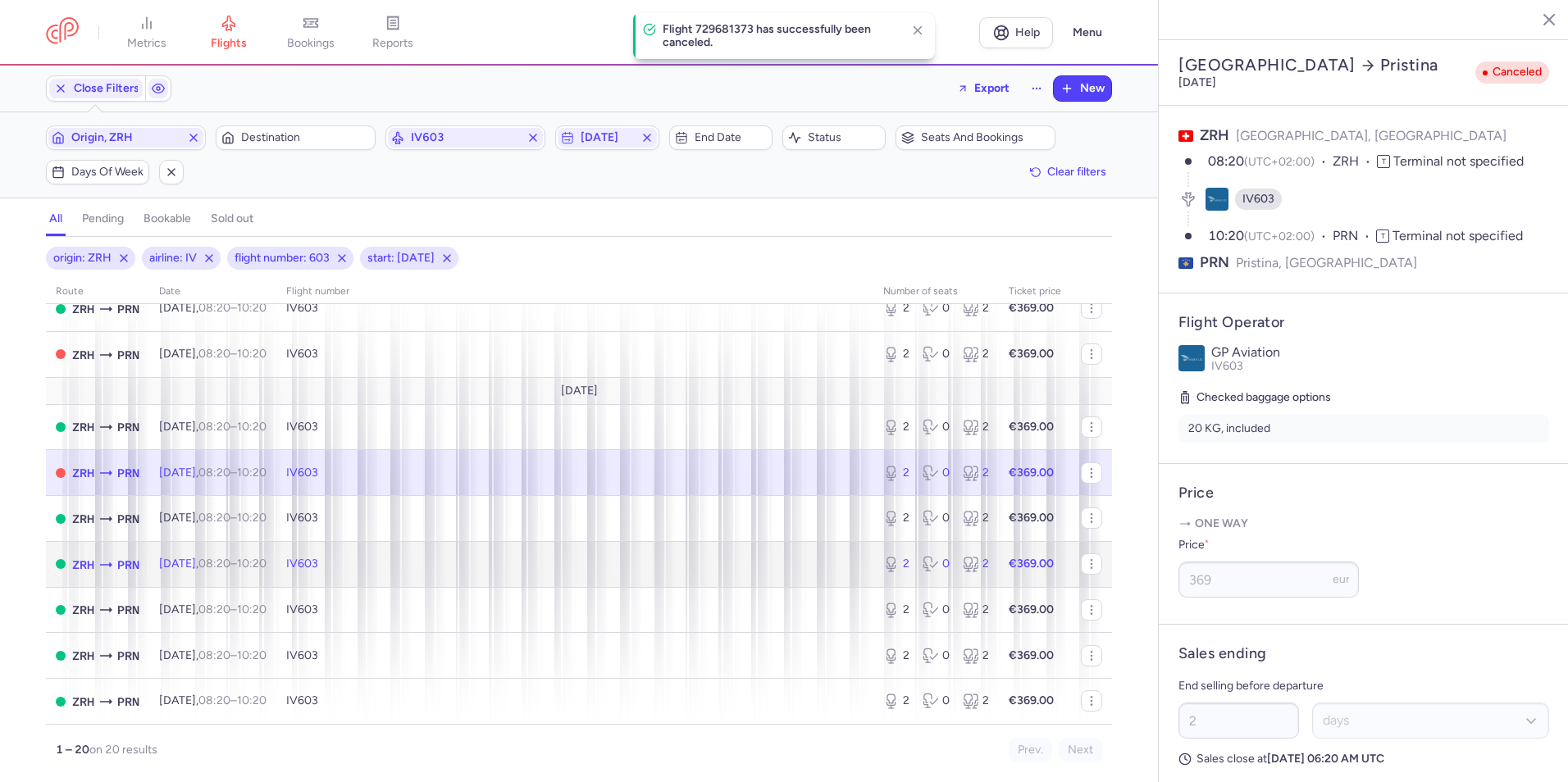 click on "IV603" 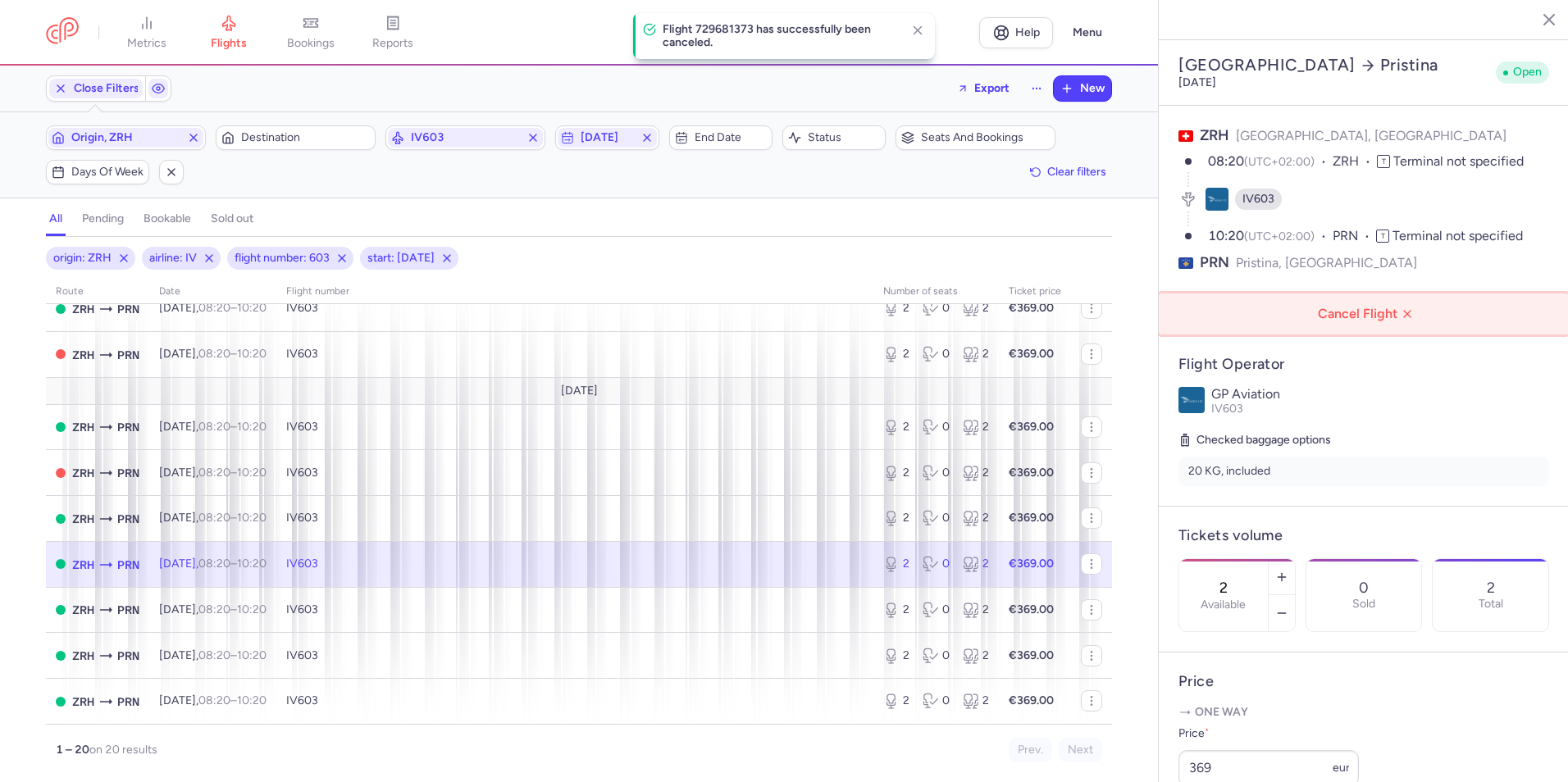 click on "Cancel Flight" at bounding box center (1367, 314) 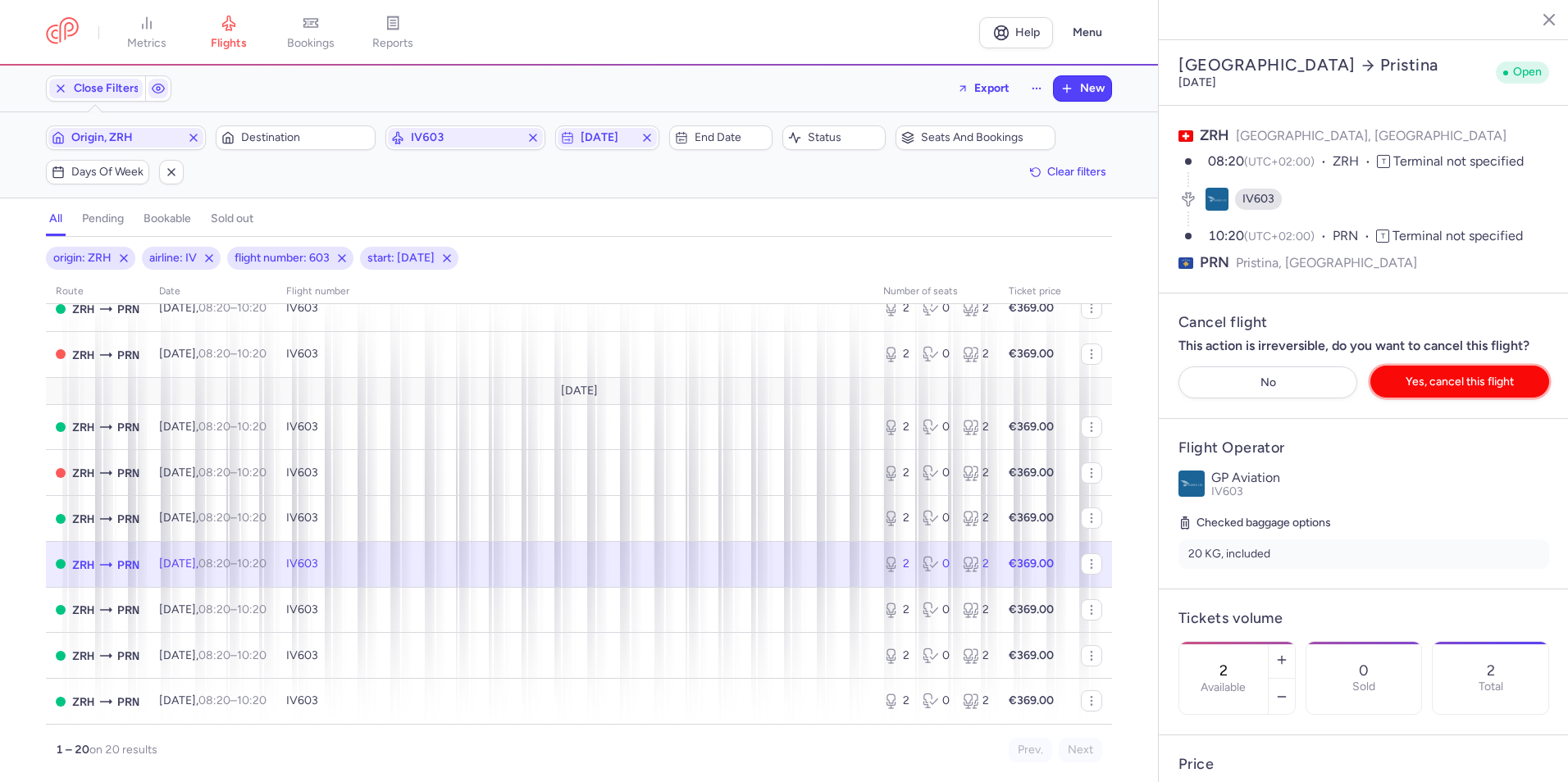 click on "Yes, cancel this flight" at bounding box center [1460, 381] 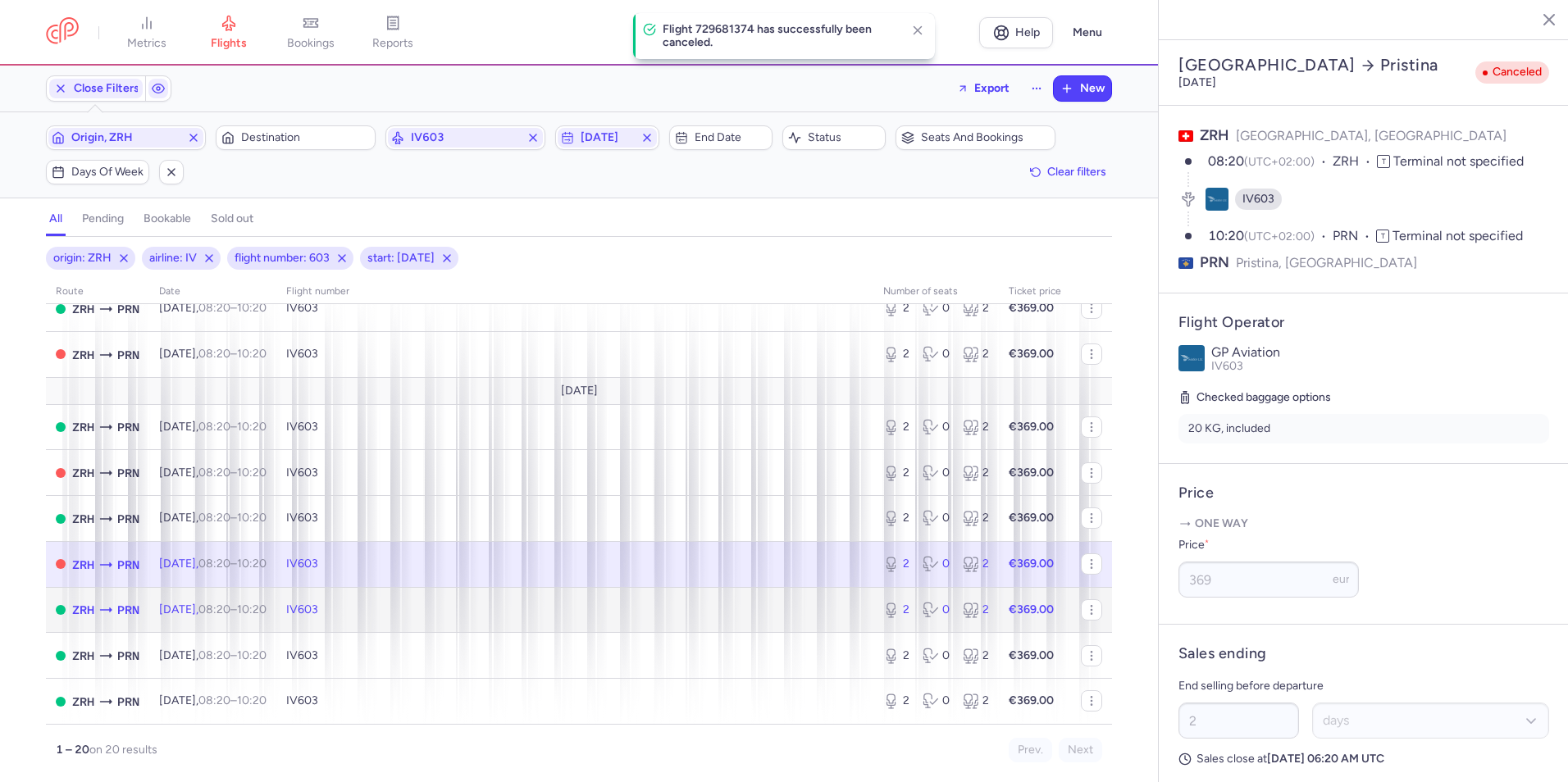 click on "IV603" 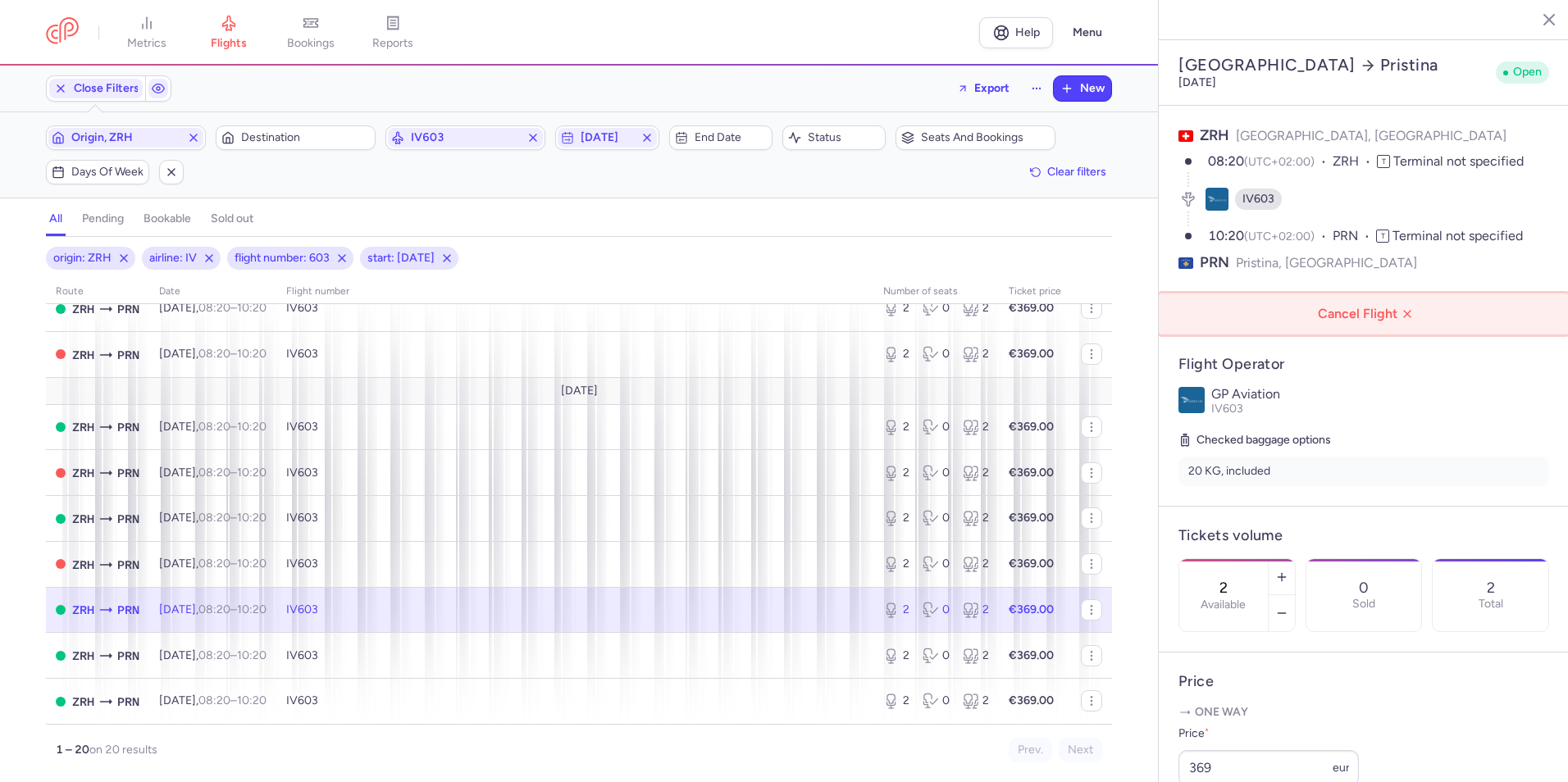 click on "Cancel Flight" at bounding box center [1367, 314] 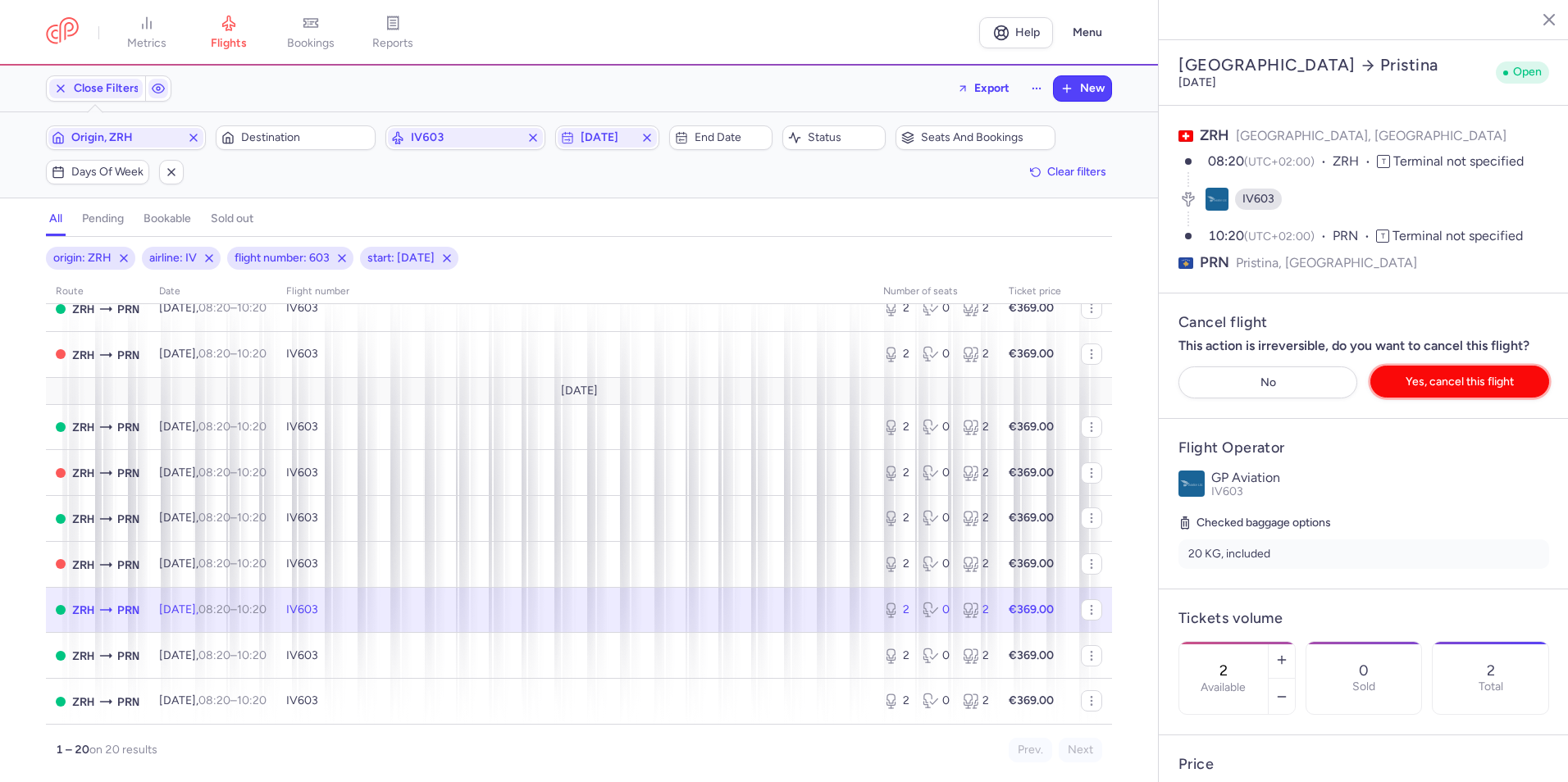 click on "Yes, cancel this flight" at bounding box center (1460, 381) 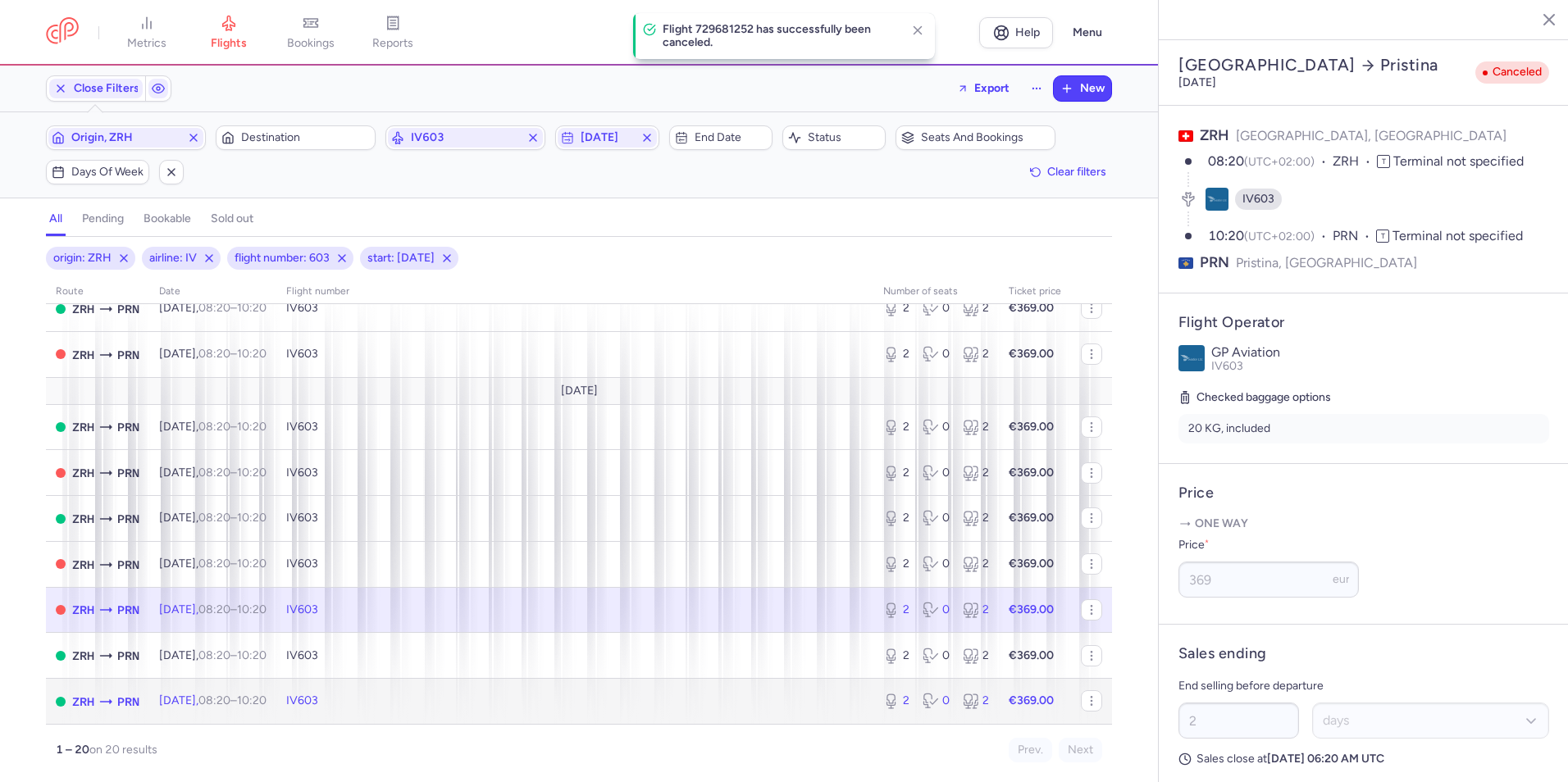 click on "IV603" 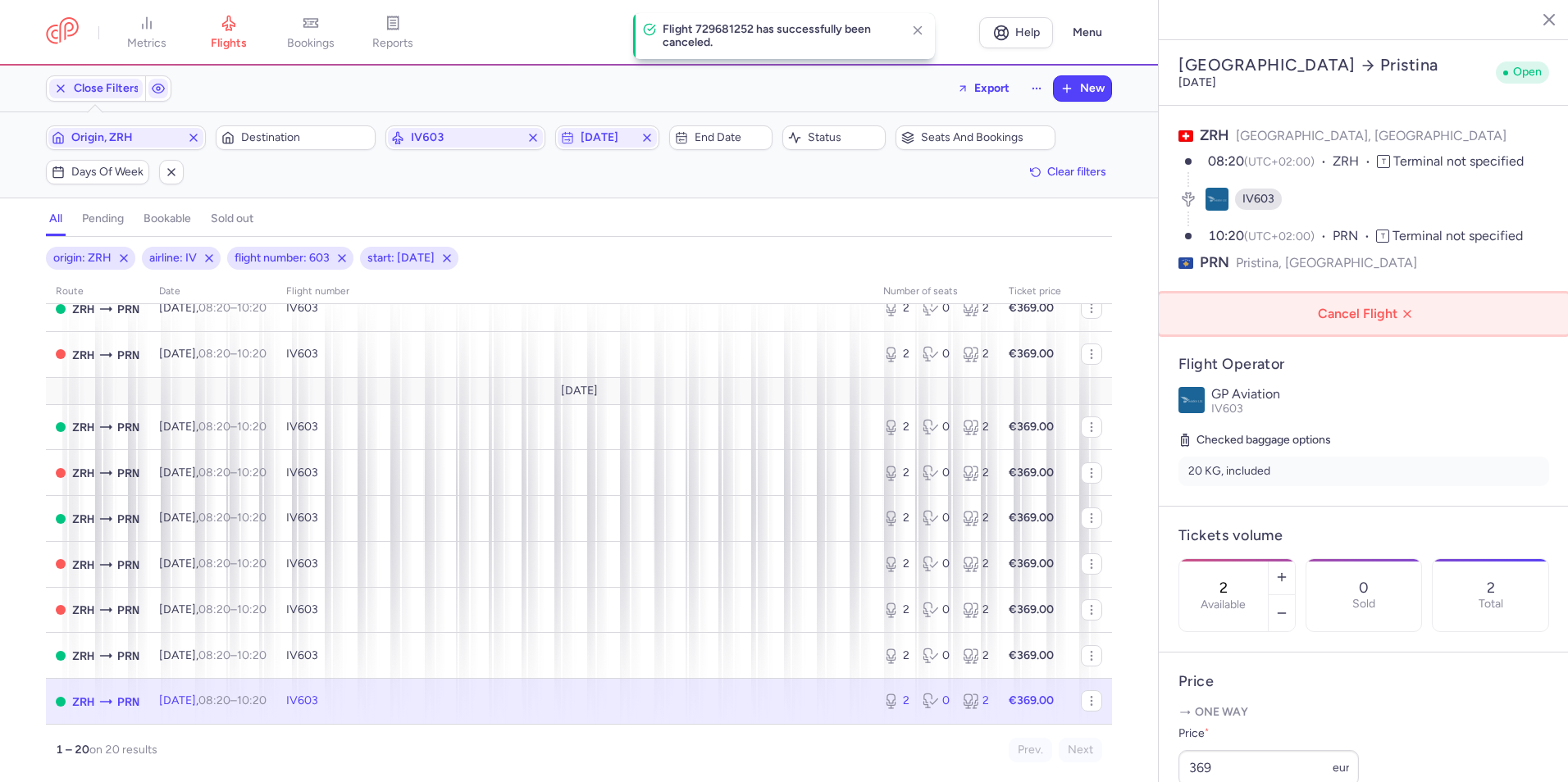 click on "Cancel Flight" at bounding box center (1367, 314) 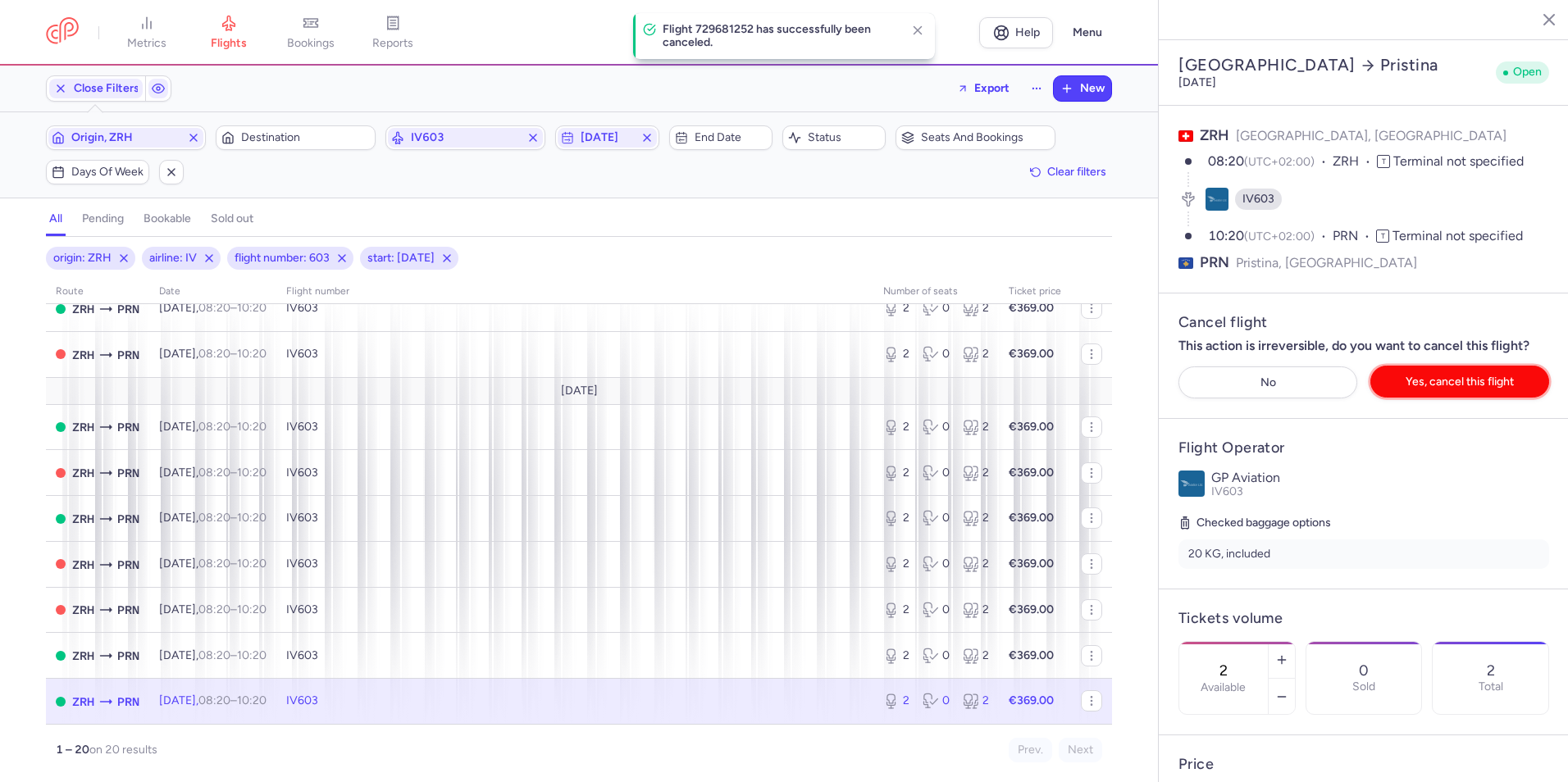 click on "Yes, cancel this flight" at bounding box center (1460, 381) 